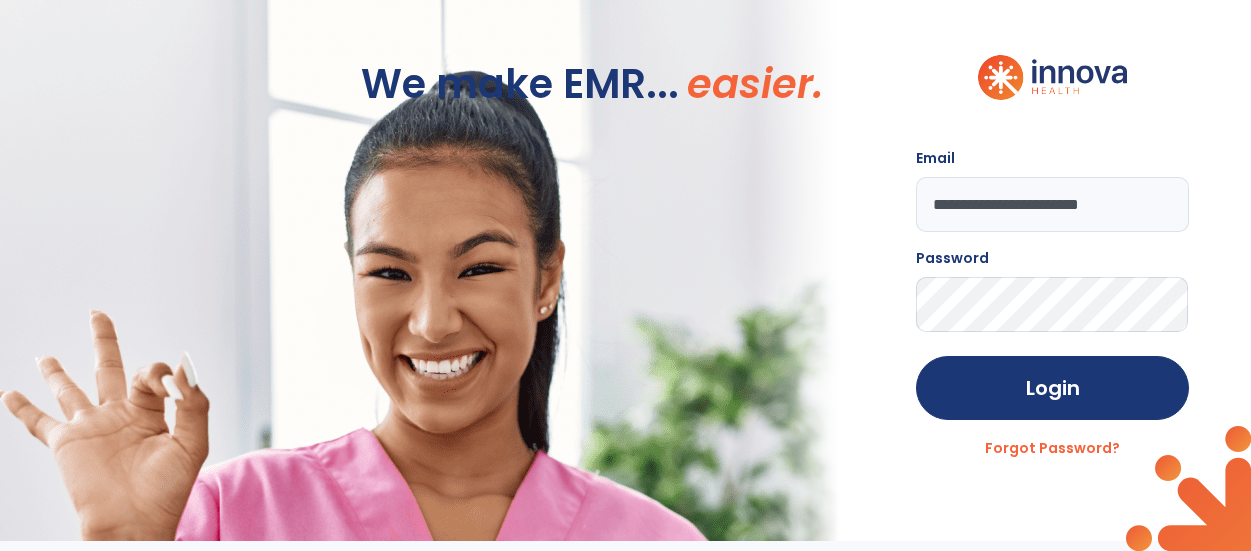 scroll, scrollTop: 0, scrollLeft: 0, axis: both 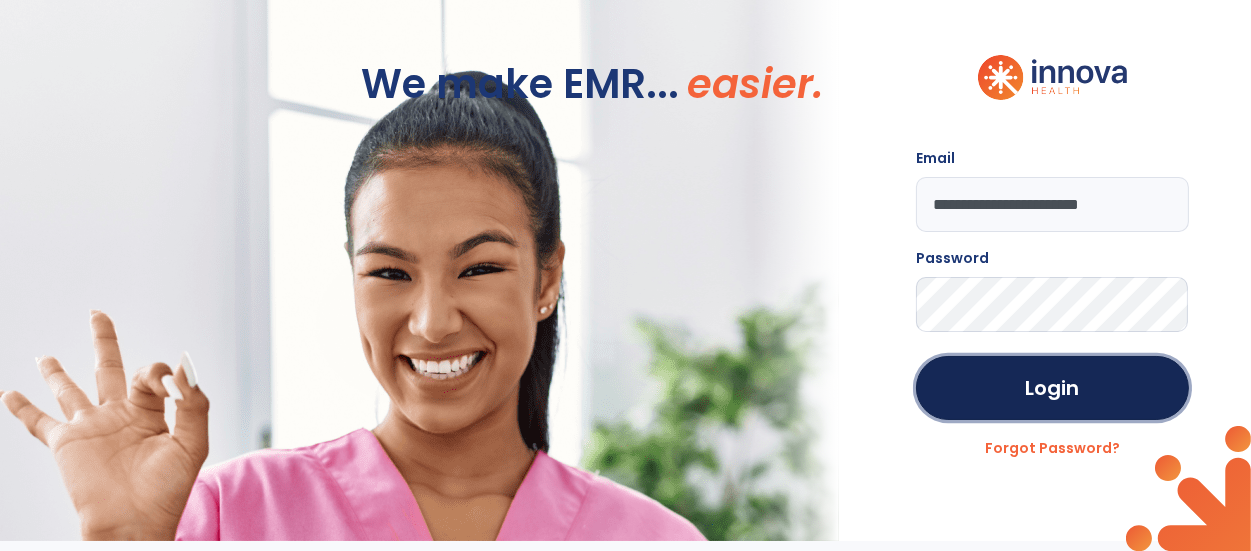 click on "Login" 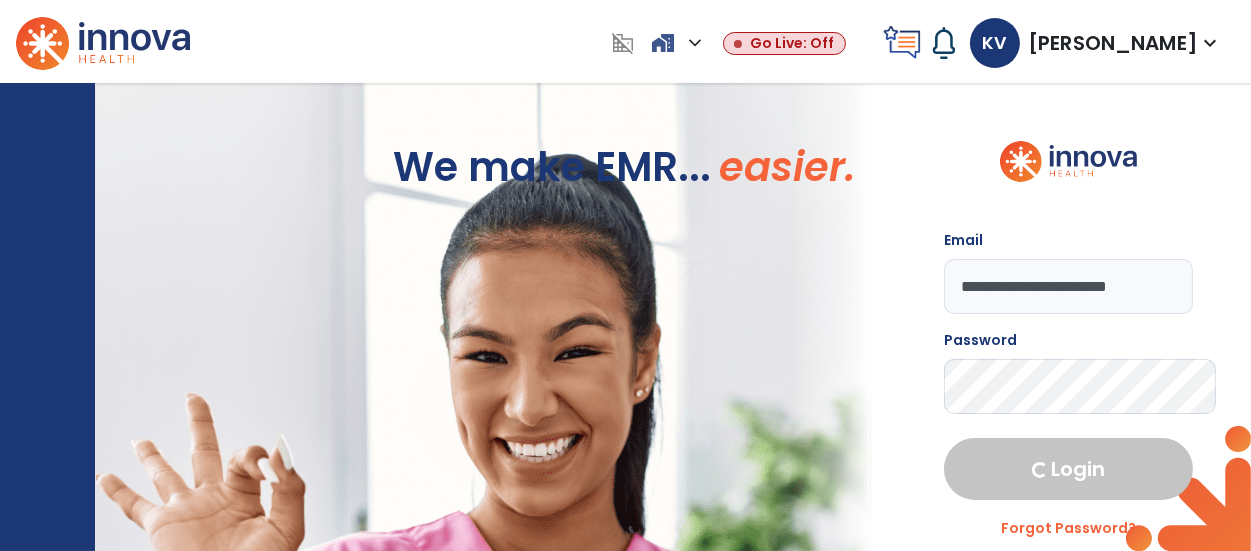 select on "****" 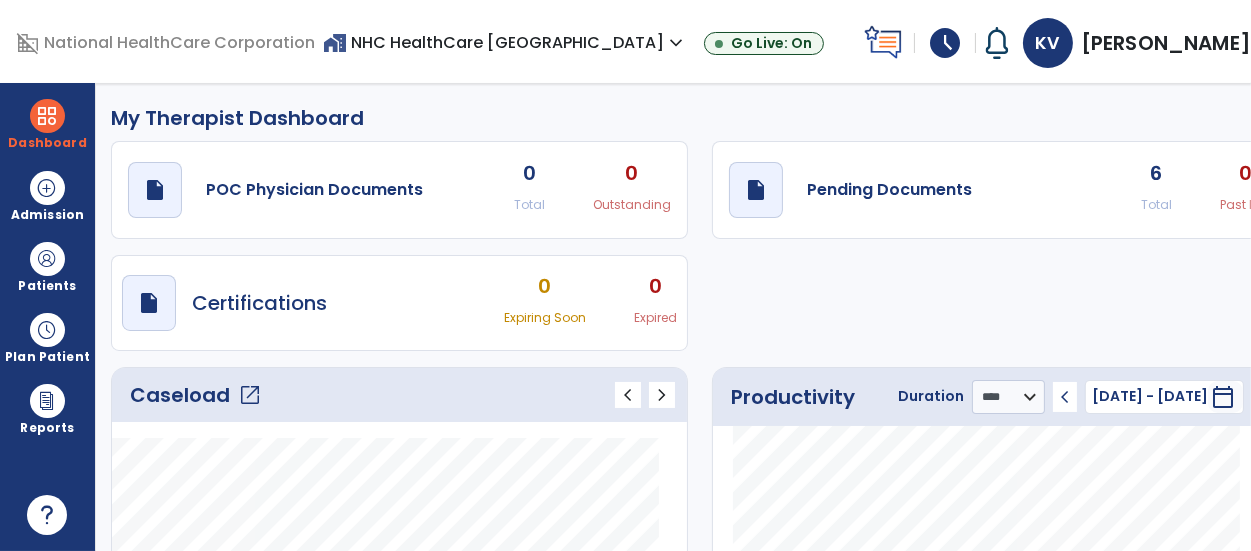 click on "open_in_new" 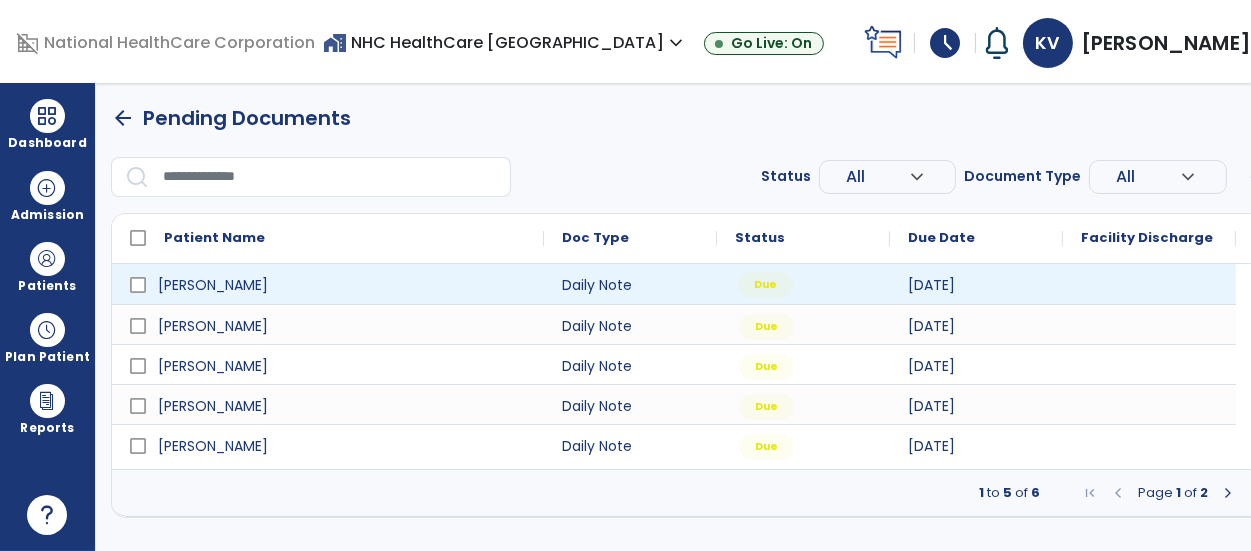 click on "Due" at bounding box center [765, 285] 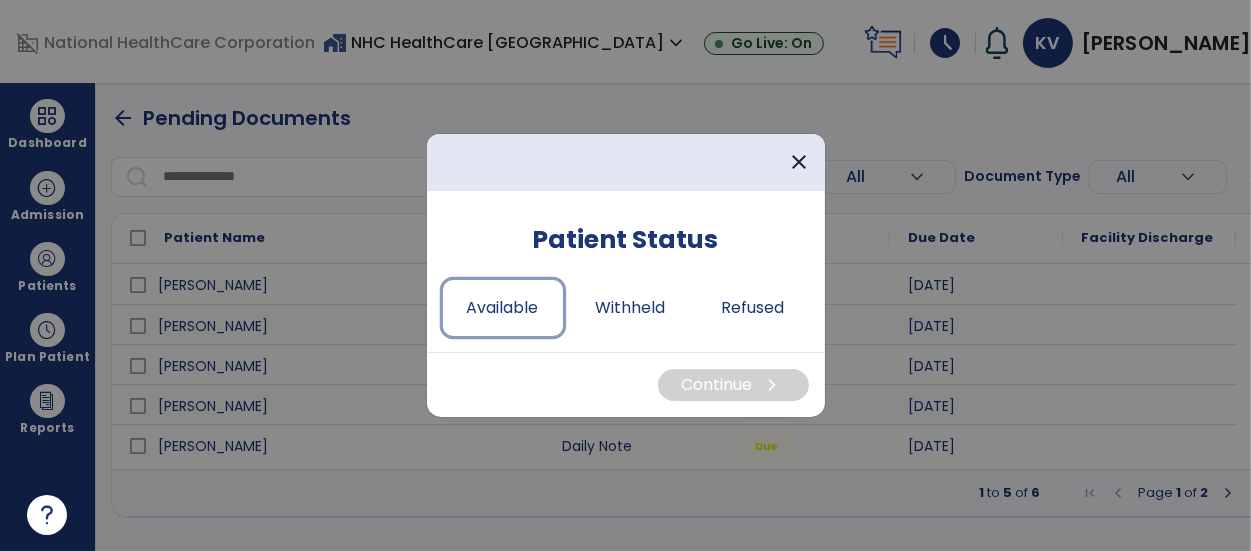 click on "Available" at bounding box center [503, 308] 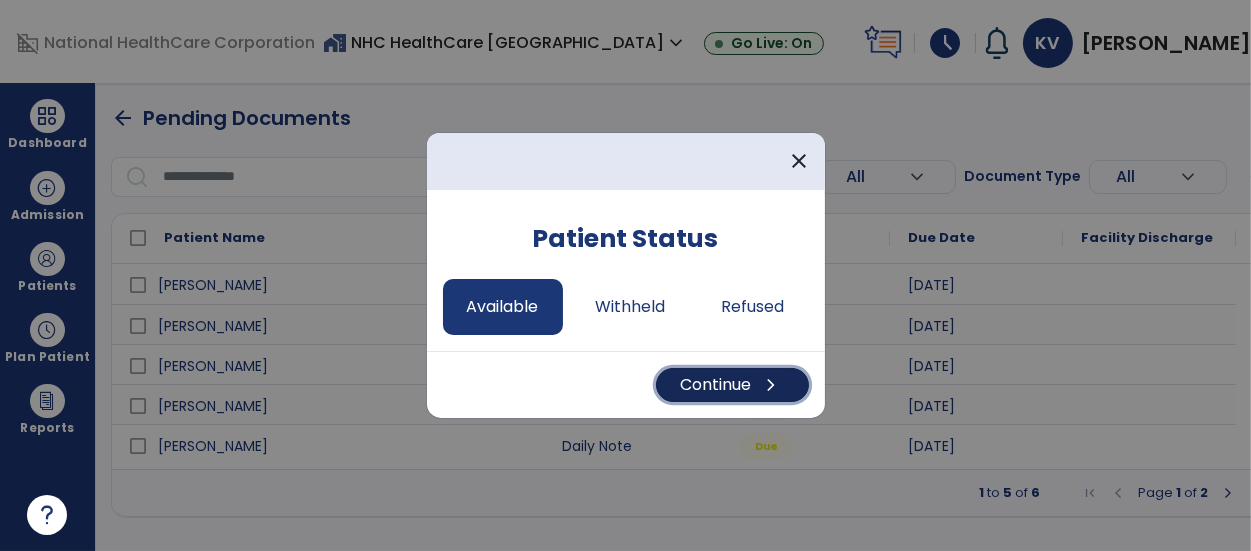 click on "Continue   chevron_right" at bounding box center [732, 385] 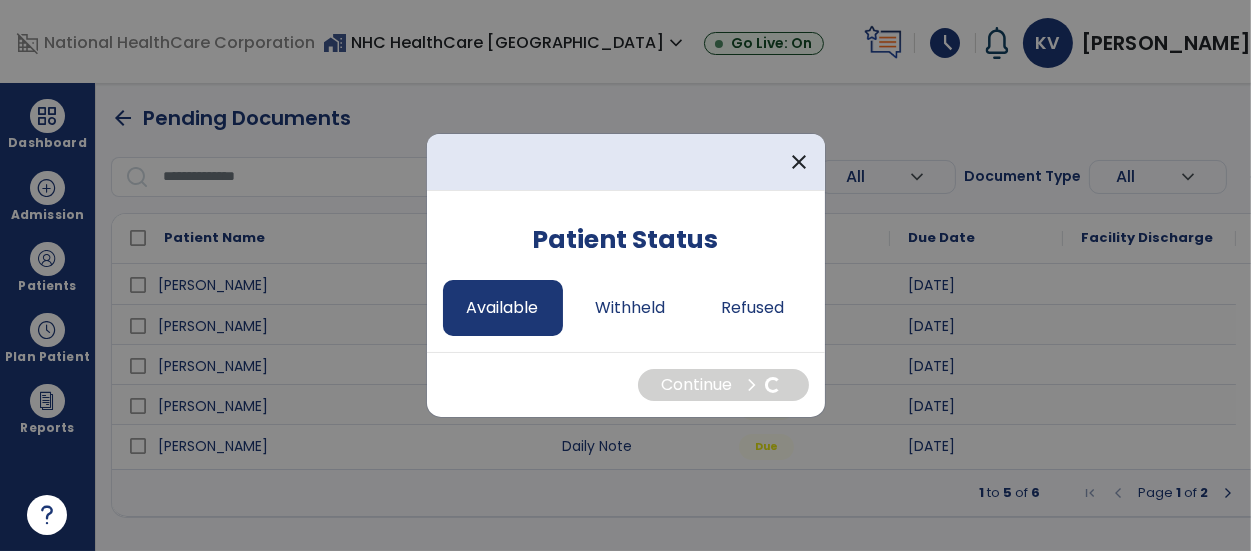 select on "*" 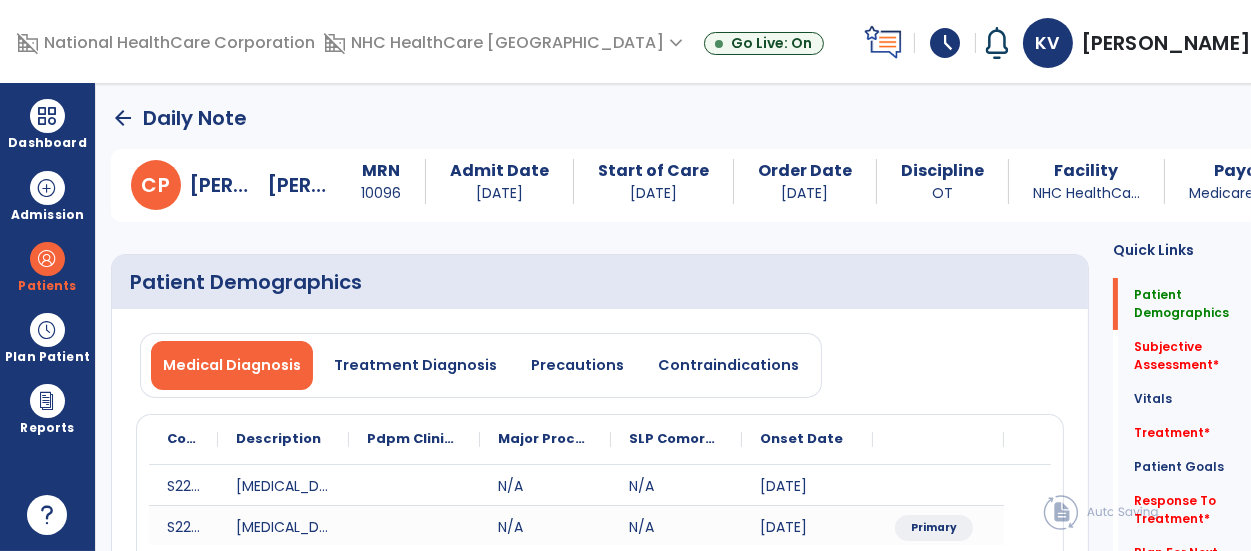 click on "Subjective Assessment   *" 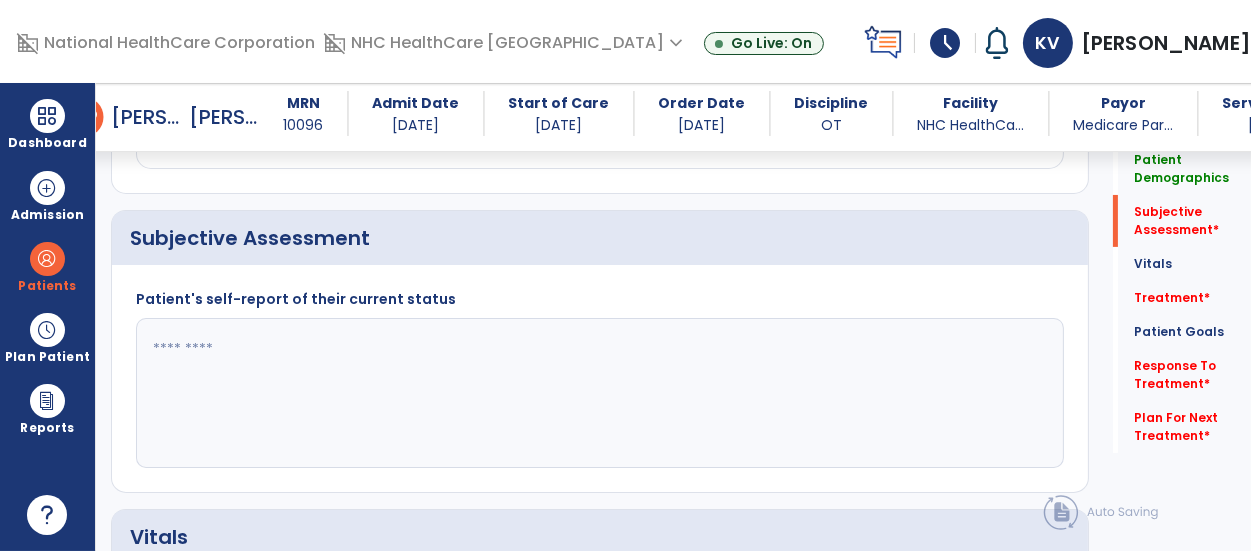 scroll, scrollTop: 479, scrollLeft: 0, axis: vertical 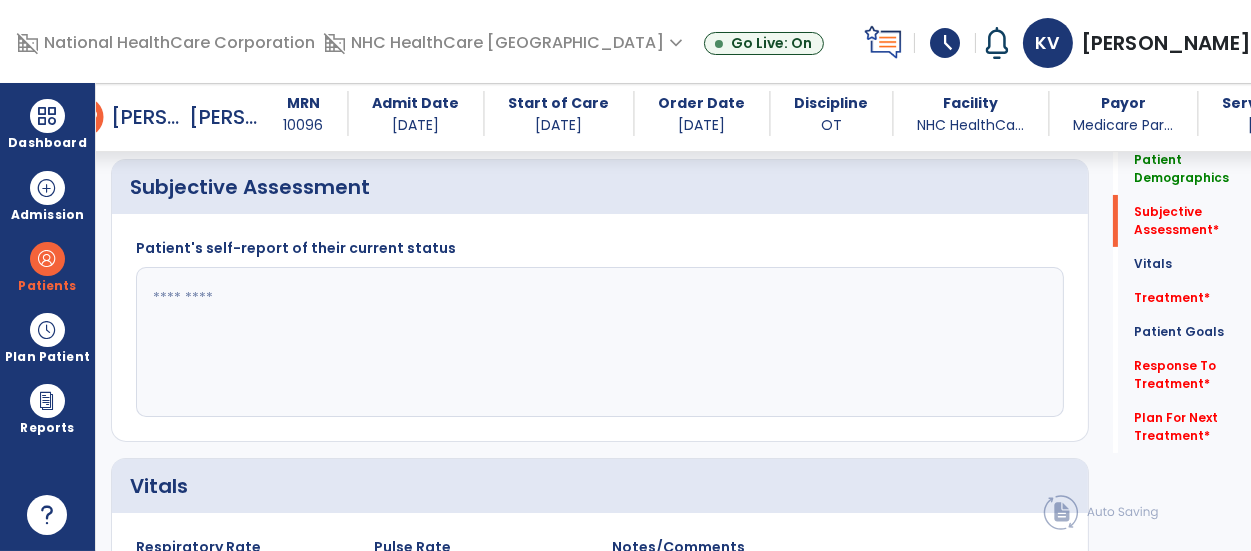 click 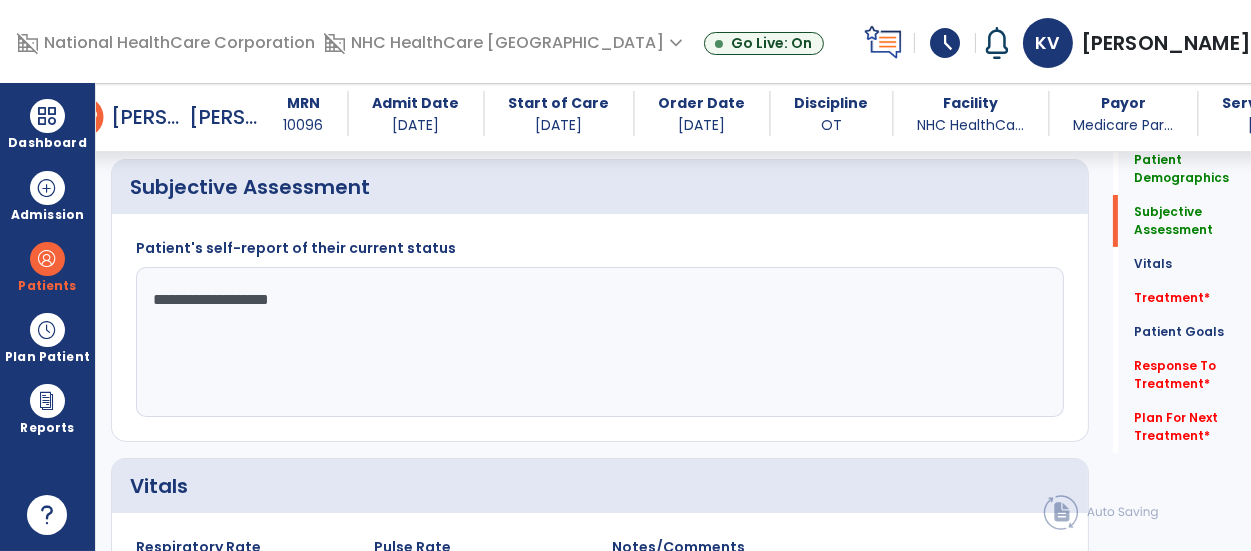click on "**********" 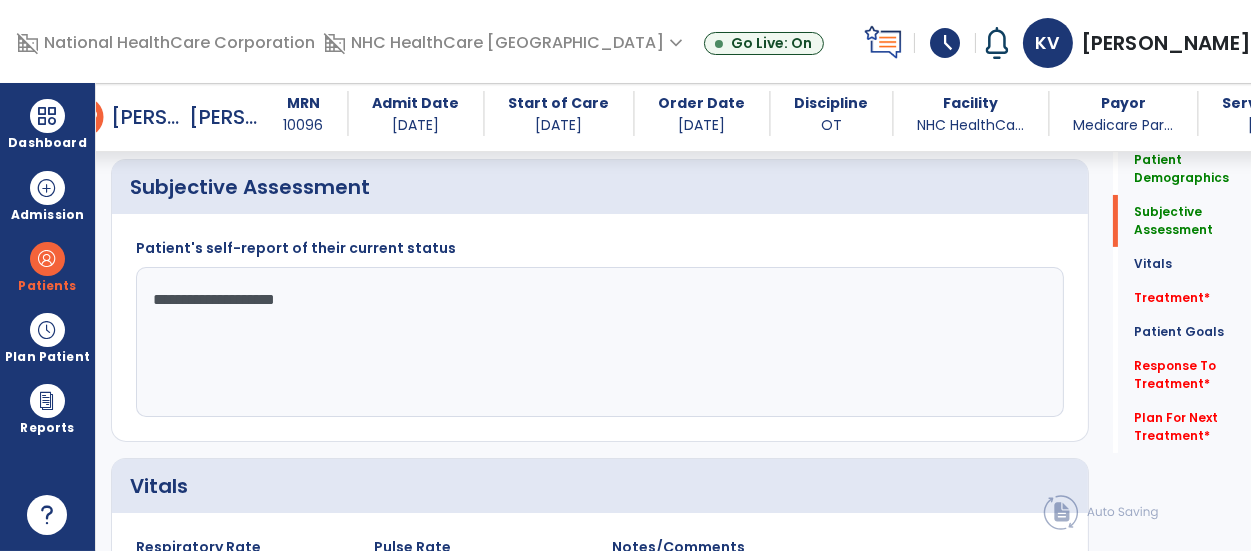 type on "**********" 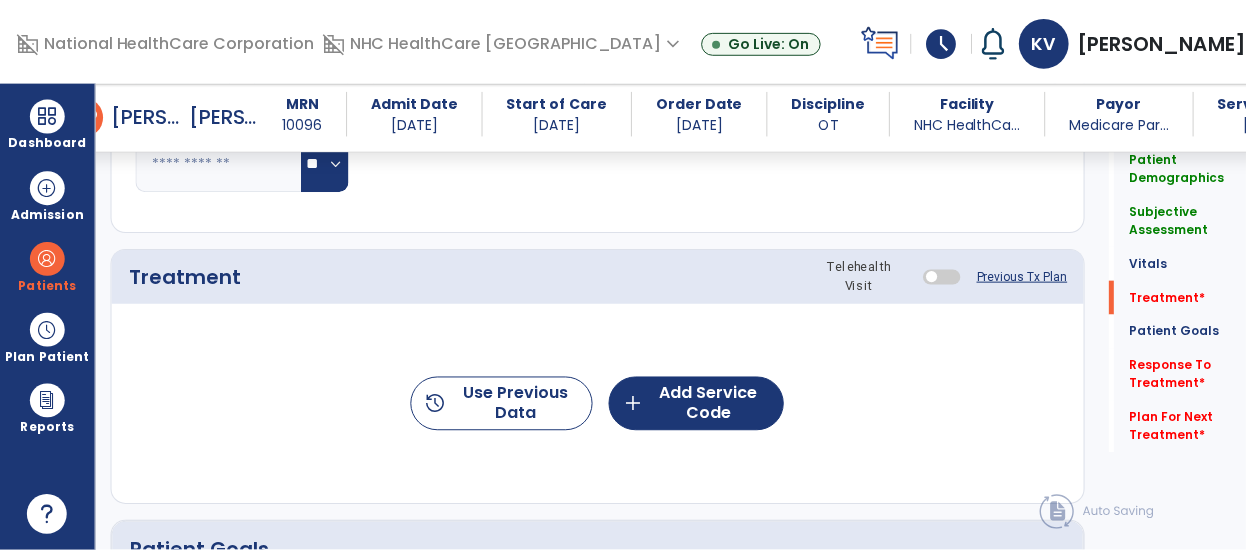 scroll, scrollTop: 1167, scrollLeft: 0, axis: vertical 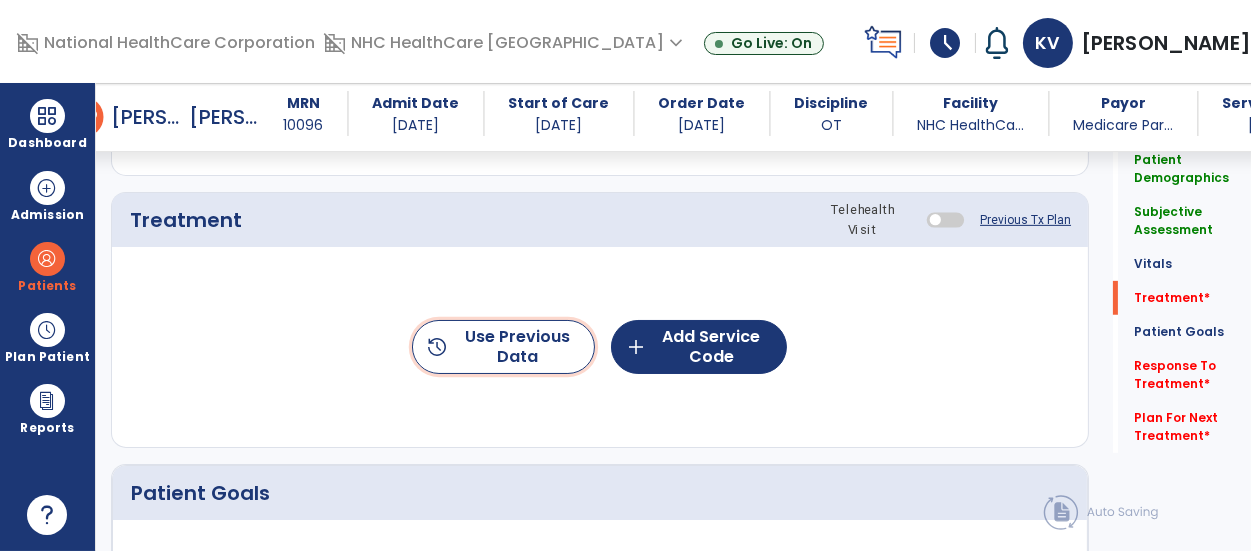 click on "history  Use Previous Data" 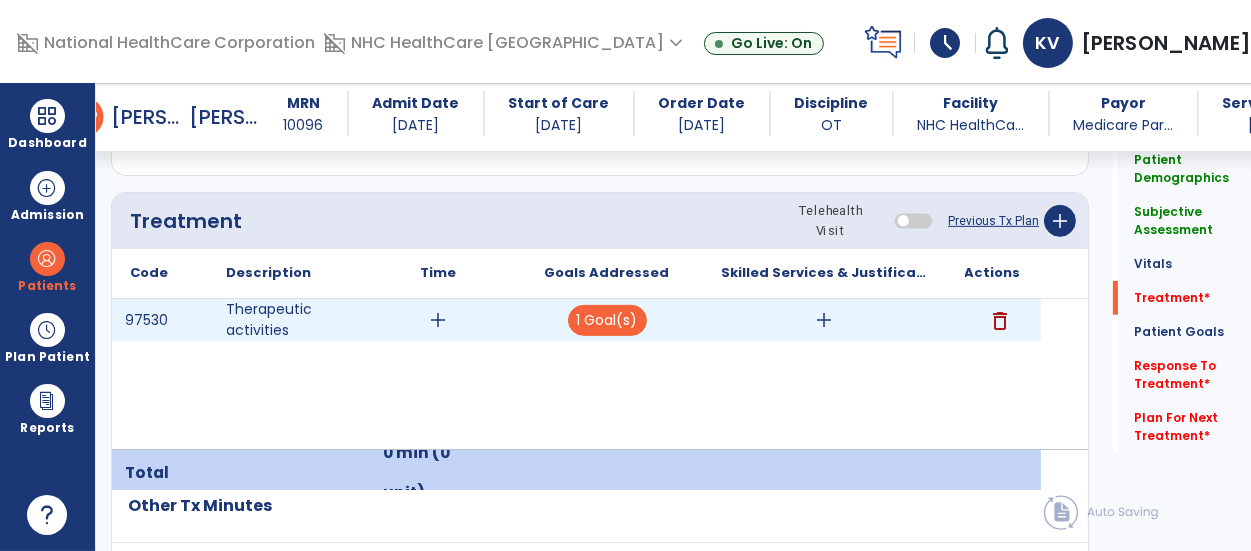 click on "delete" at bounding box center [1001, 321] 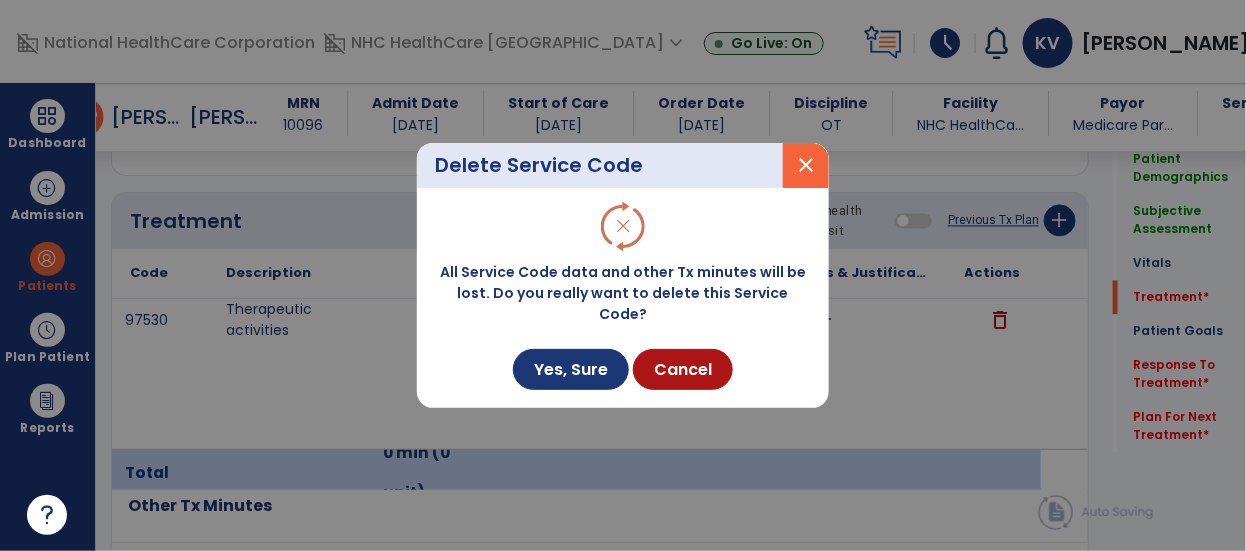 scroll, scrollTop: 1167, scrollLeft: 0, axis: vertical 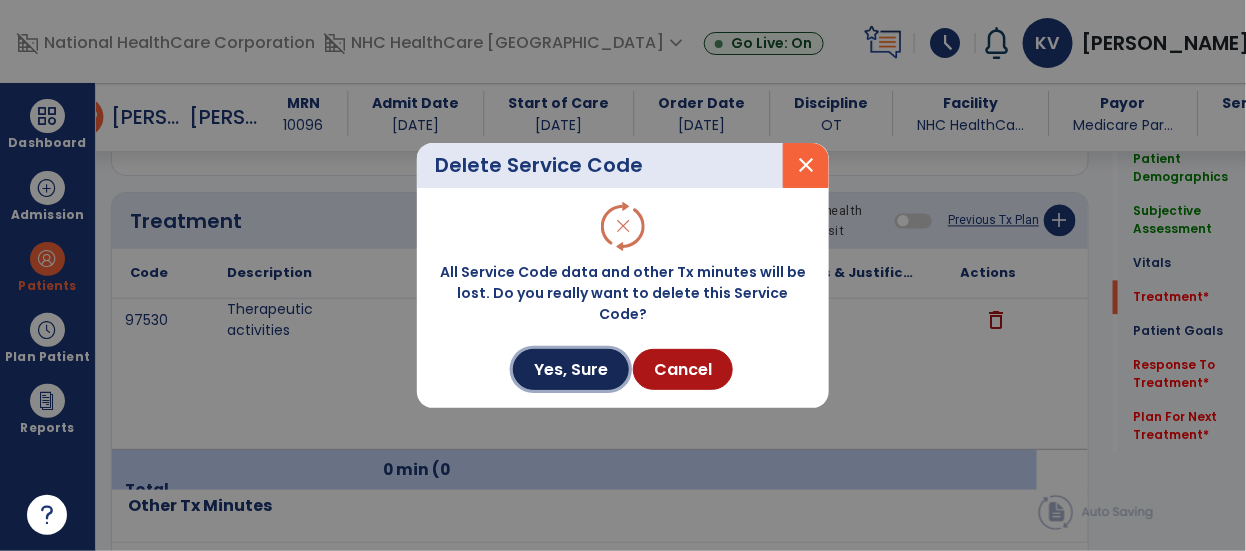 click on "Yes, Sure" at bounding box center (571, 369) 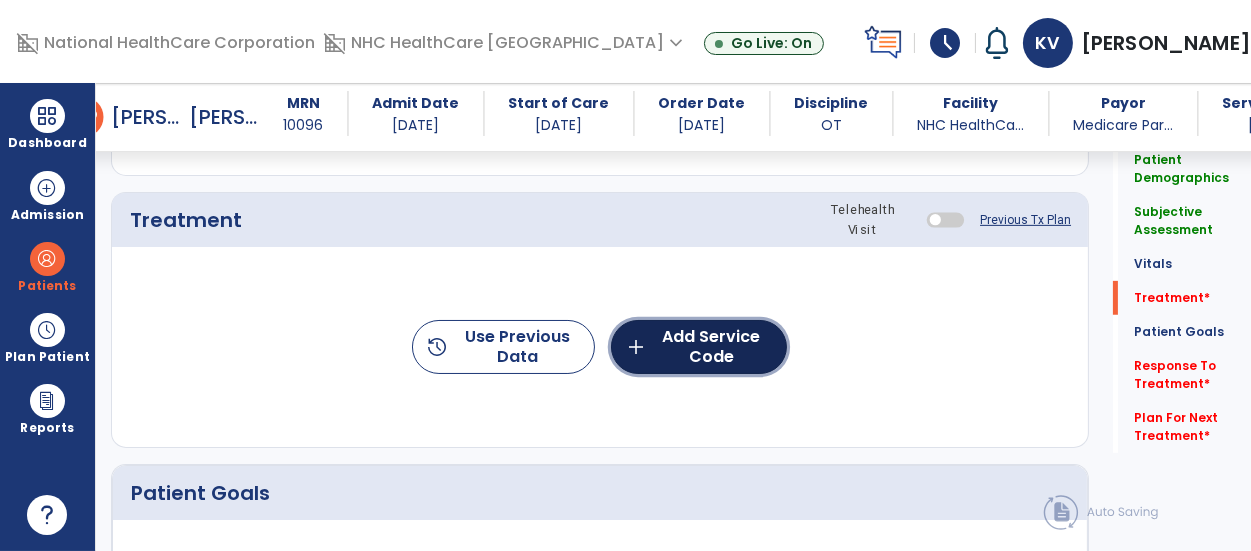 click on "add  Add Service Code" 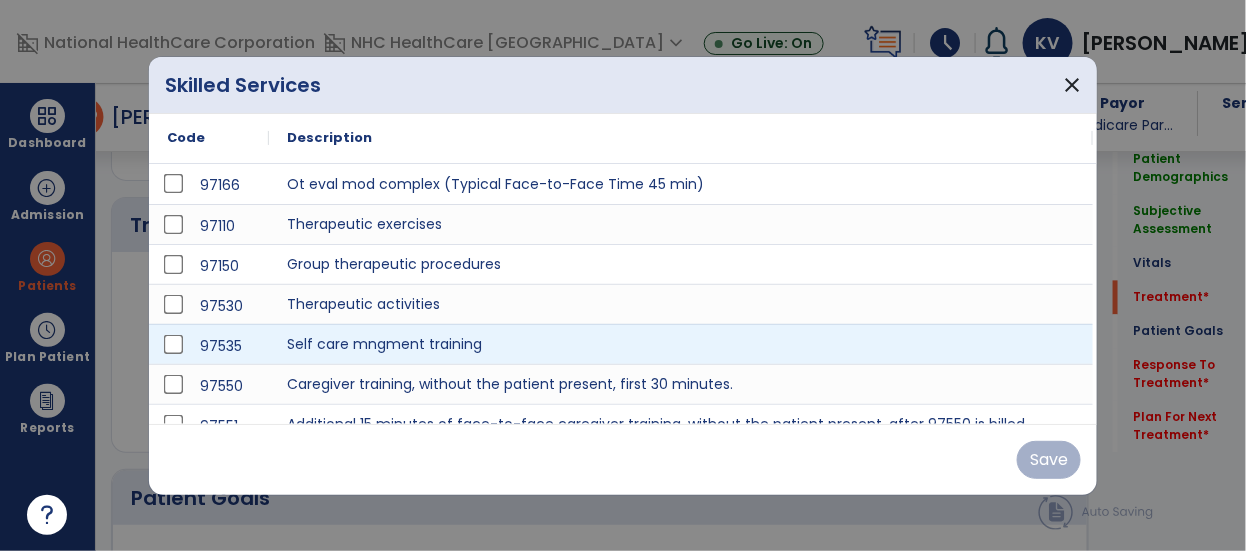 scroll, scrollTop: 1167, scrollLeft: 0, axis: vertical 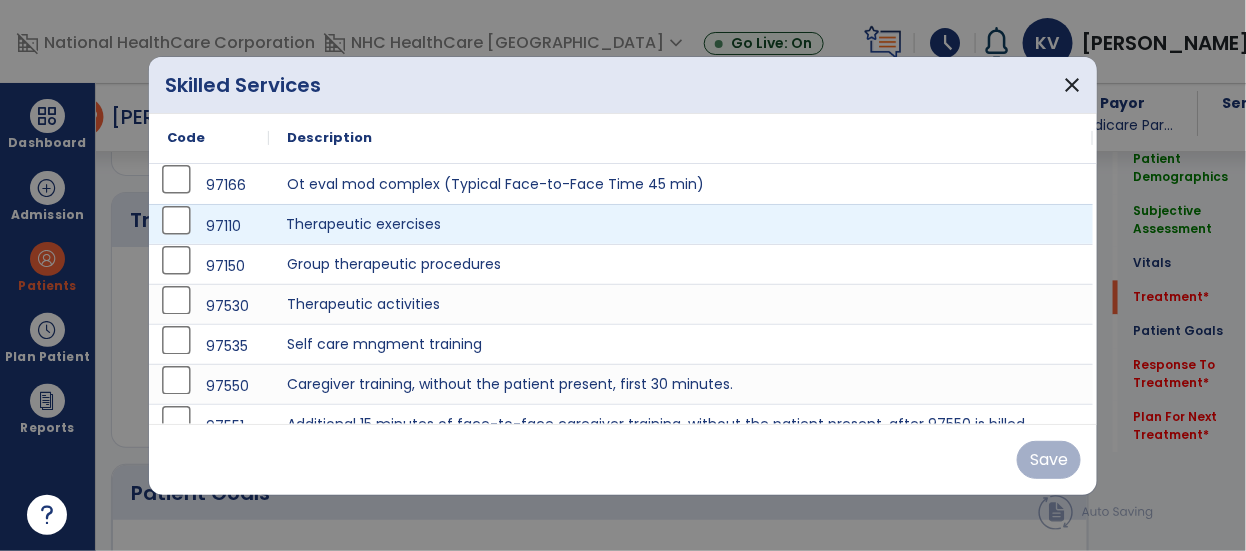 click on "Therapeutic exercises" at bounding box center [681, 224] 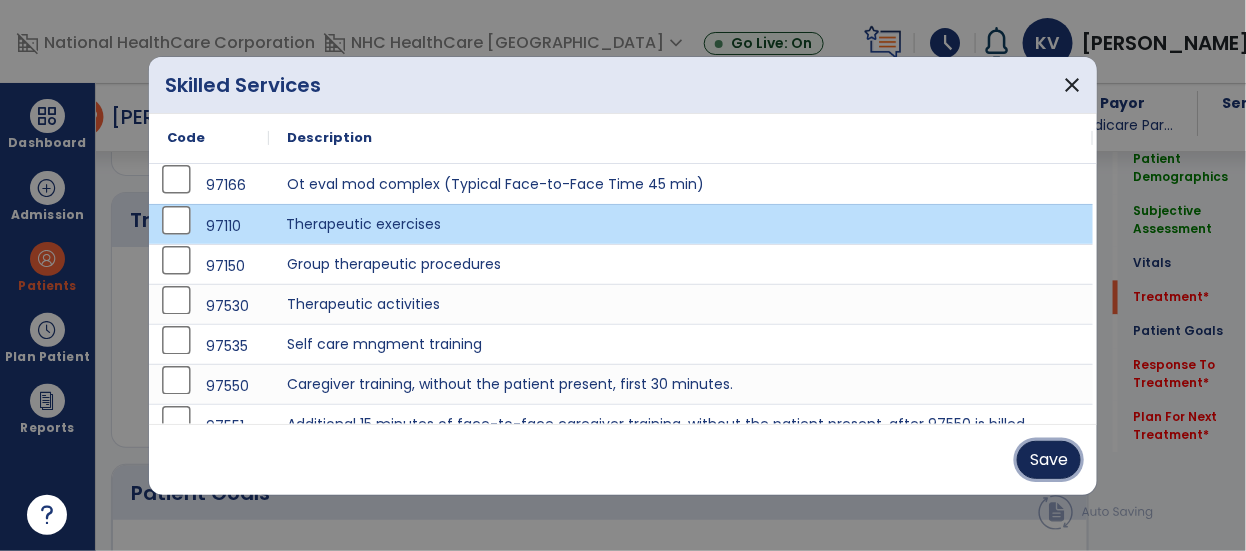 click on "Save" at bounding box center [1049, 460] 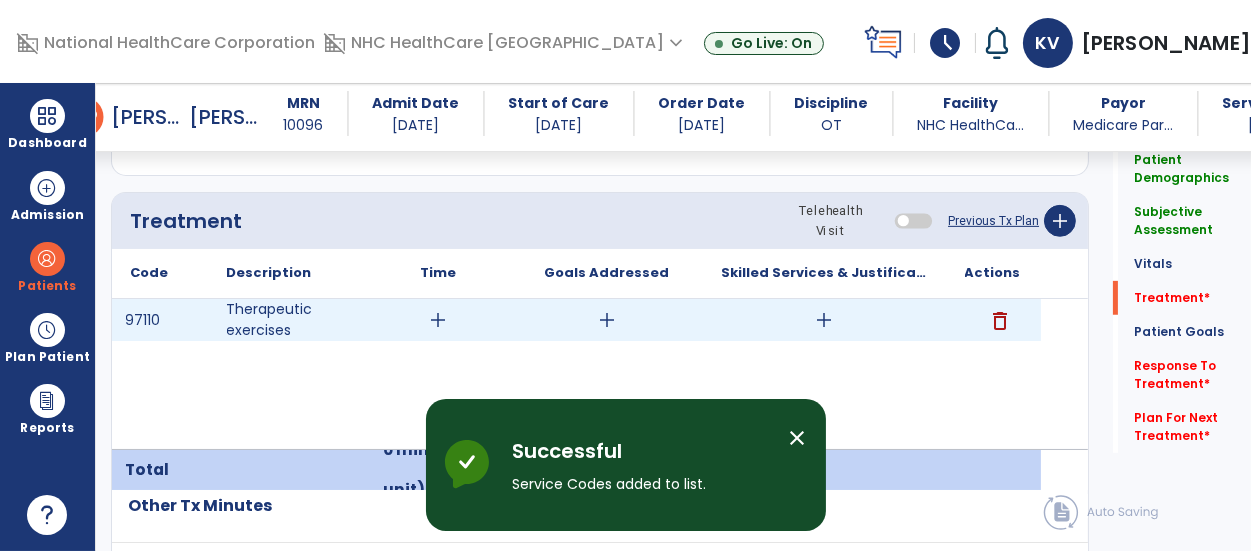 click on "add" at bounding box center (438, 320) 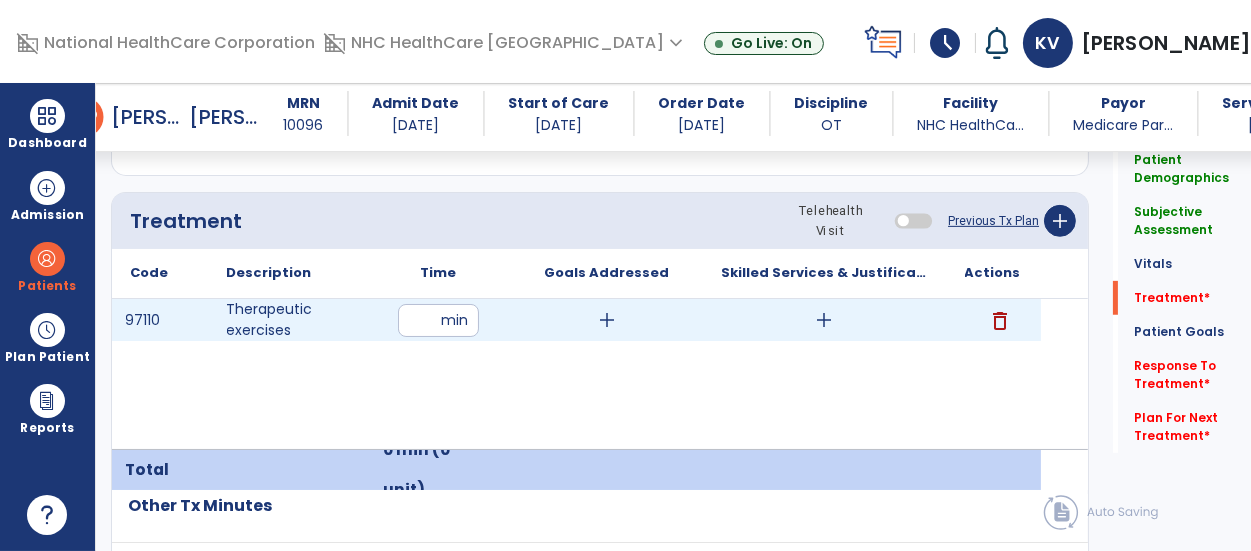 type on "**" 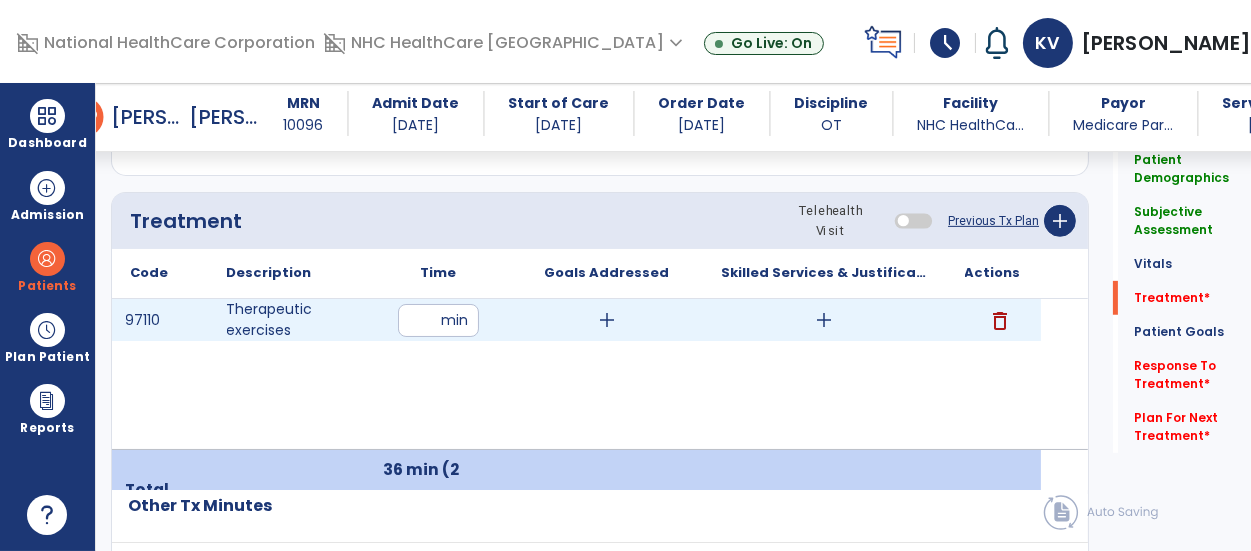 click on "add" at bounding box center [607, 320] 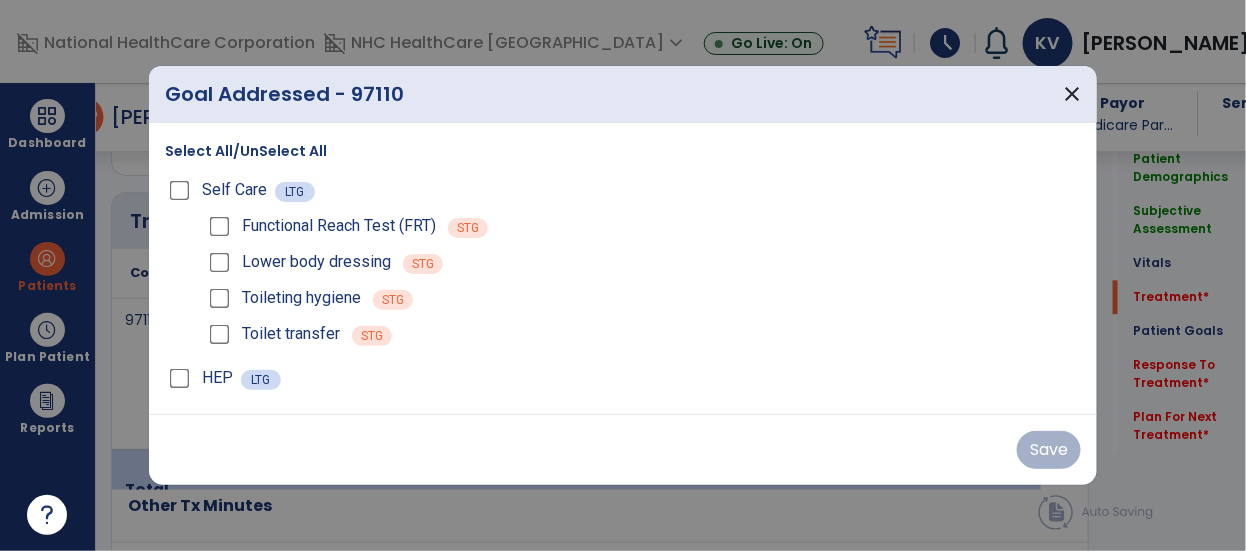 scroll, scrollTop: 1167, scrollLeft: 0, axis: vertical 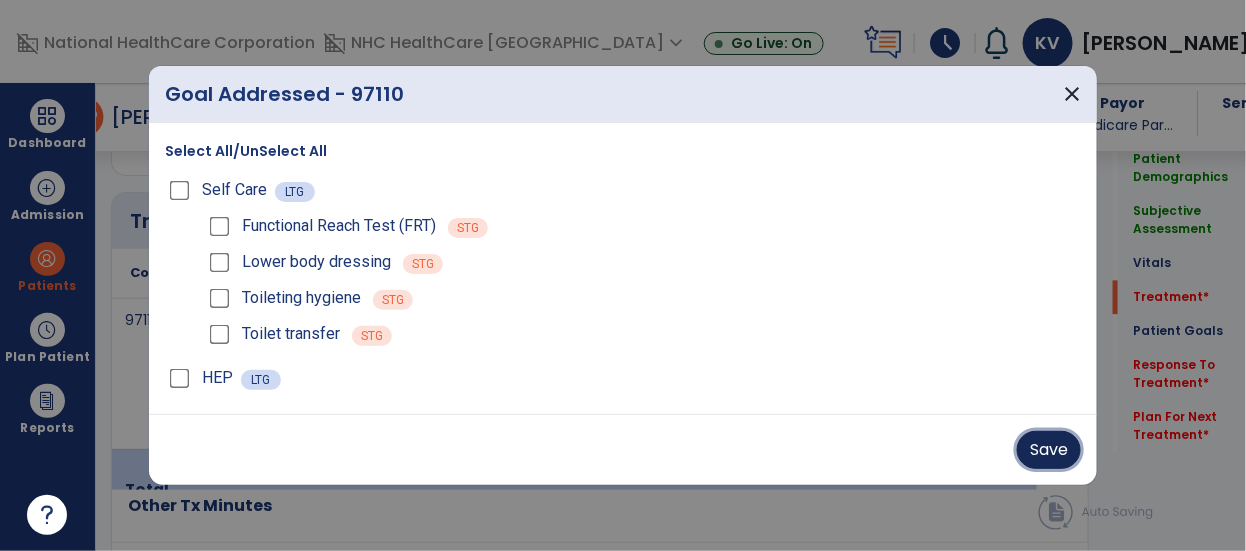 click on "Save" at bounding box center [1049, 450] 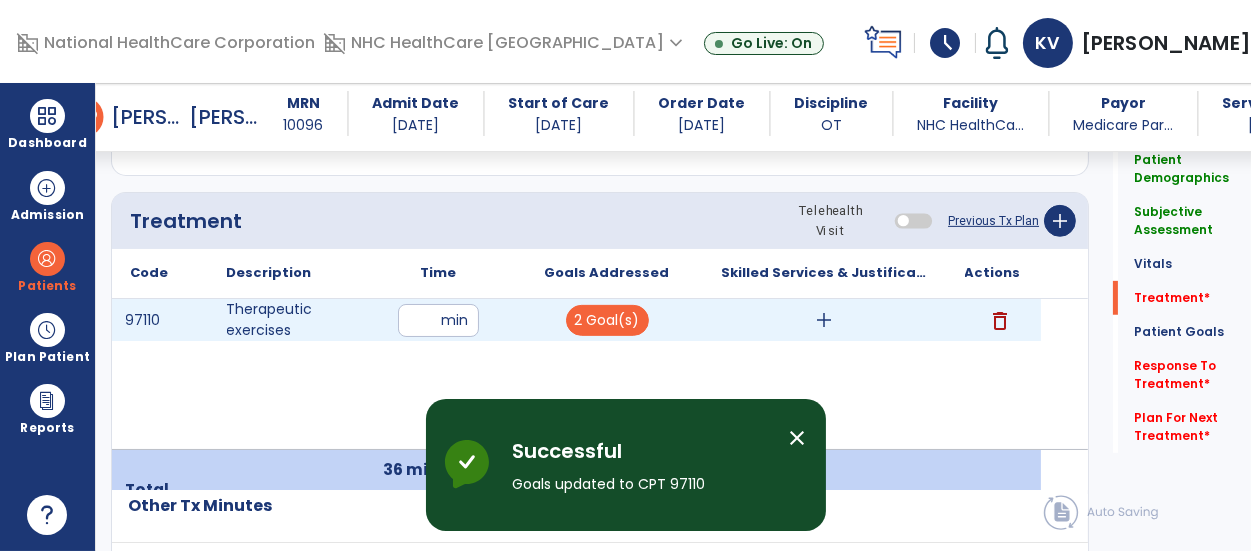 click on "add" at bounding box center [824, 320] 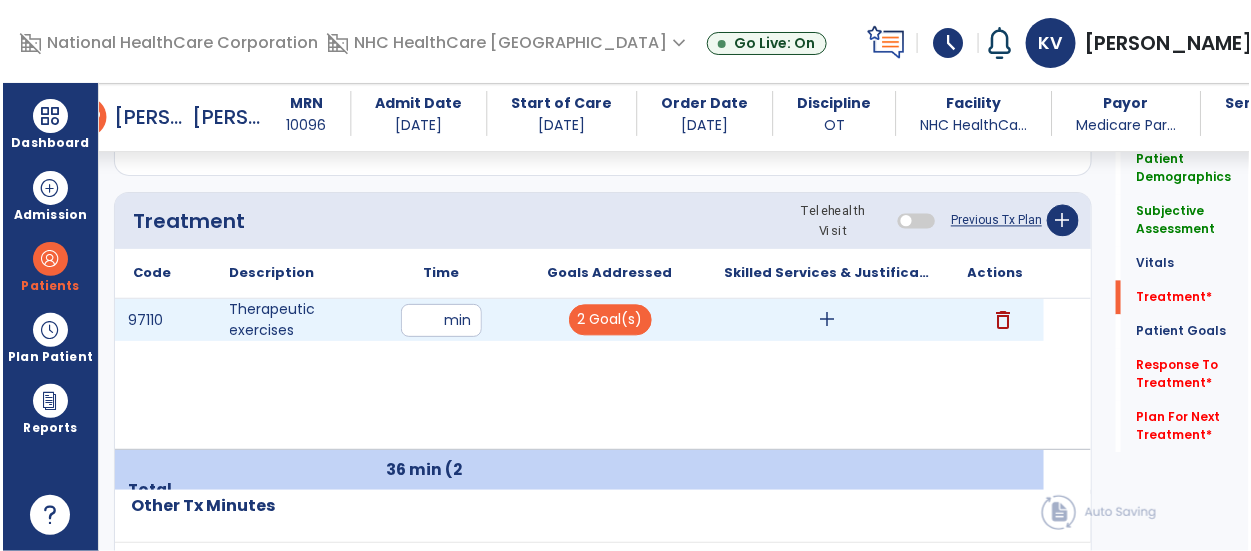scroll, scrollTop: 1167, scrollLeft: 0, axis: vertical 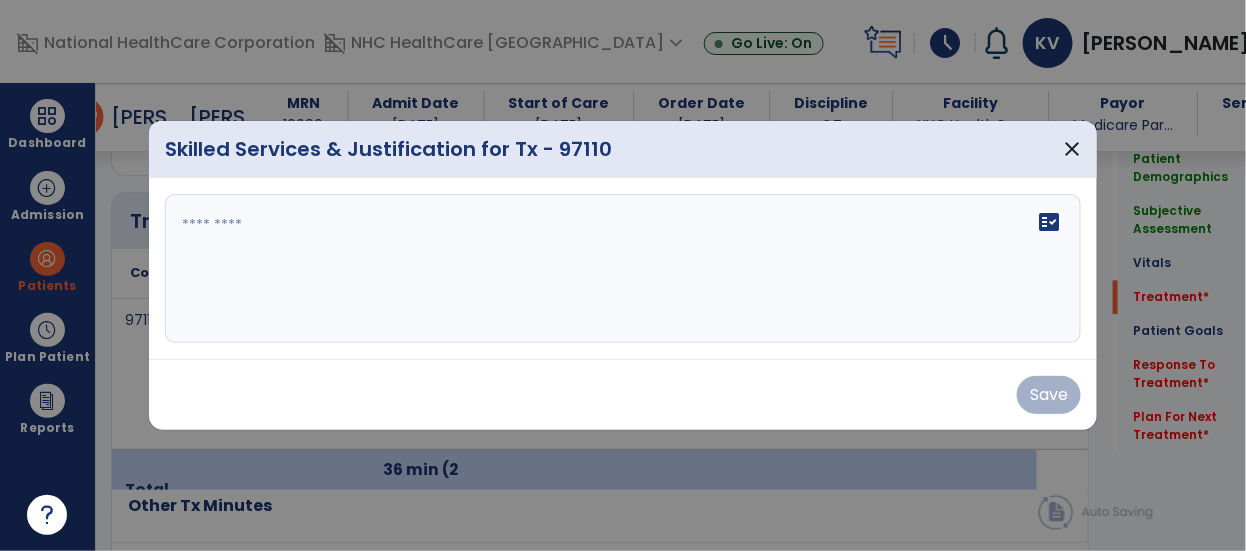 click on "fact_check" at bounding box center [623, 269] 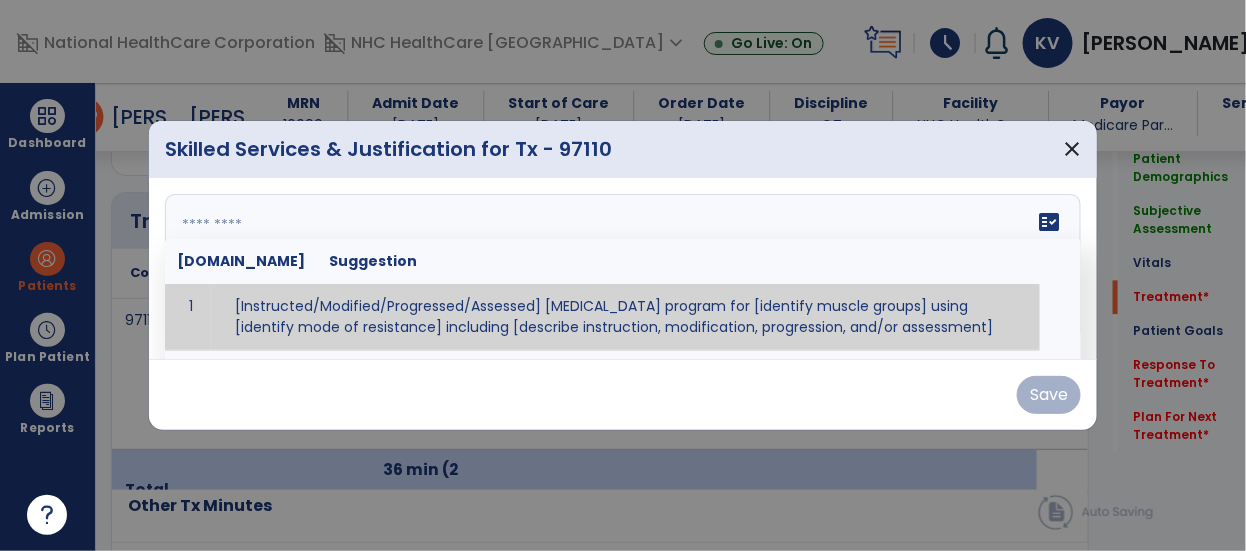 paste on "**********" 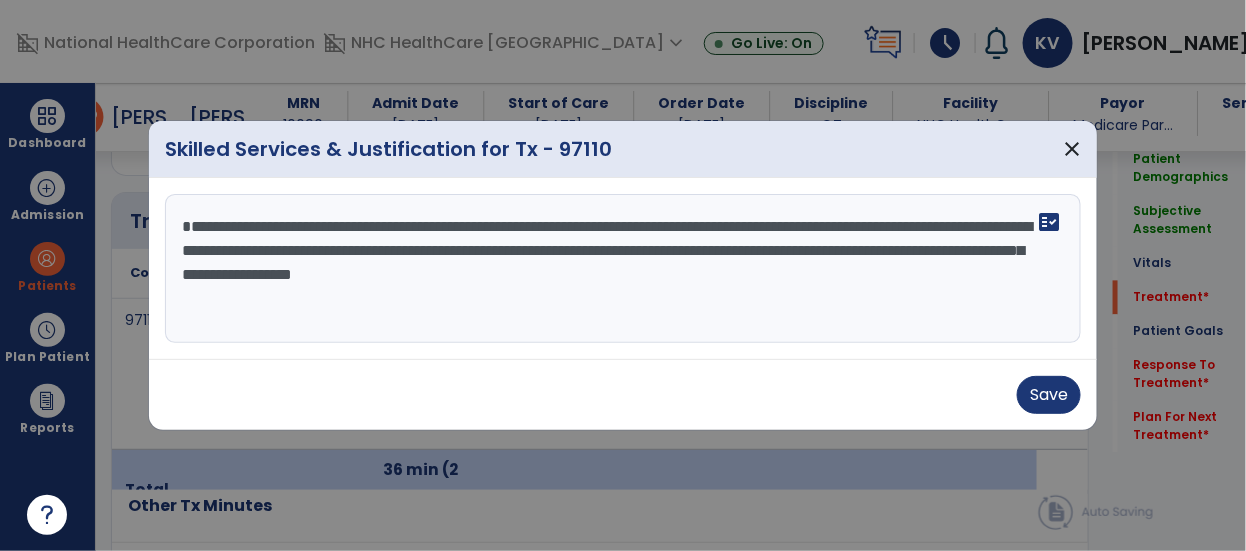 click on "**********" at bounding box center (623, 269) 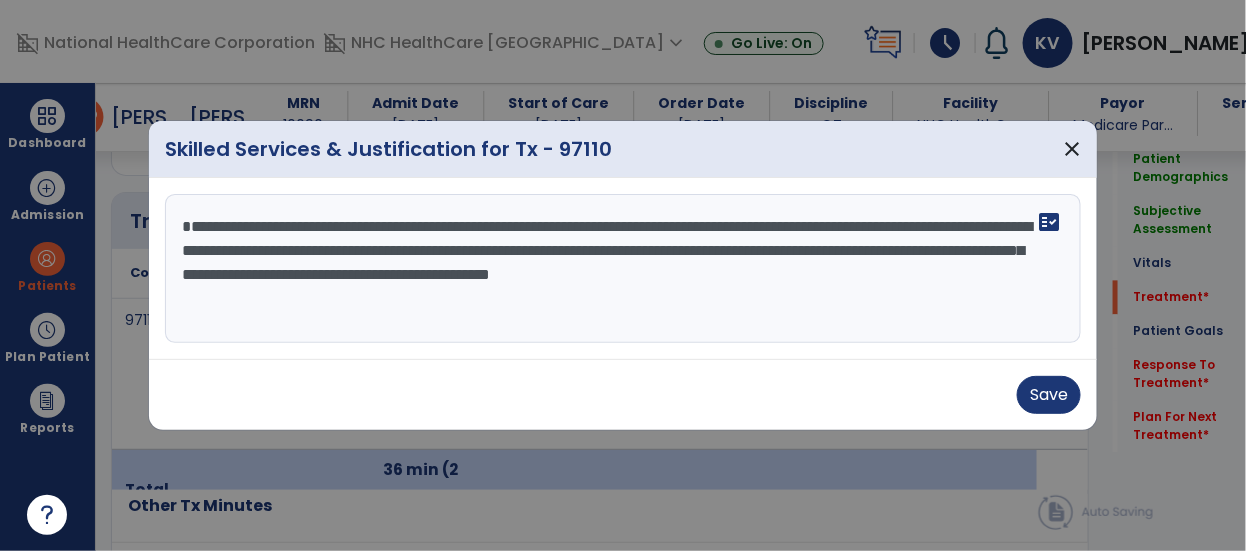 click on "**********" at bounding box center [623, 269] 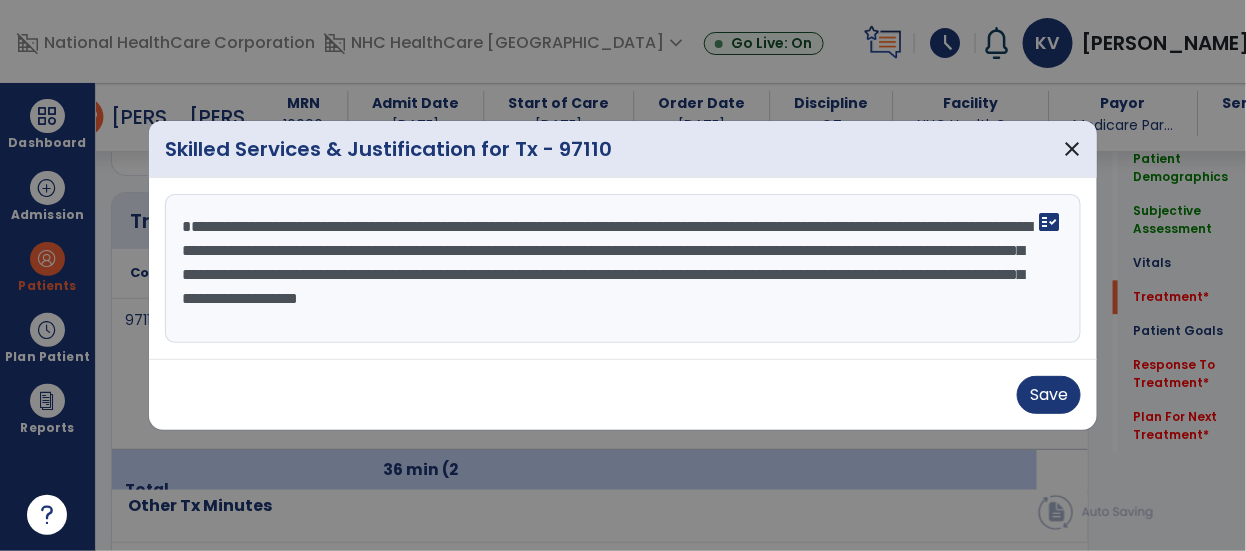 type on "**********" 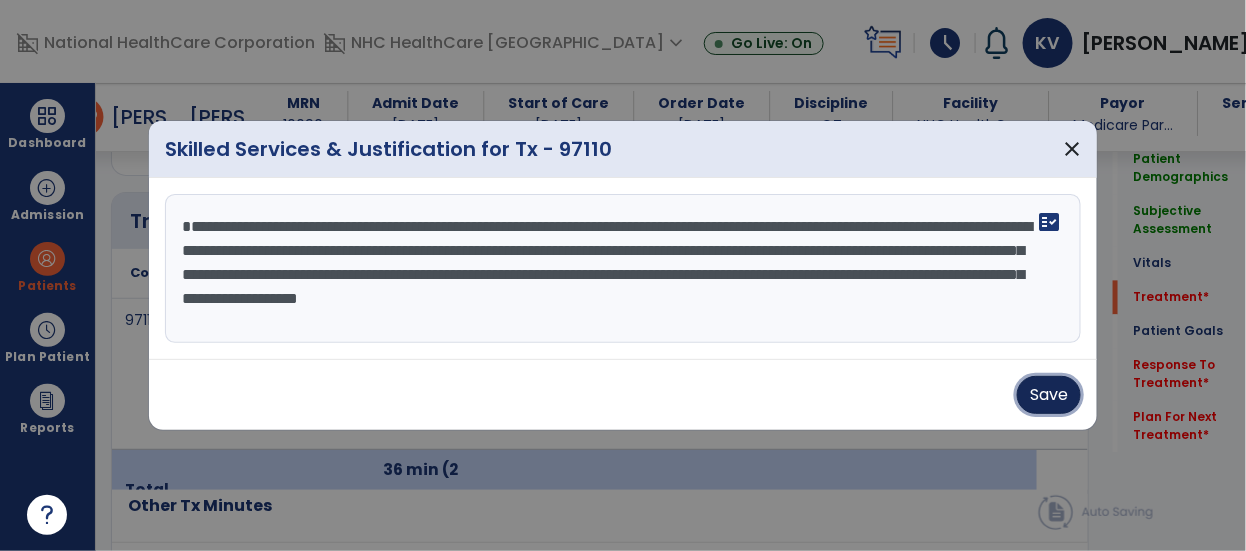 click on "Save" at bounding box center (1049, 395) 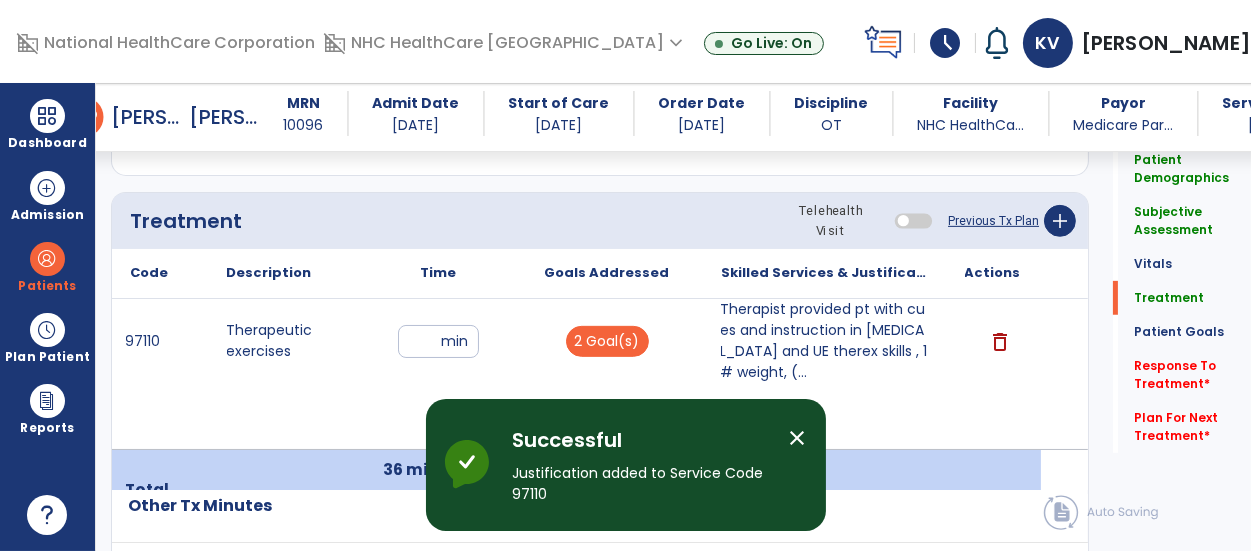 click on "Response To Treatment   *" 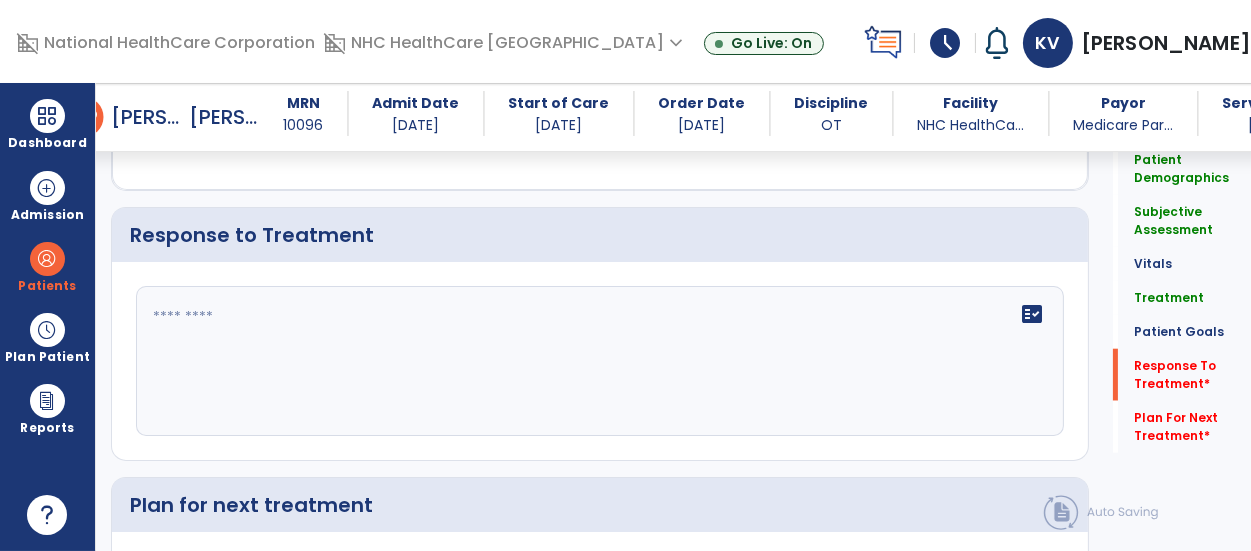 scroll, scrollTop: 2782, scrollLeft: 0, axis: vertical 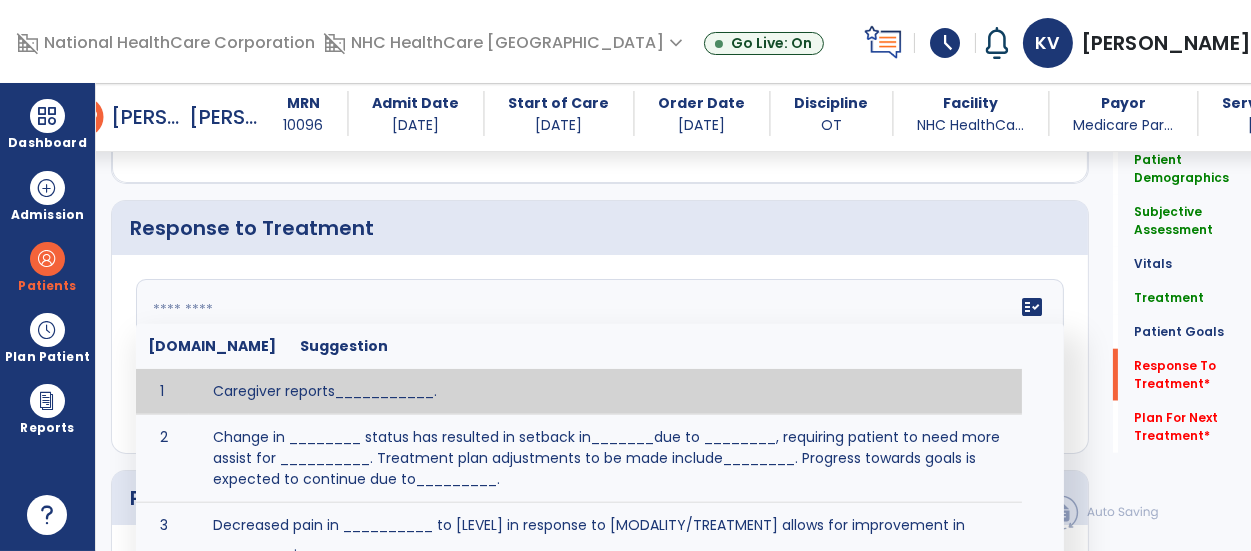 click on "fact_check  [DOMAIN_NAME] Suggestion 1 Caregiver reports___________. 2 Change in ________ status has resulted in setback in_______due to ________, requiring patient to need more assist for __________.   Treatment plan adjustments to be made include________.  Progress towards goals is expected to continue due to_________. 3 Decreased pain in __________ to [LEVEL] in response to [MODALITY/TREATMENT] allows for improvement in _________. 4 Functional gains in _______ have impacted the patient's ability to perform_________ with a reduction in assist levels to_________. 5 Functional progress this week has been significant due to__________. 6 Gains in ________ have improved the patient's ability to perform ______with decreased levels of assist to___________. 7 Improvement in ________allows patient to tolerate higher levels of challenges in_________. 8 Pain in [AREA] has decreased to [LEVEL] in response to [TREATMENT/MODALITY], allowing fore ease in completing__________. 9 10 11 12 13 14 15 16 17 18 19 20 21" 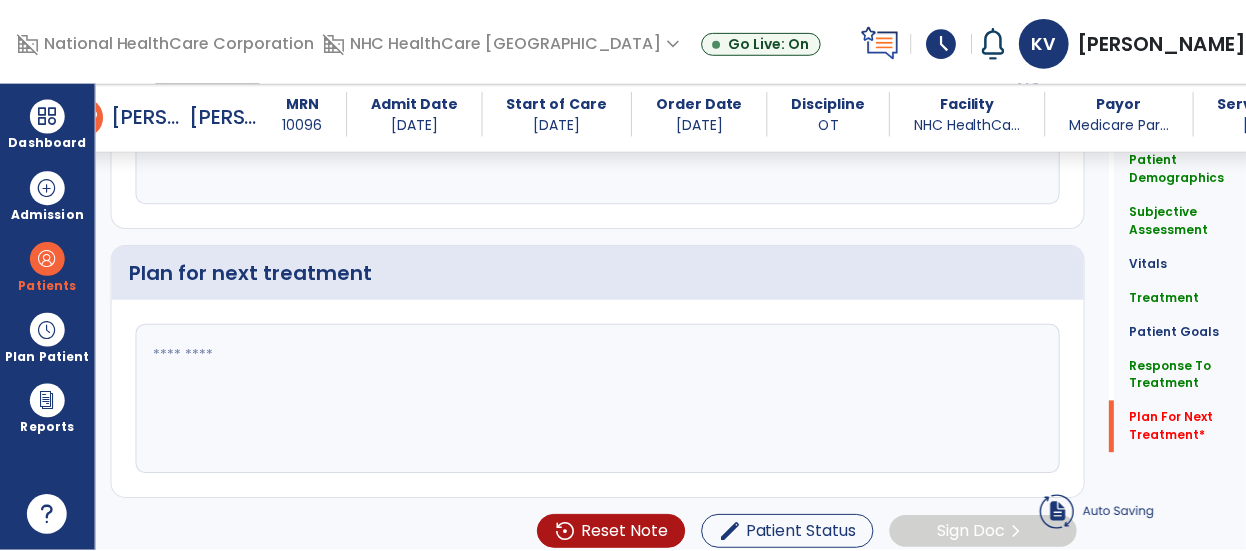 scroll, scrollTop: 3008, scrollLeft: 0, axis: vertical 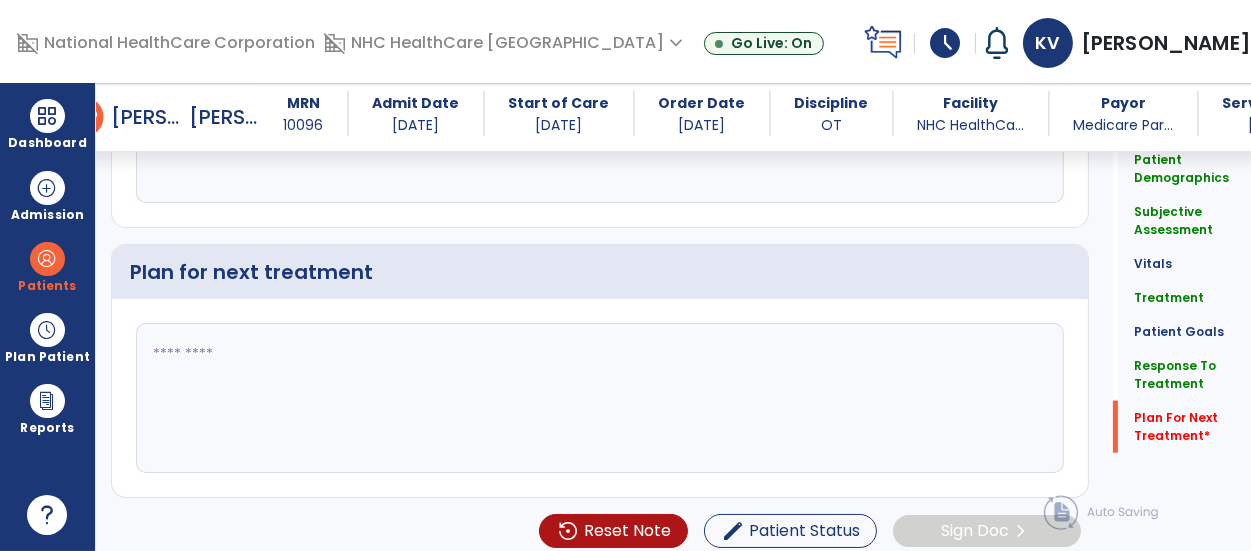 type on "**********" 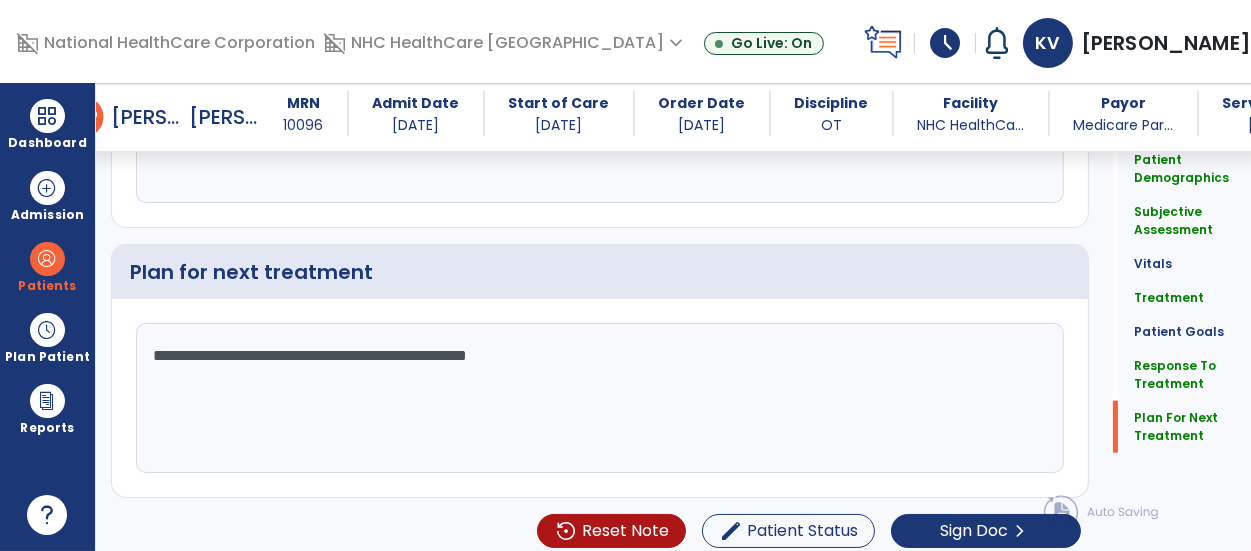 type on "**********" 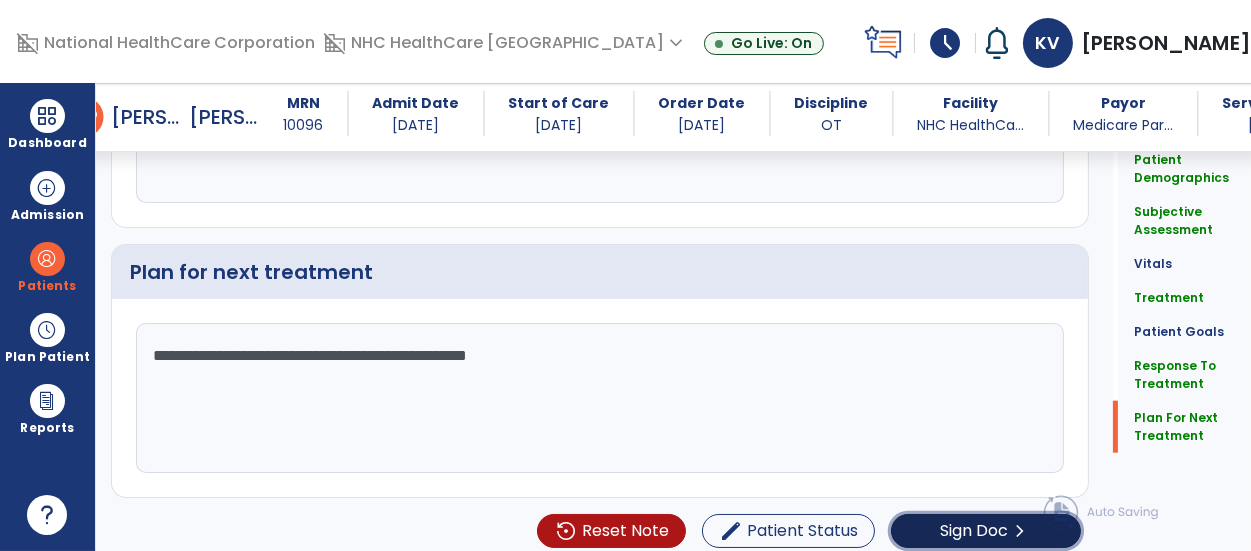 click on "chevron_right" 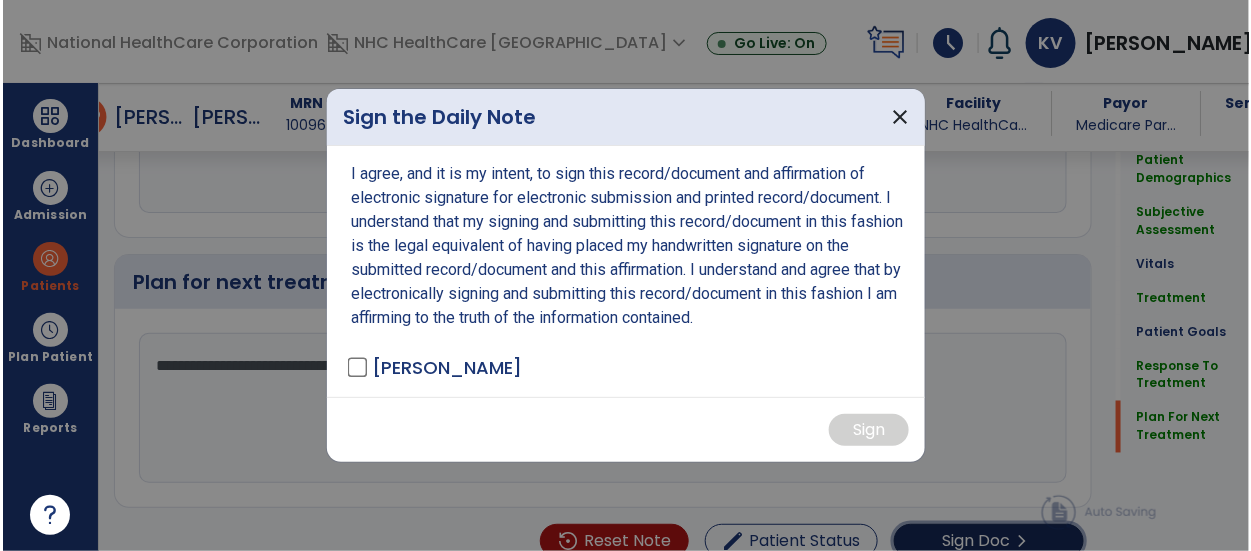 scroll, scrollTop: 3008, scrollLeft: 0, axis: vertical 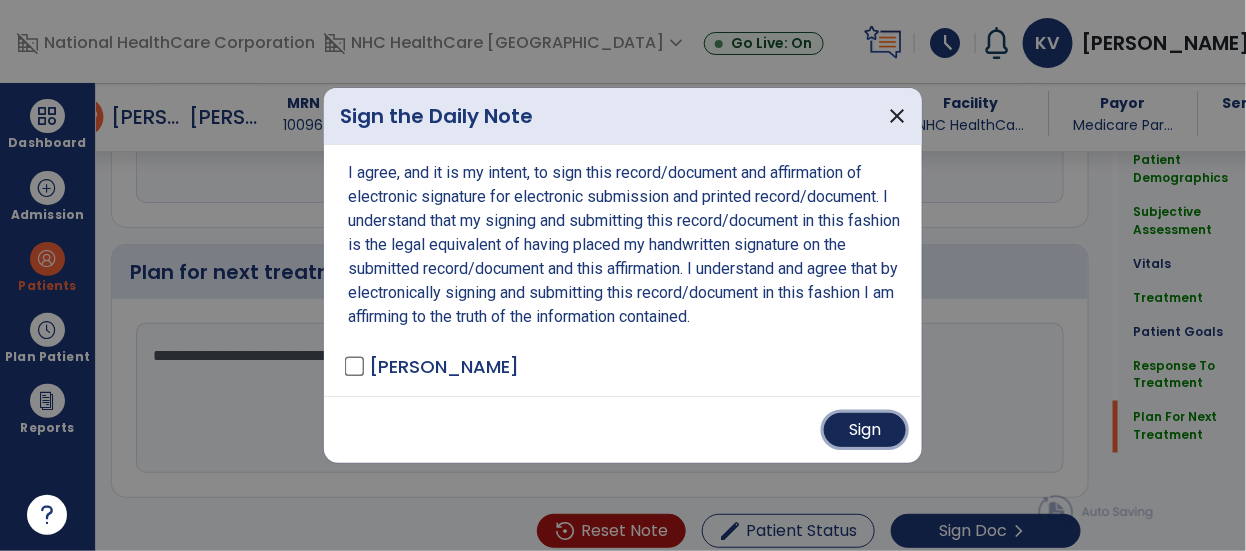 click on "Sign" at bounding box center [865, 430] 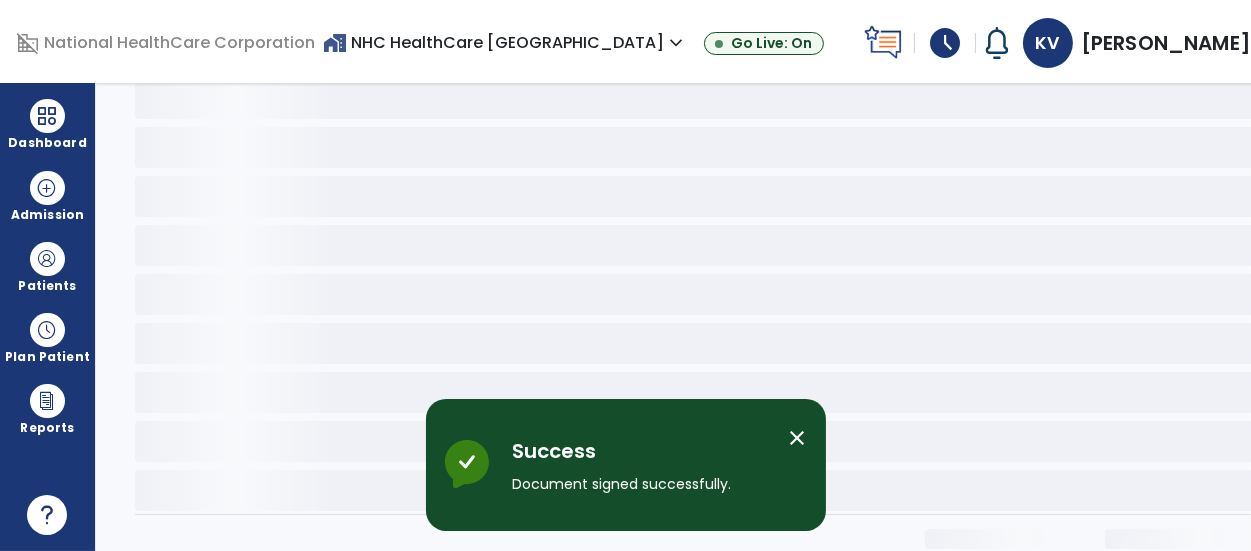 scroll, scrollTop: 0, scrollLeft: 0, axis: both 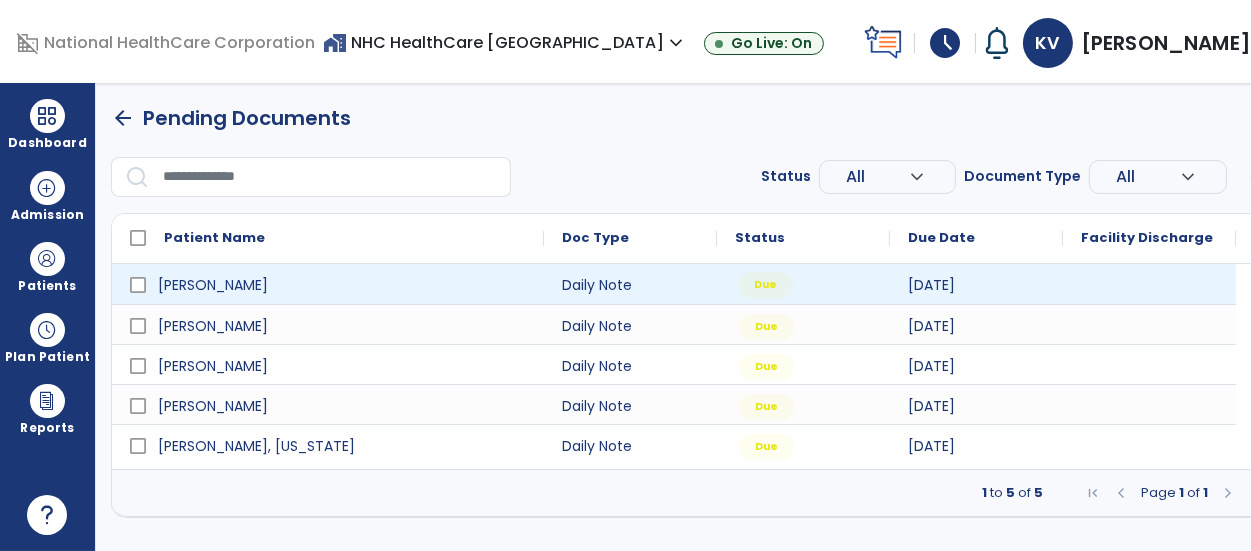 click on "Due" at bounding box center [765, 285] 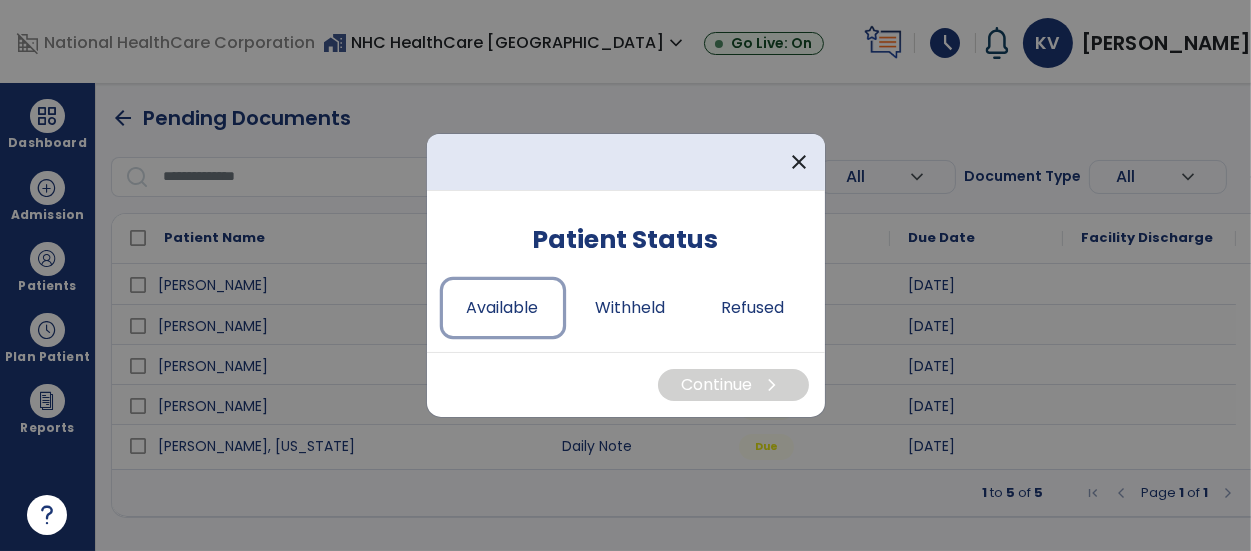 click on "Available" at bounding box center [503, 308] 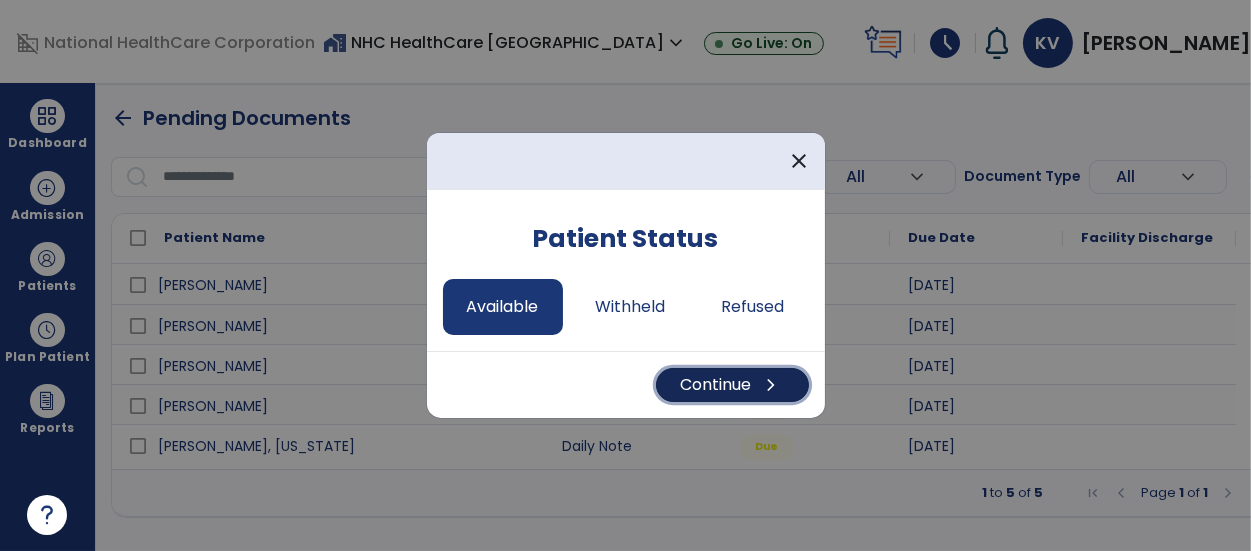 click on "chevron_right" at bounding box center [772, 385] 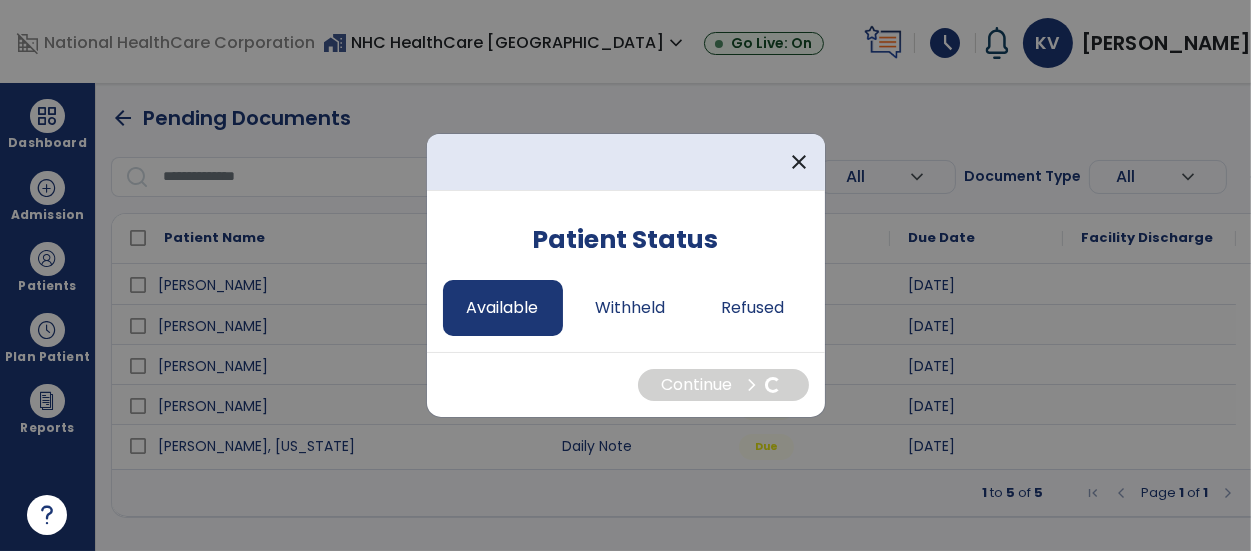 select on "*" 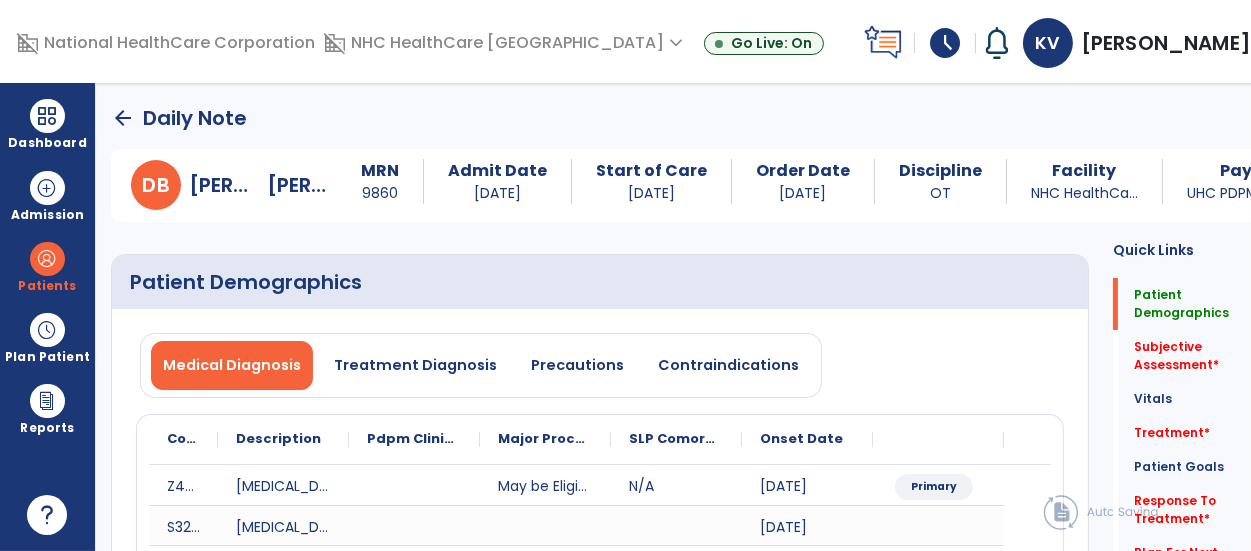 click on "Subjective Assessment   *" 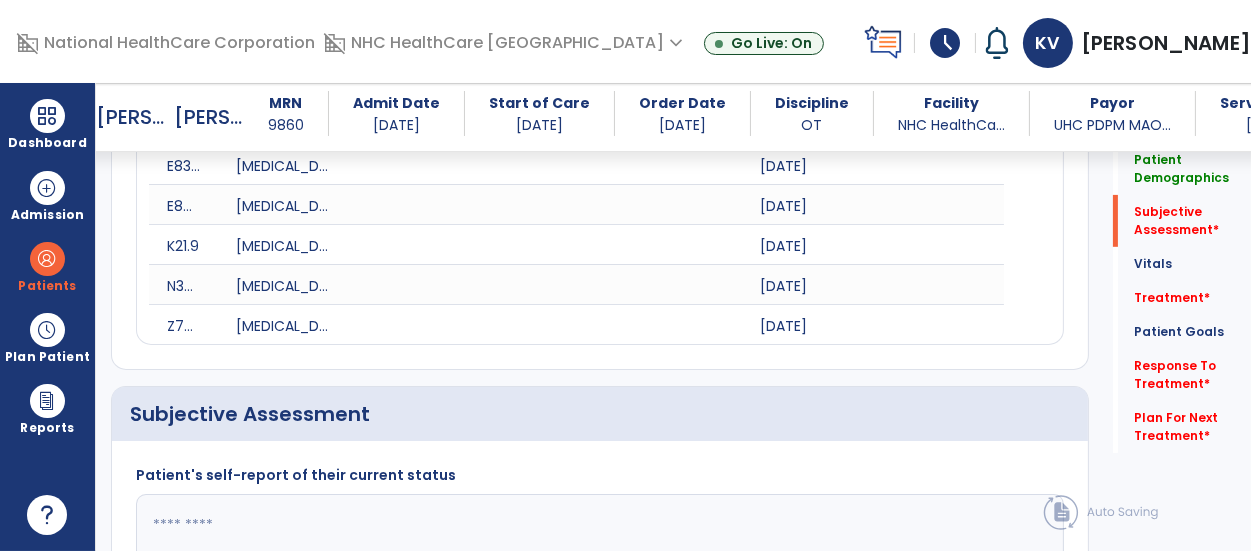 scroll, scrollTop: 1088, scrollLeft: 0, axis: vertical 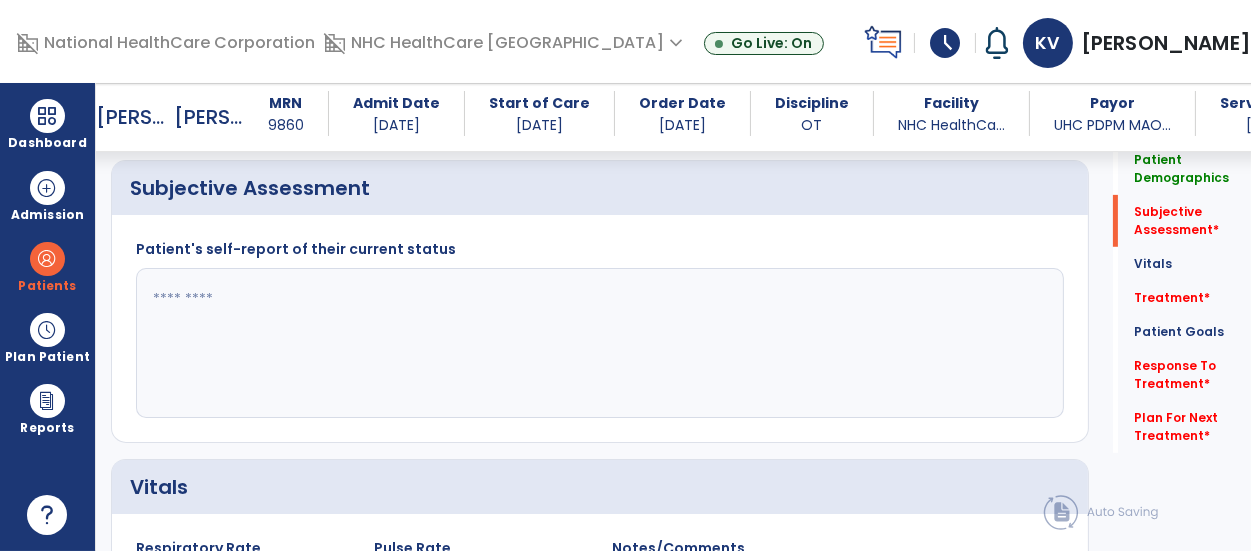 click 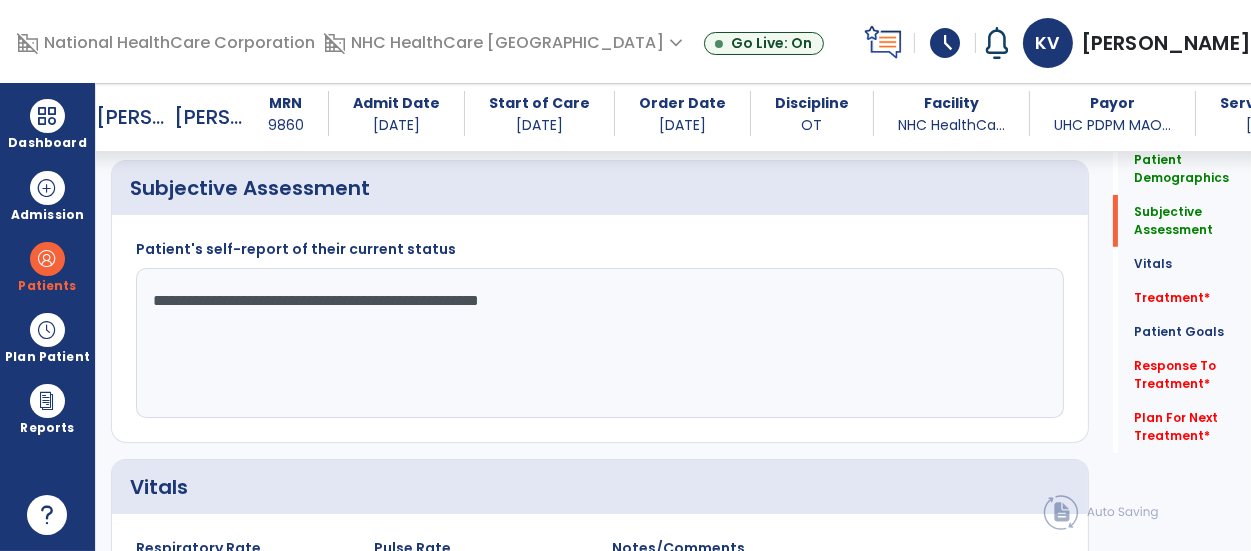 type on "**********" 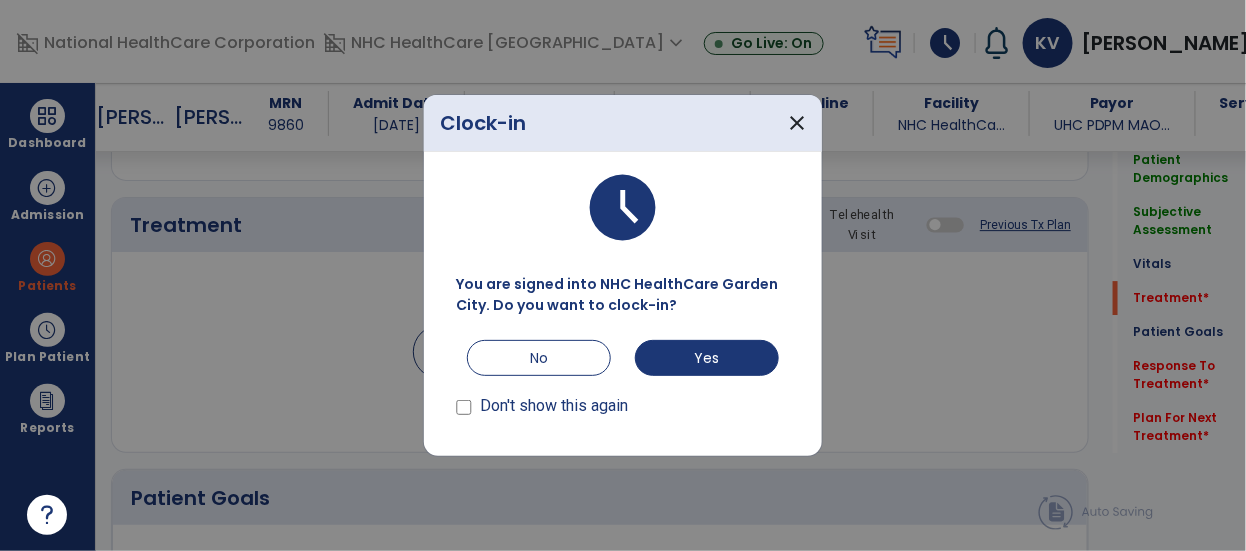 scroll, scrollTop: 1777, scrollLeft: 0, axis: vertical 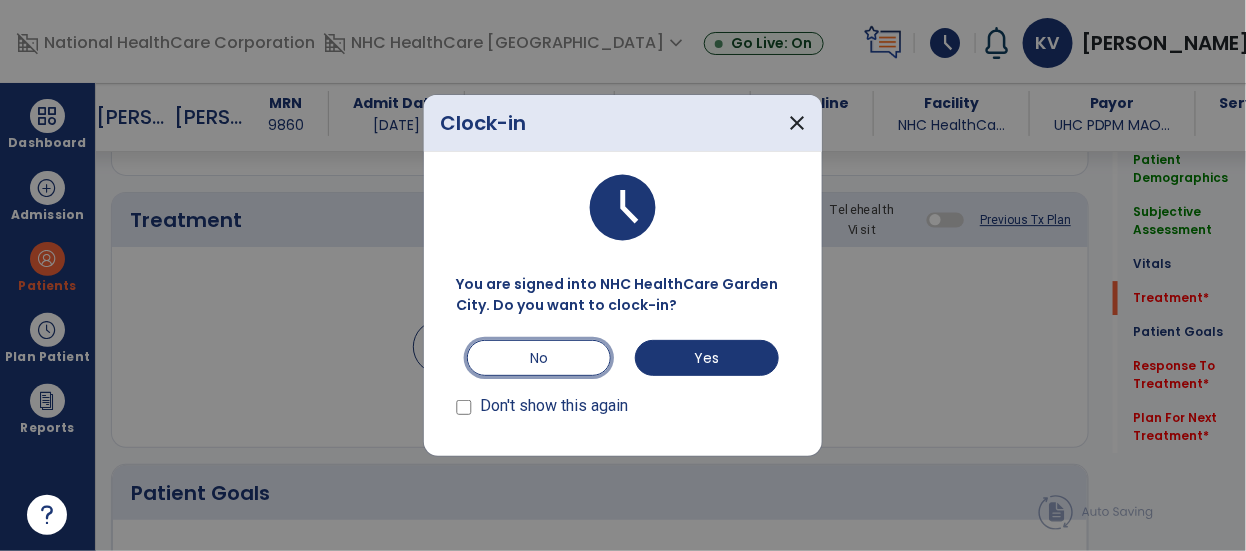 click on "No" at bounding box center [539, 358] 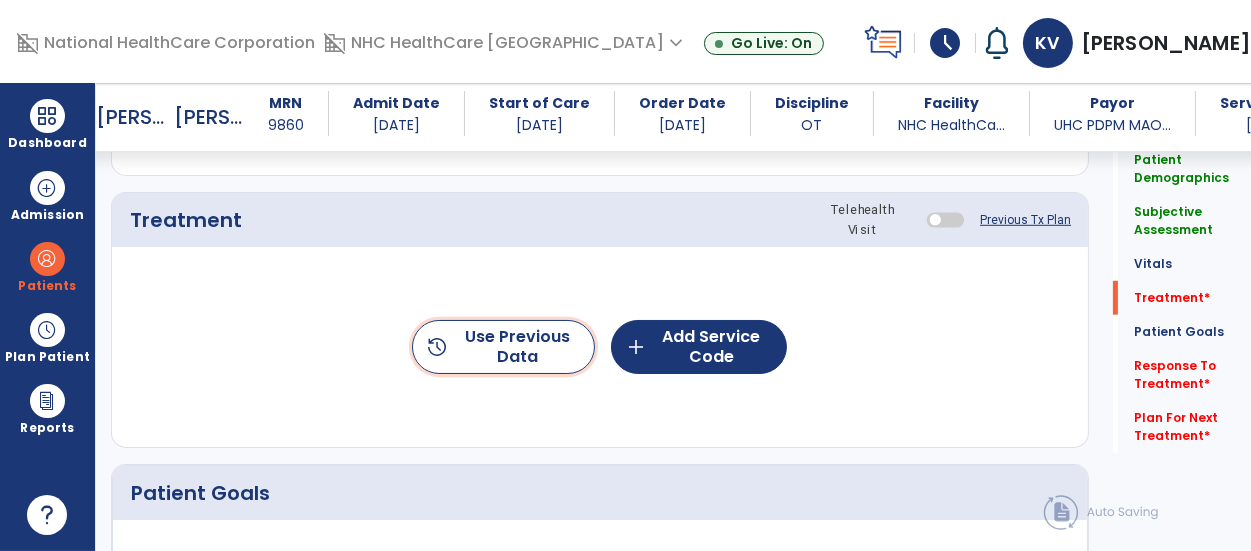 click on "history  Use Previous Data" 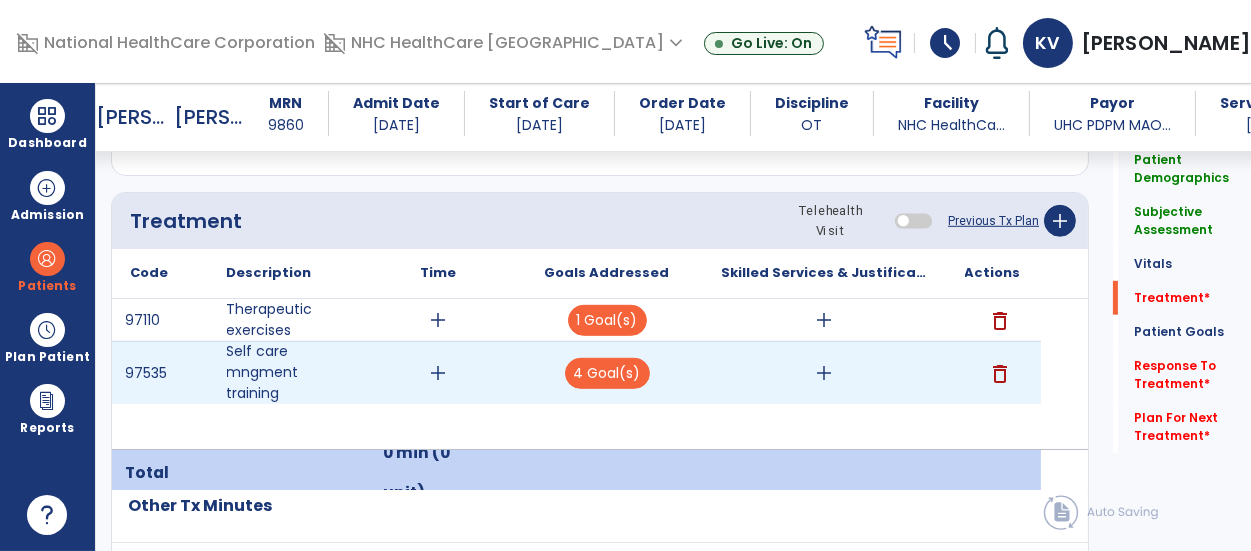 click on "delete" at bounding box center [1001, 374] 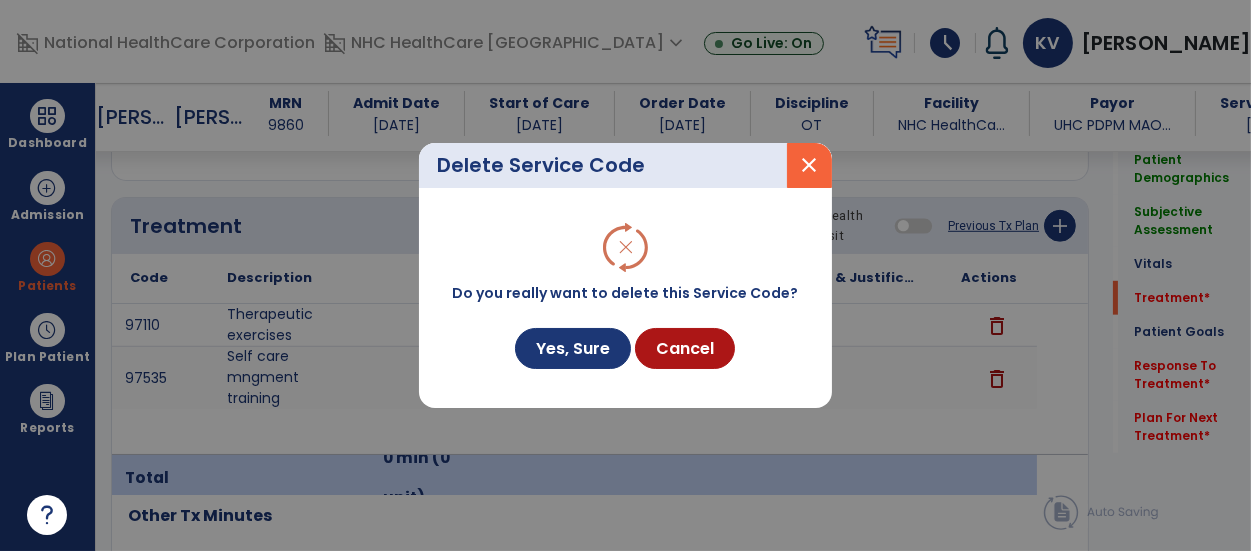 scroll, scrollTop: 1777, scrollLeft: 0, axis: vertical 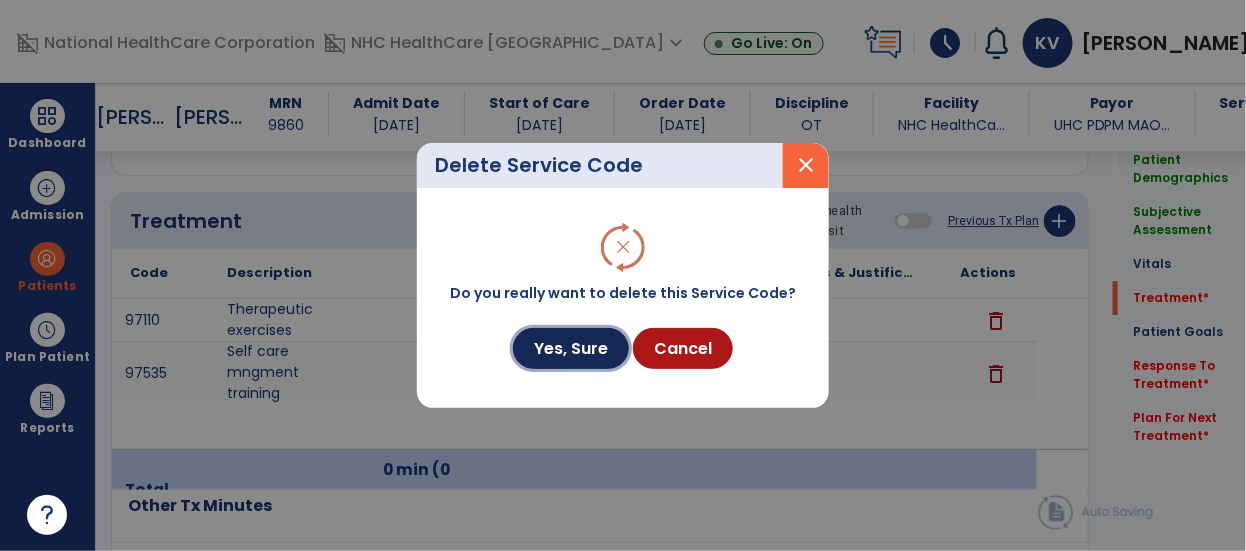 click on "Yes, Sure" at bounding box center [571, 348] 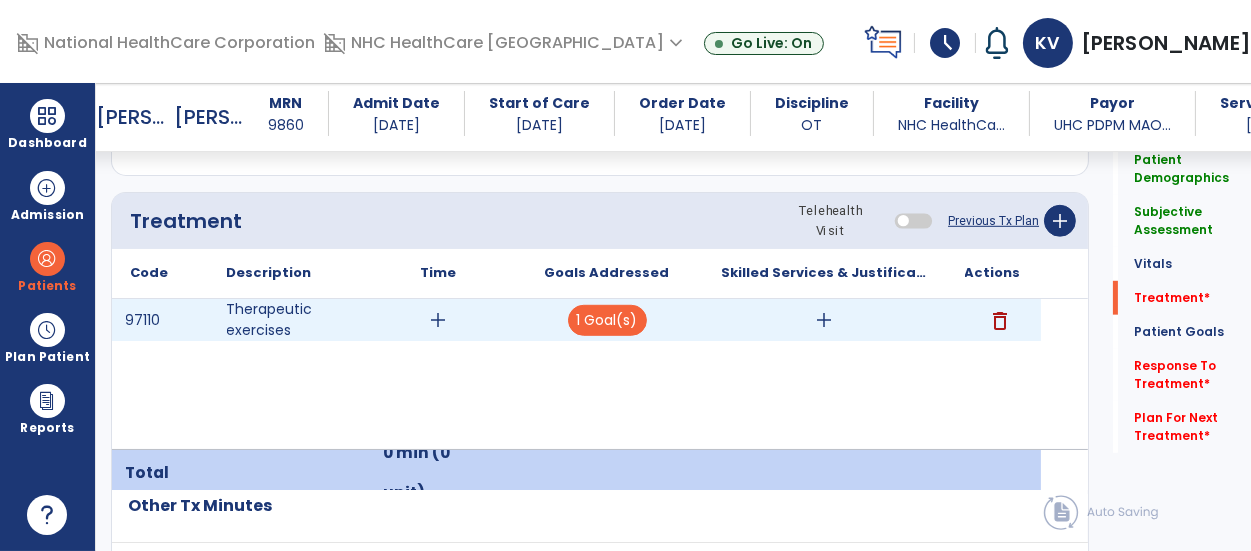 click on "add" at bounding box center (438, 320) 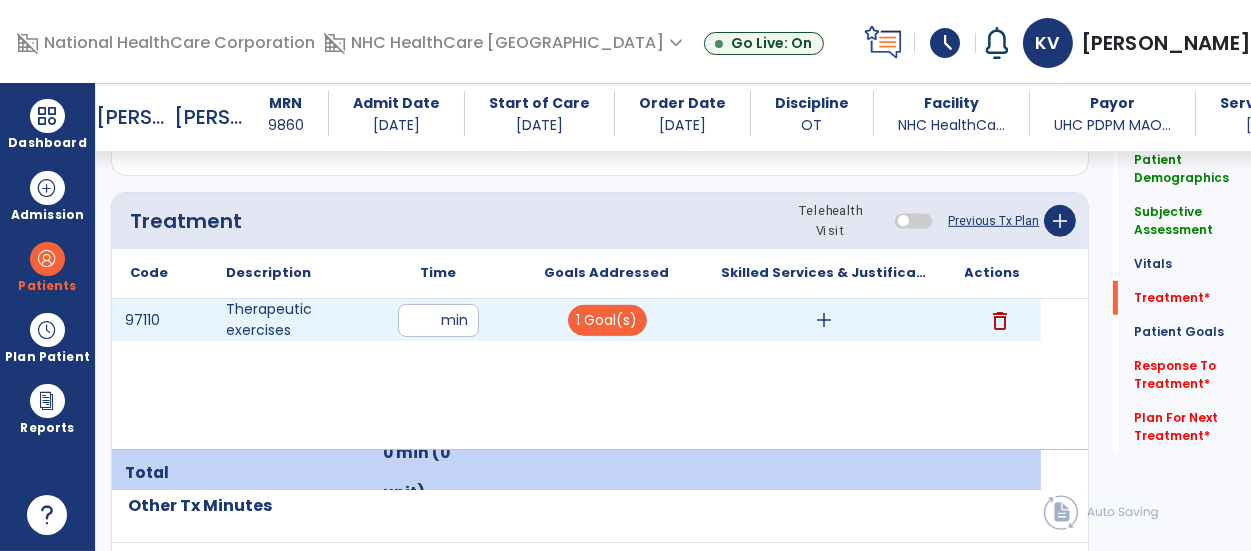 type on "**" 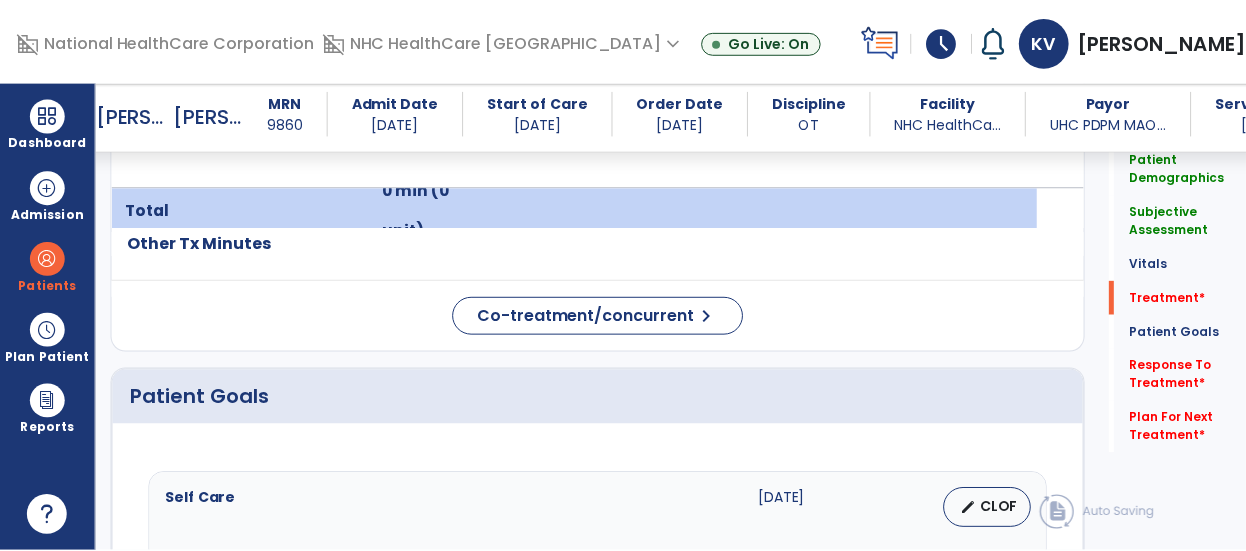 scroll, scrollTop: 2050, scrollLeft: 0, axis: vertical 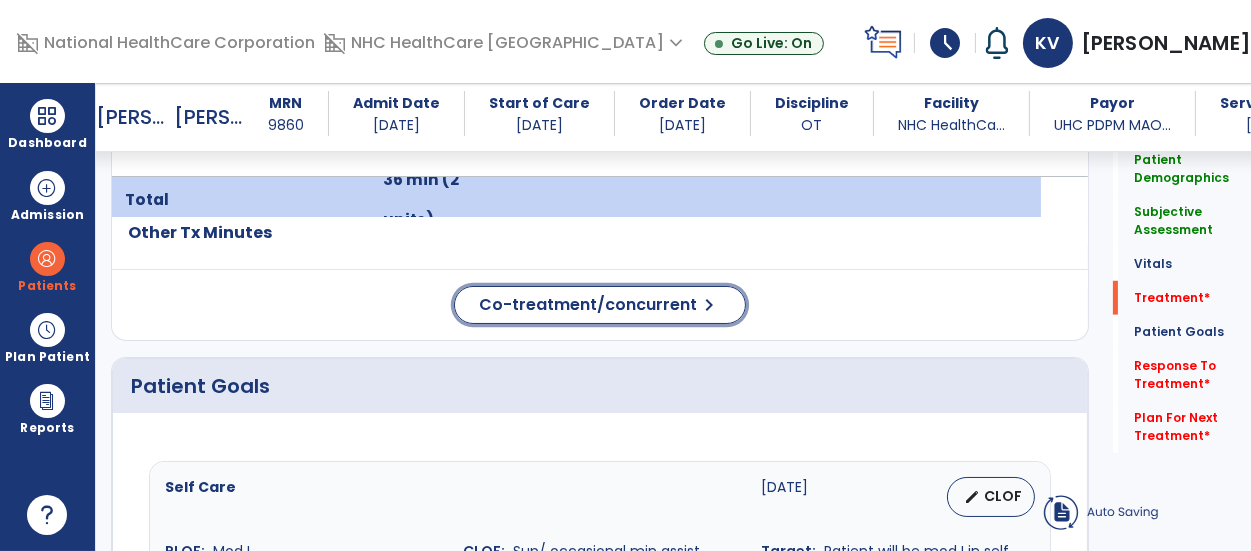 click on "Co-treatment/concurrent  chevron_right" 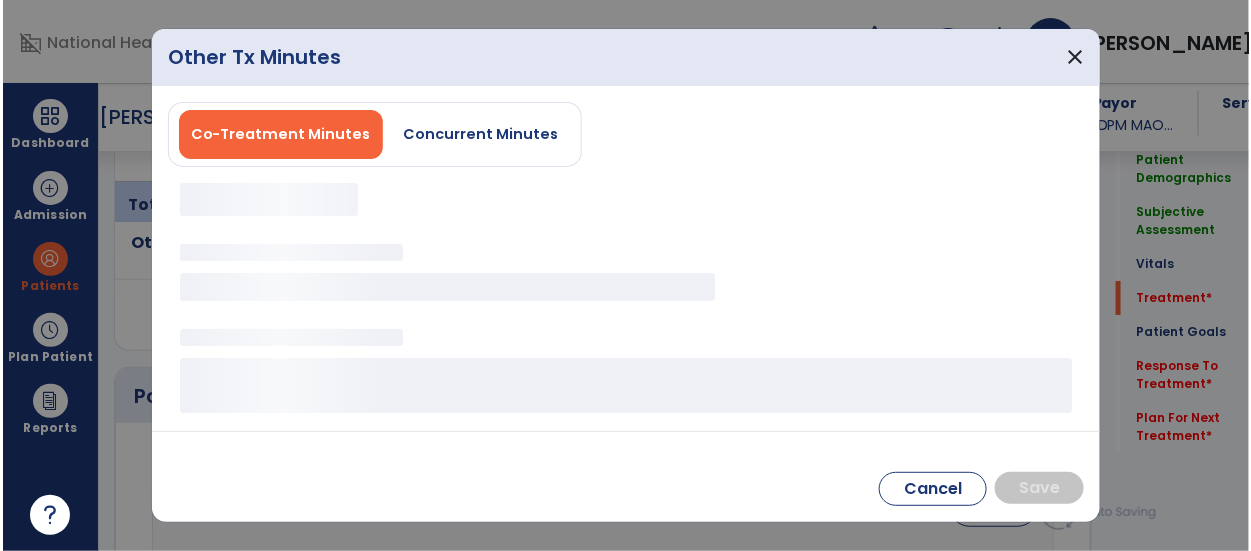 scroll, scrollTop: 2050, scrollLeft: 0, axis: vertical 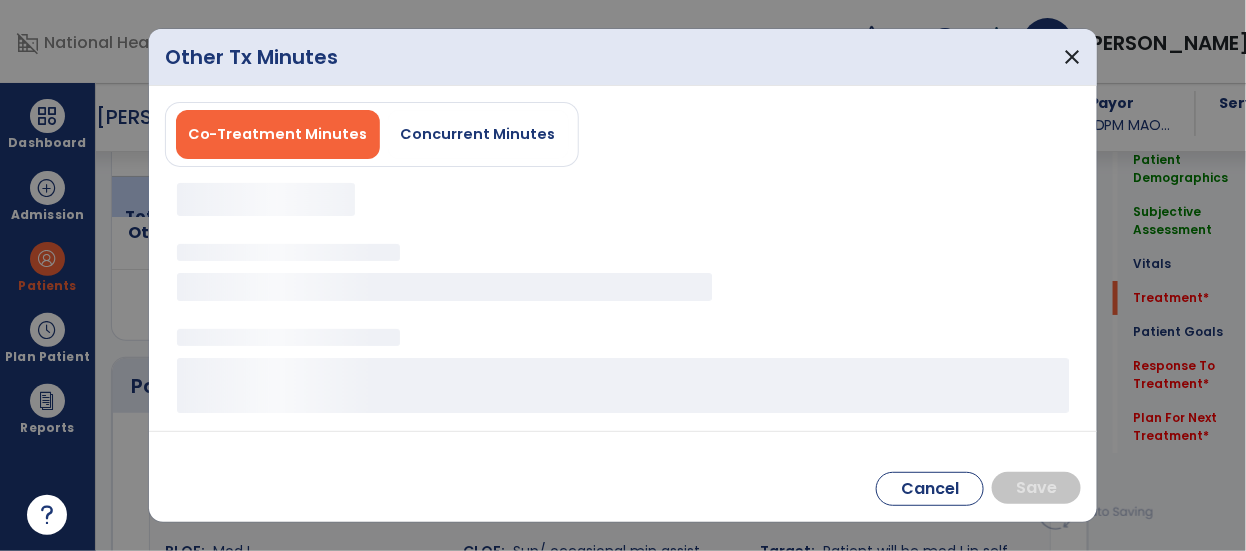 click on "Concurrent Minutes" at bounding box center (478, 134) 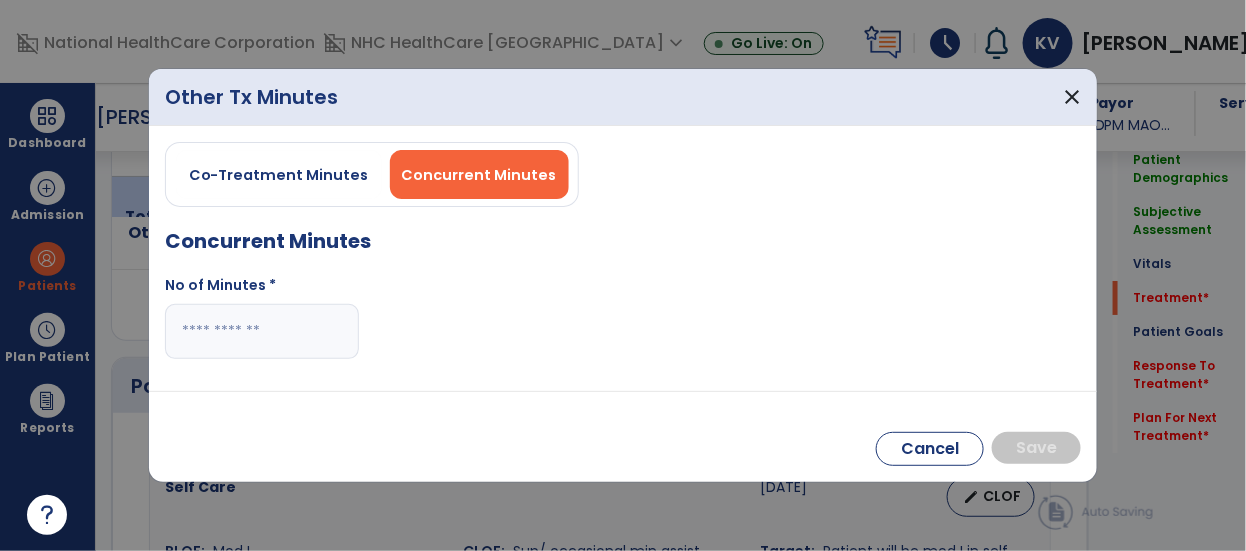 click at bounding box center (262, 331) 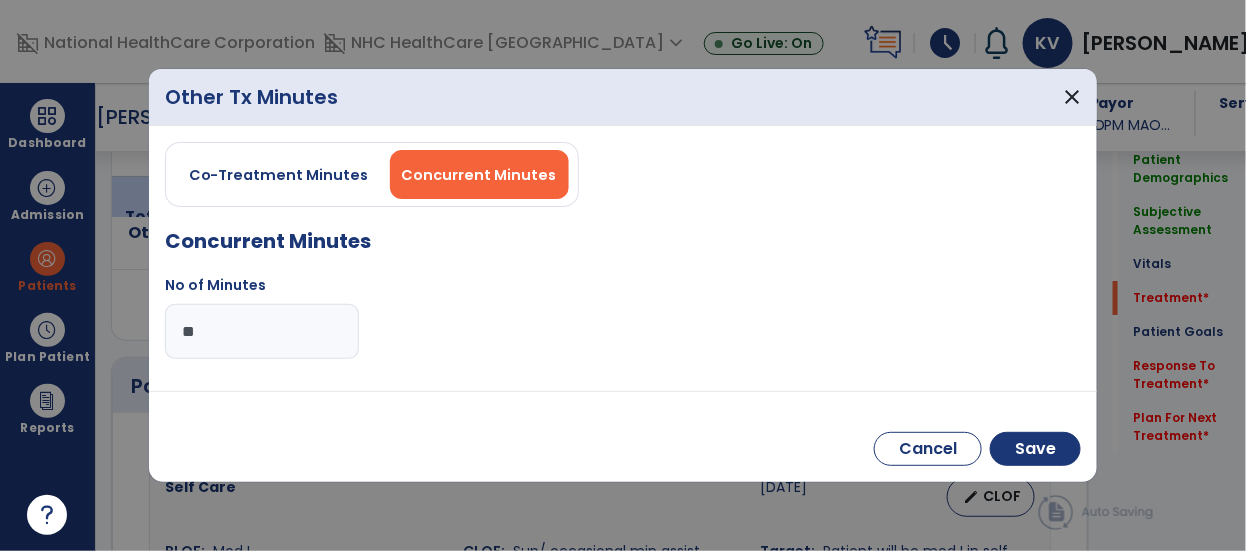 type on "**" 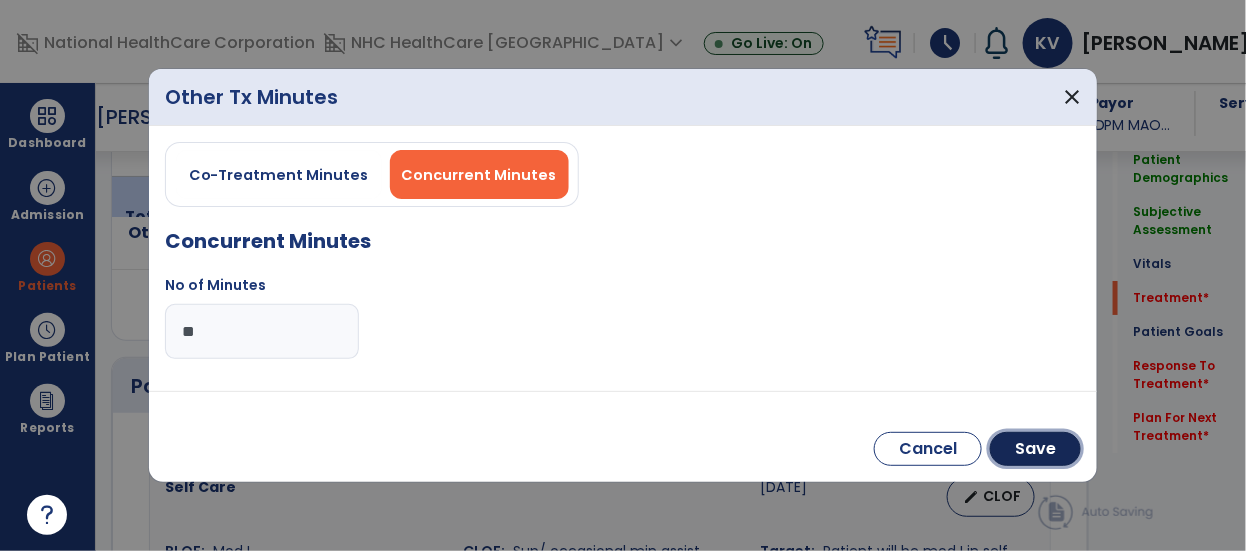 click on "Save" at bounding box center (1035, 449) 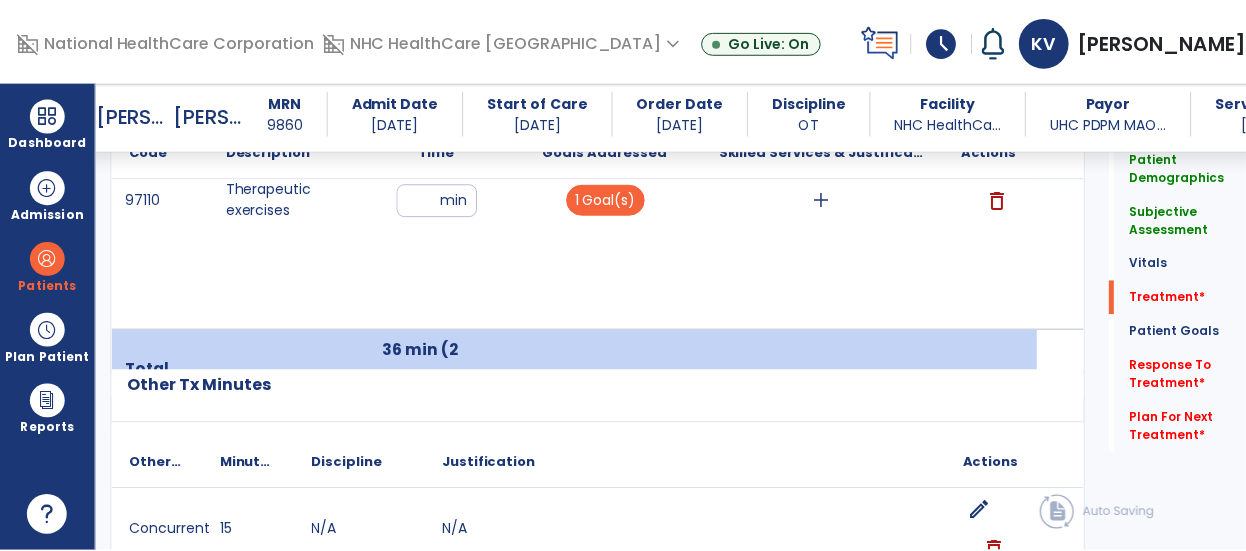 scroll, scrollTop: 1686, scrollLeft: 0, axis: vertical 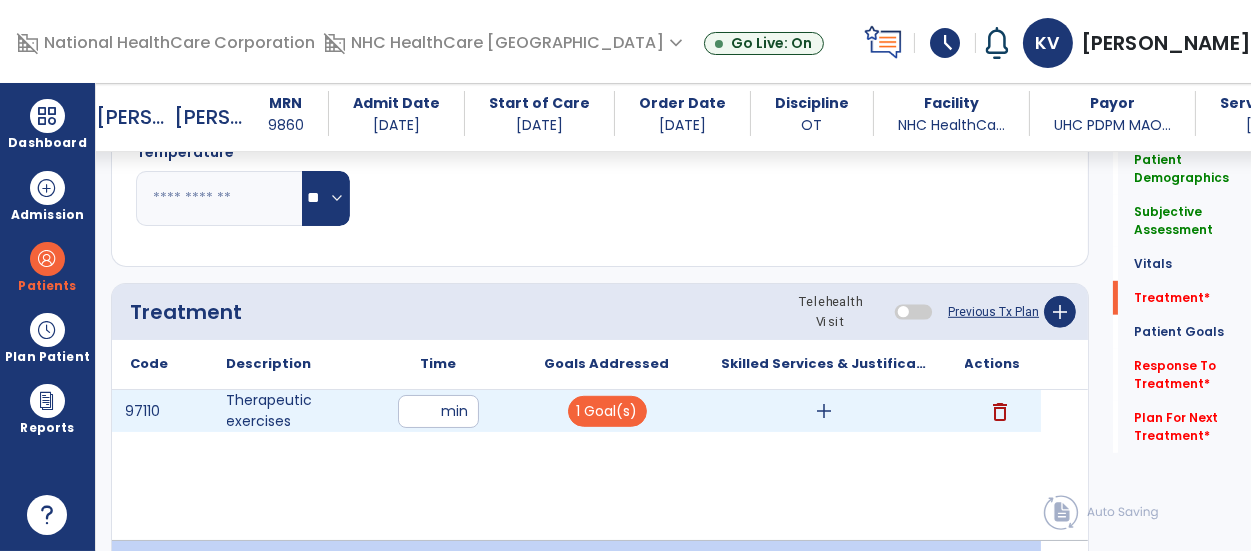 click on "add" at bounding box center (824, 411) 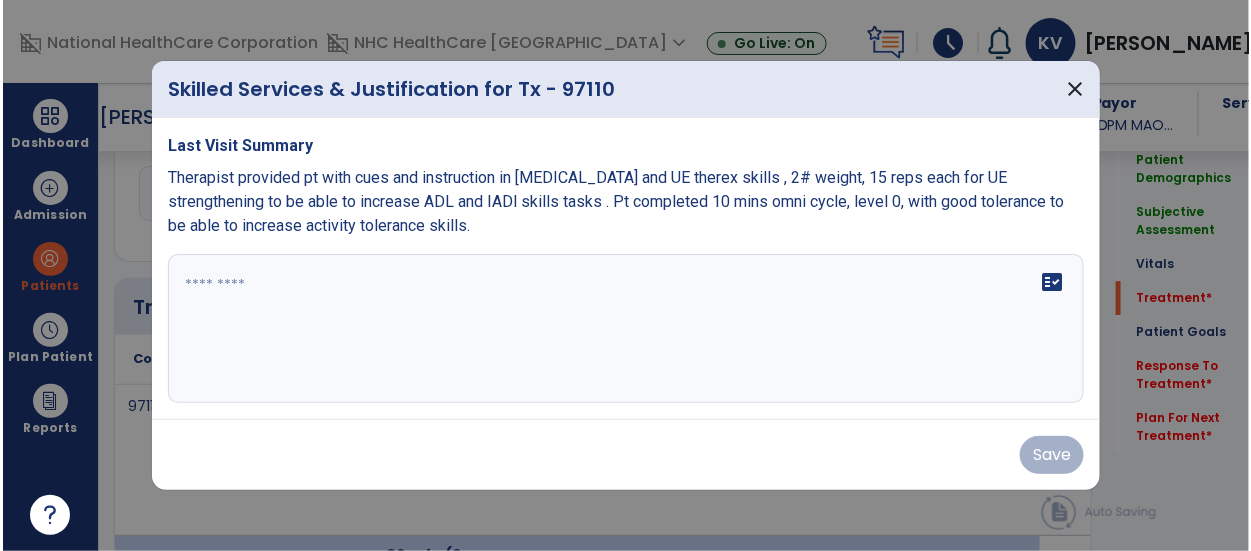 scroll, scrollTop: 1686, scrollLeft: 0, axis: vertical 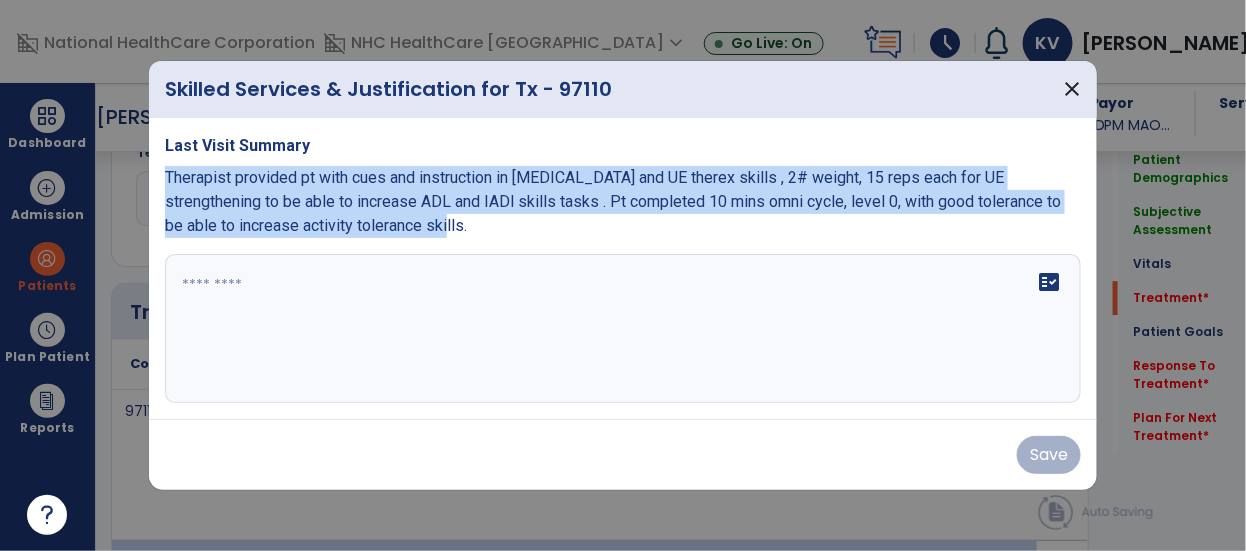 drag, startPoint x: 165, startPoint y: 174, endPoint x: 497, endPoint y: 226, distance: 336.0476 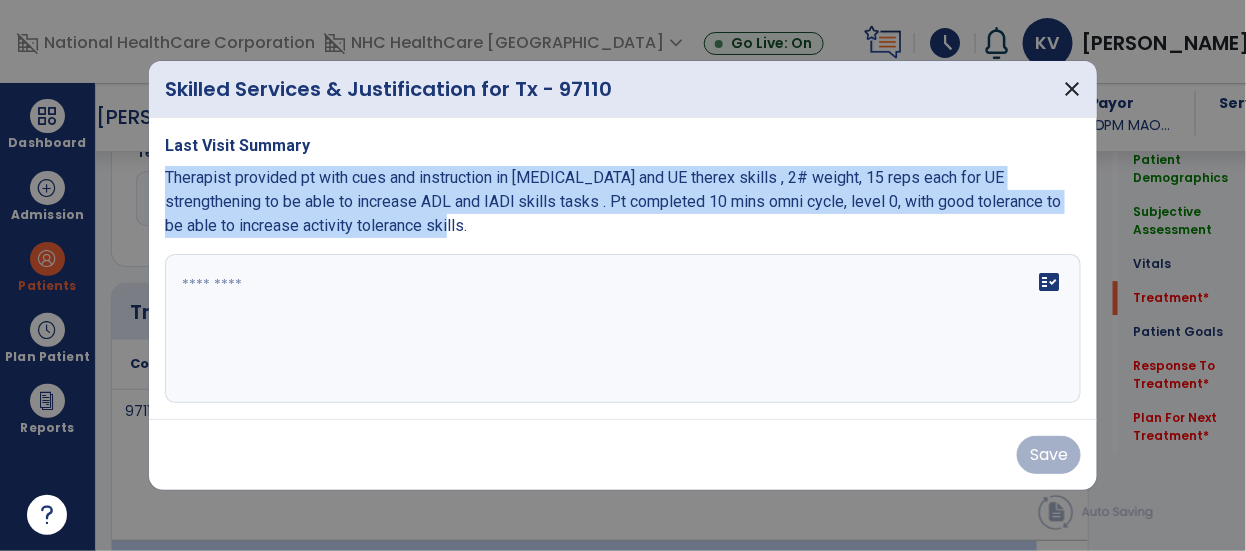 click on "Therapist provided pt with cues and instruction in [MEDICAL_DATA] and UE therex skills , 2# weight, 15 reps each for UE strengthening to be able to increase ADL and IADl skills tasks . Pt completed 10 mins omni cycle, level 0, with good tolerance to be able to increase activity tolerance skills." at bounding box center [623, 202] 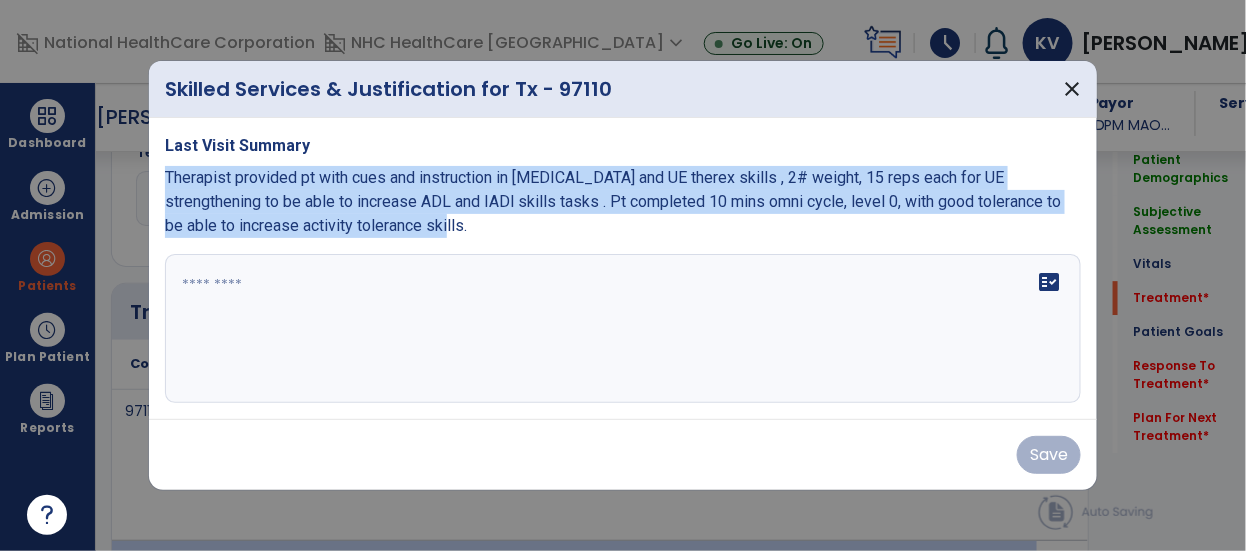 copy on "Therapist provided pt with cues and instruction in [MEDICAL_DATA] and UE therex skills , 2# weight, 15 reps each for UE strengthening to be able to increase ADL and IADl skills tasks . Pt completed 10 mins omni cycle, level 0, with good tolerance to be able to increase activity tolerance skills." 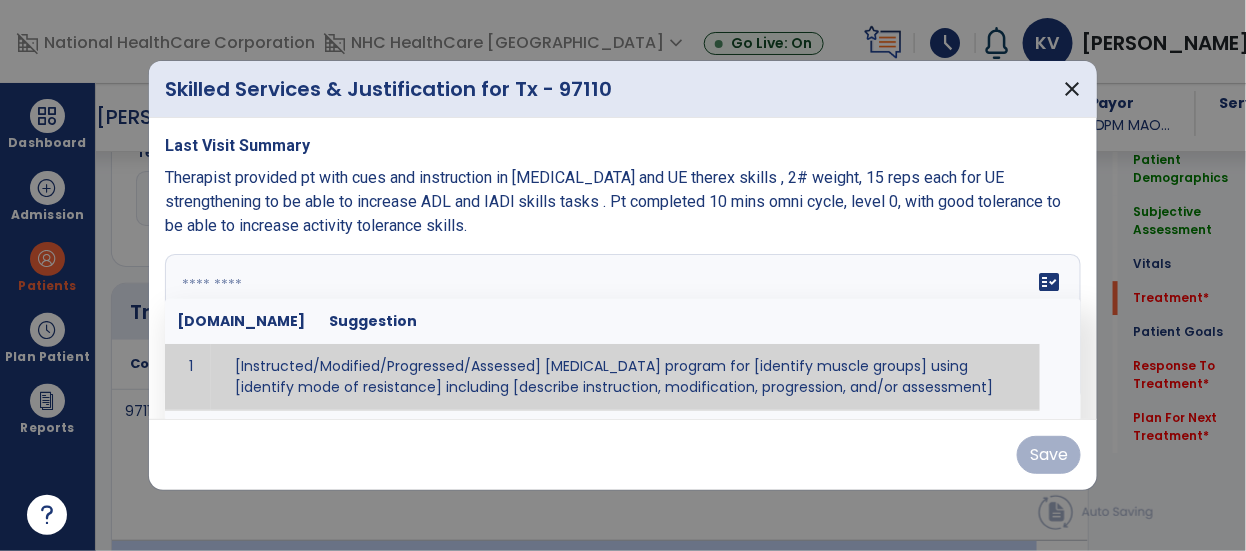 click on "fact_check  [DOMAIN_NAME] Suggestion 1 [Instructed/Modified/Progressed/Assessed] [MEDICAL_DATA] program for [identify muscle groups] using [identify mode of resistance] including [describe instruction, modification, progression, and/or assessment] 2 [Instructed/Modified/Progressed/Assessed] aerobic exercise program using [identify equipment/mode] including [describe instruction, modification,progression, and/or assessment] 3 [Instructed/Modified/Progressed/Assessed] [PROM/A/AROM/AROM] program for [identify joint movements] using [contract-relax, over-pressure, inhibitory techniques, other] 4 [Assessed/Tested] aerobic capacity with administration of [aerobic capacity test]" at bounding box center [623, 329] 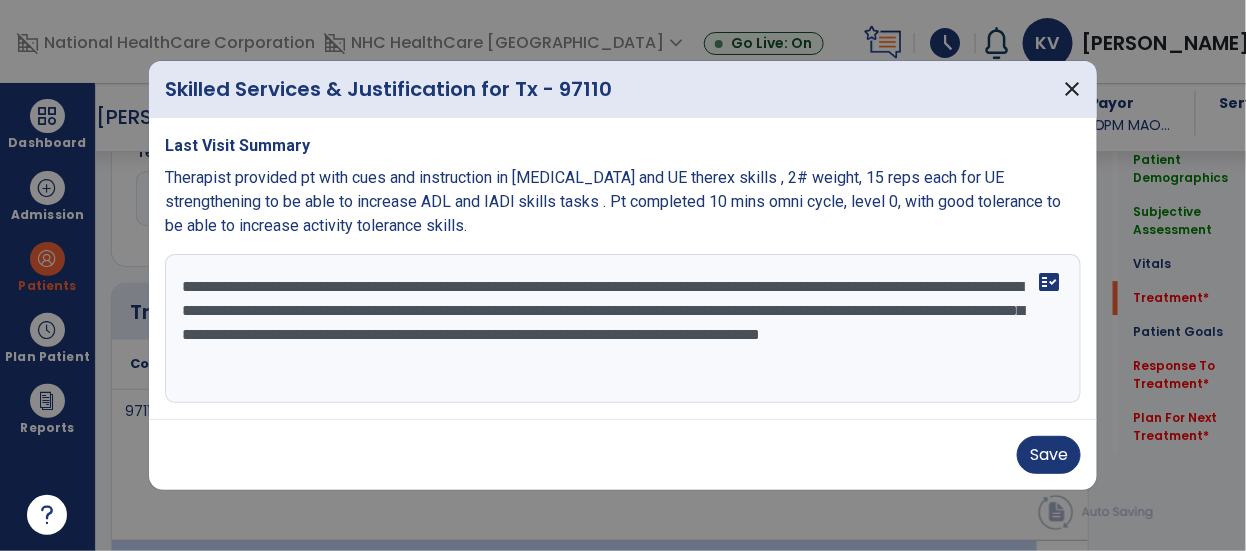 type on "**********" 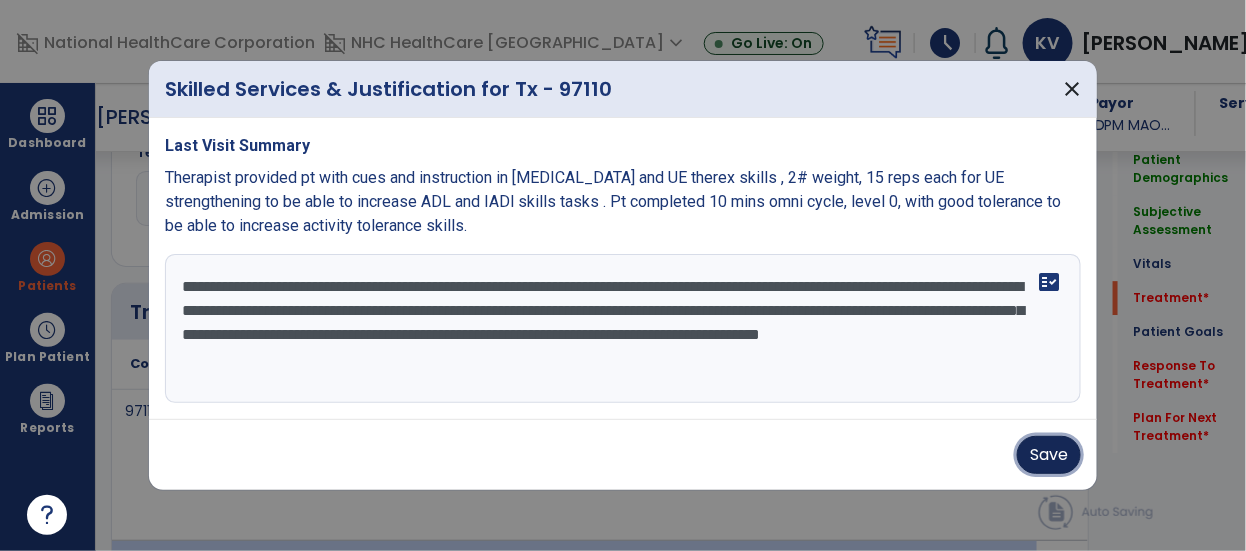 click on "Save" at bounding box center [1049, 455] 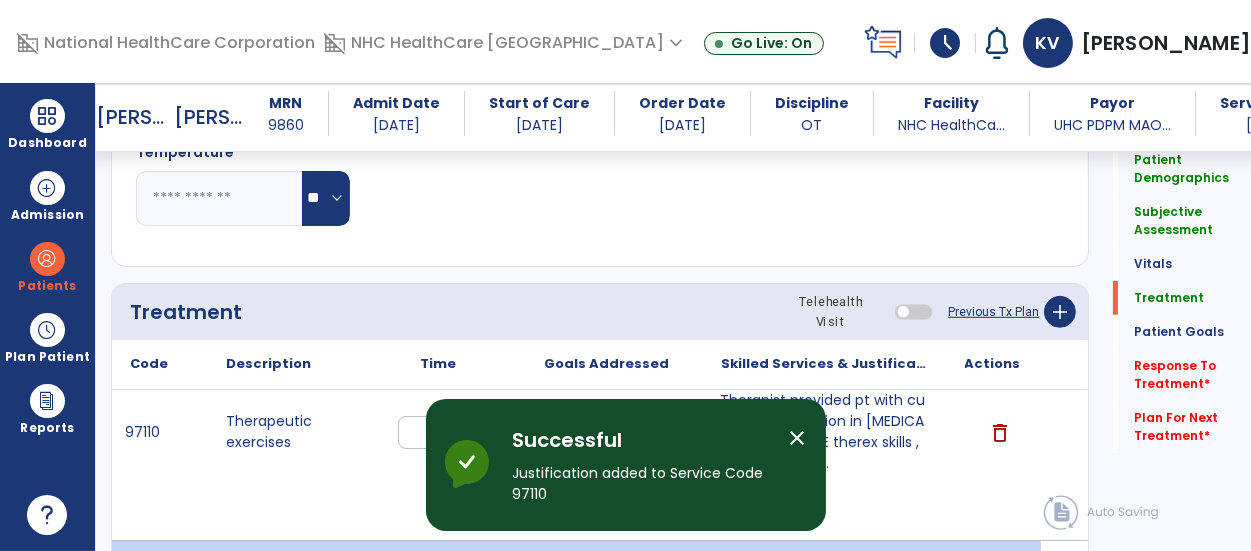 click on "Response To Treatment   *" 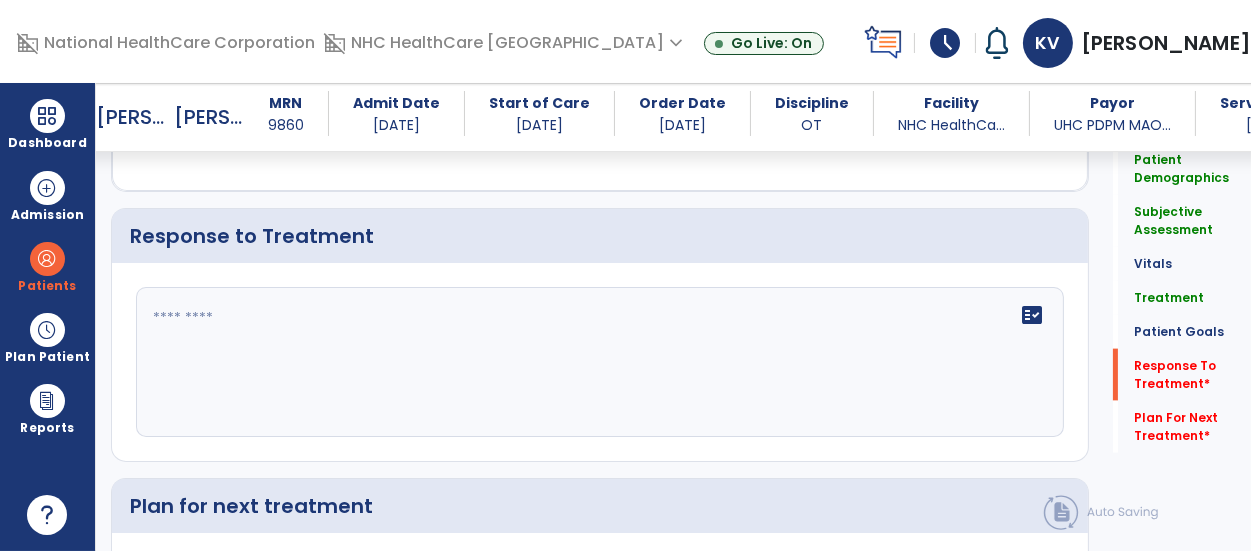 scroll, scrollTop: 3549, scrollLeft: 0, axis: vertical 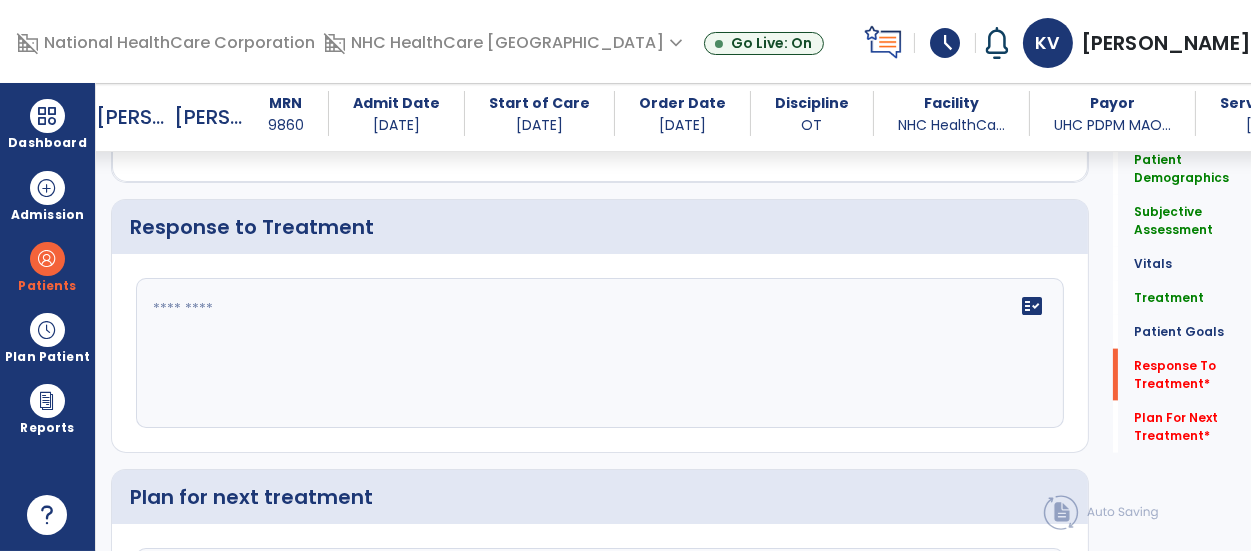 click on "fact_check" 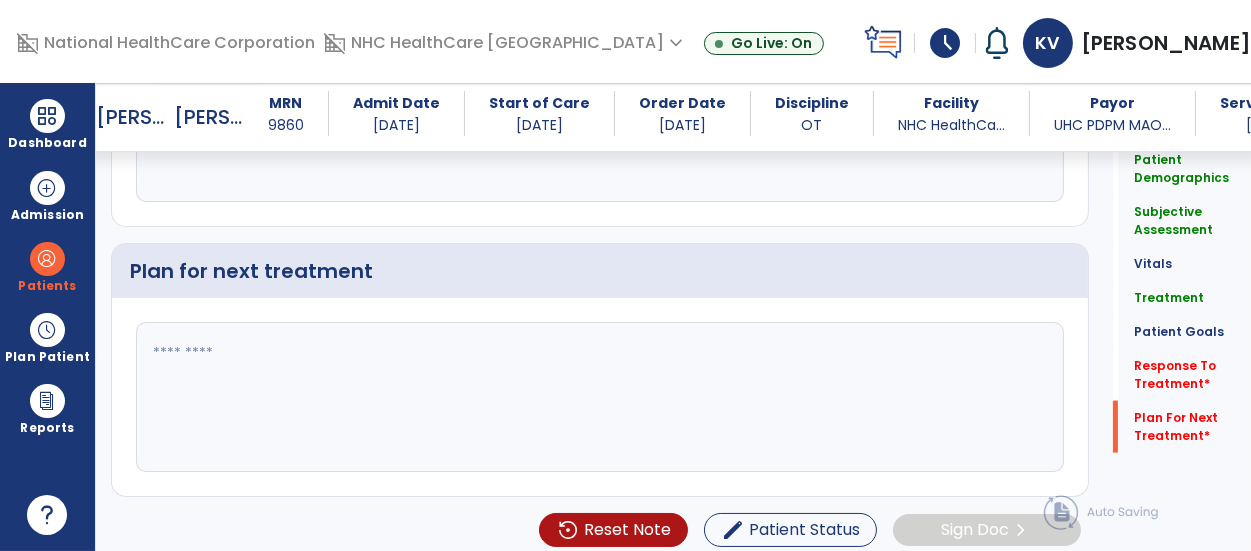 type on "**********" 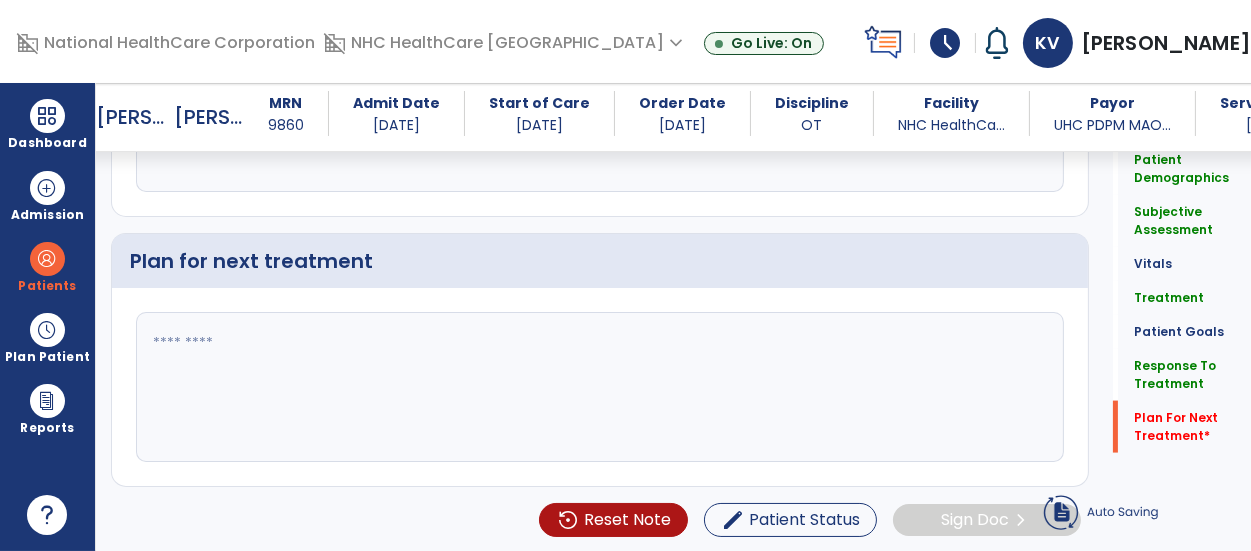 click 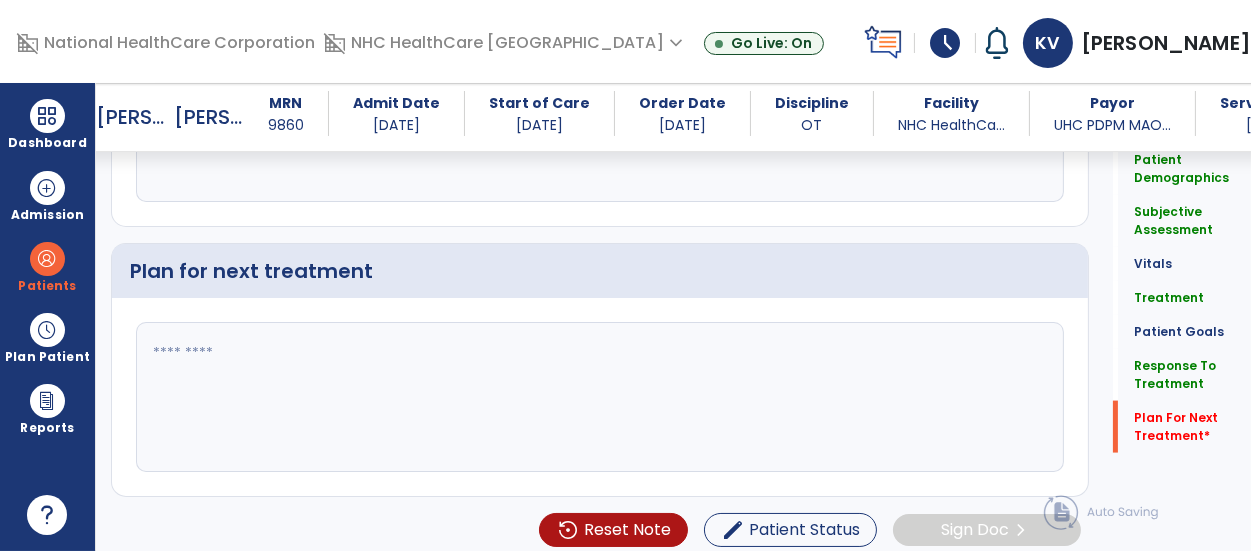 scroll, scrollTop: 3775, scrollLeft: 0, axis: vertical 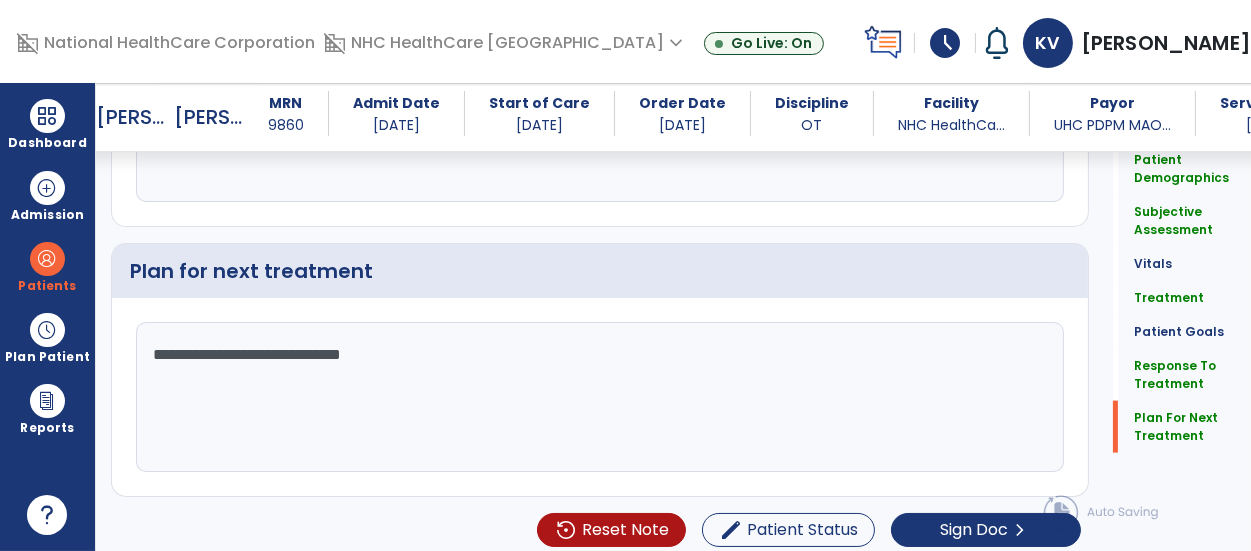 type on "**********" 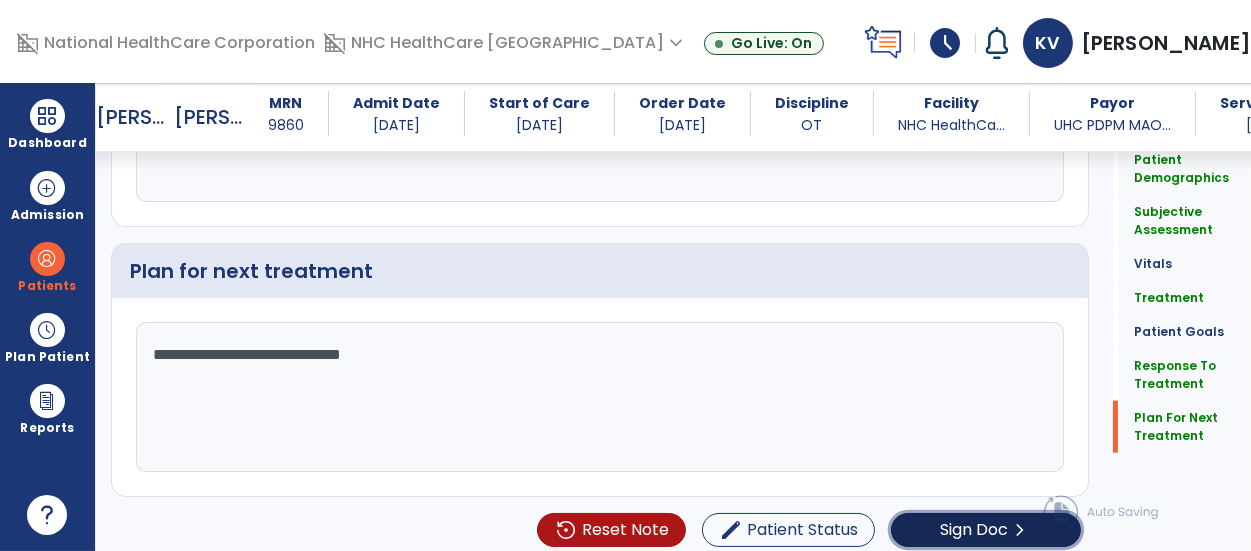 click on "chevron_right" 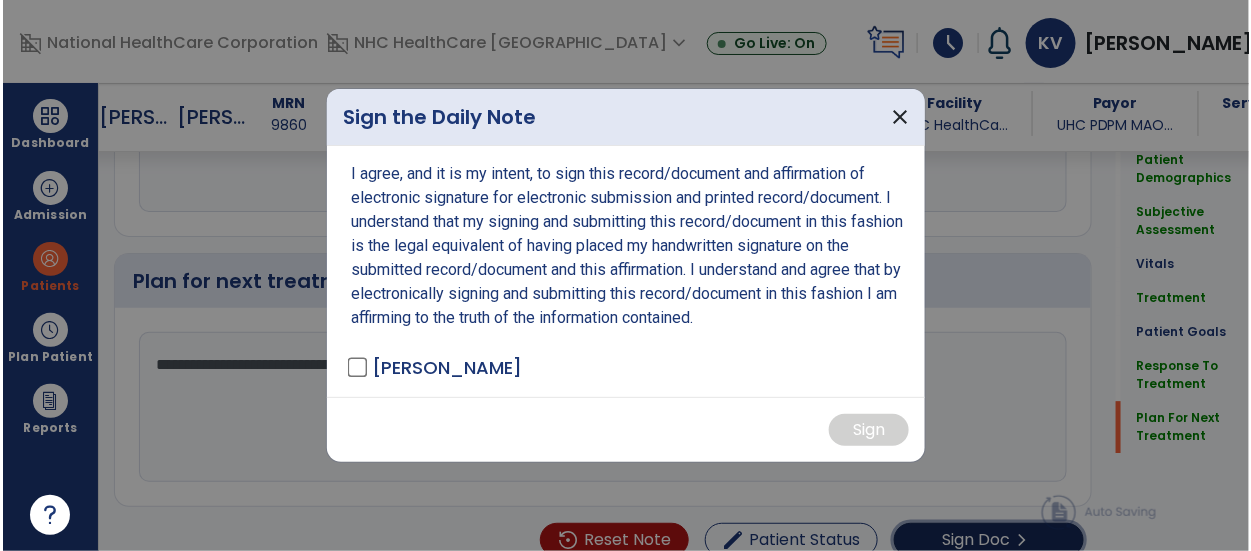 scroll, scrollTop: 3775, scrollLeft: 0, axis: vertical 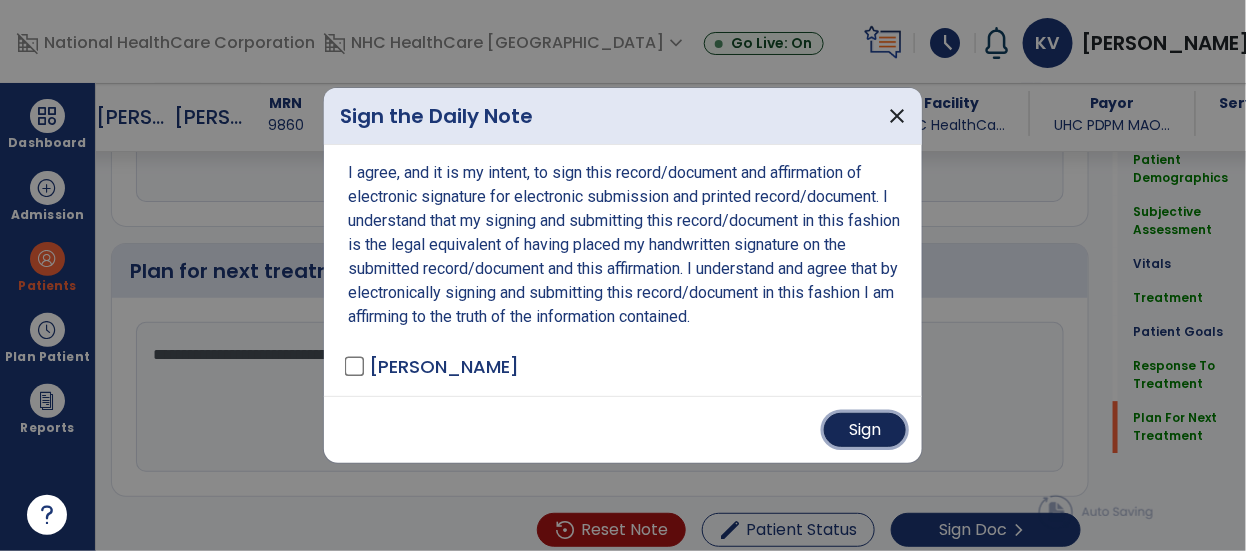 click on "Sign" at bounding box center (865, 430) 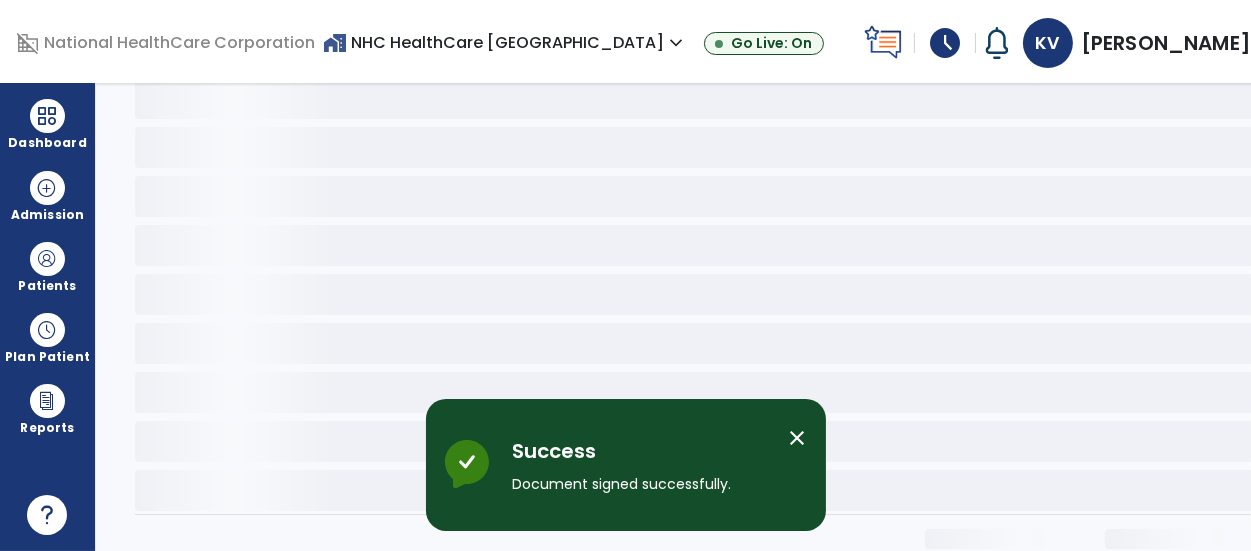 scroll, scrollTop: 0, scrollLeft: 0, axis: both 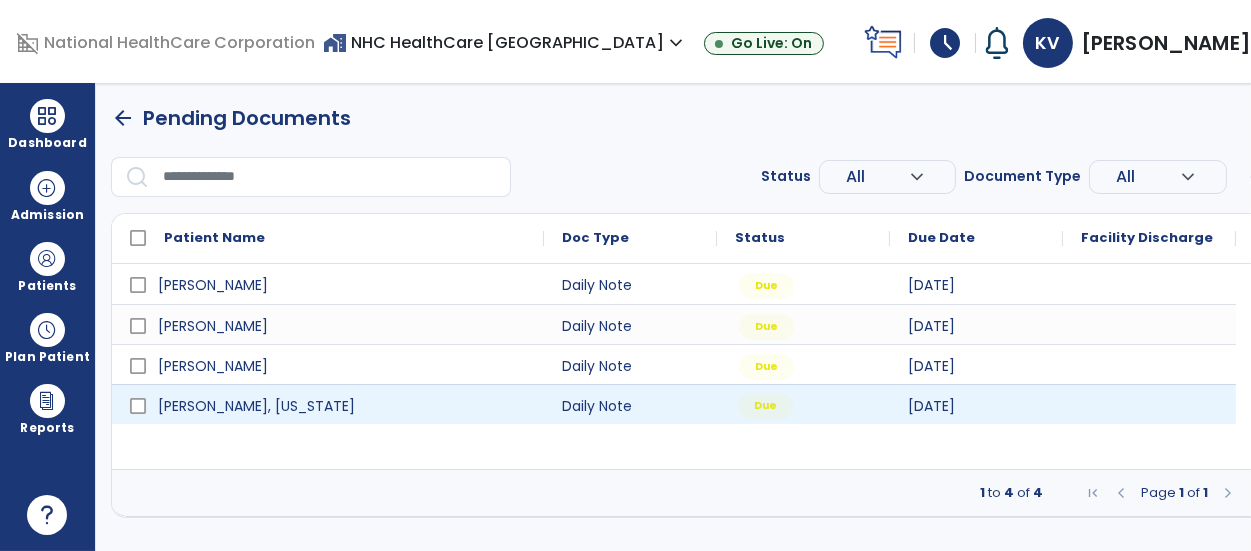click on "Due" at bounding box center (765, 406) 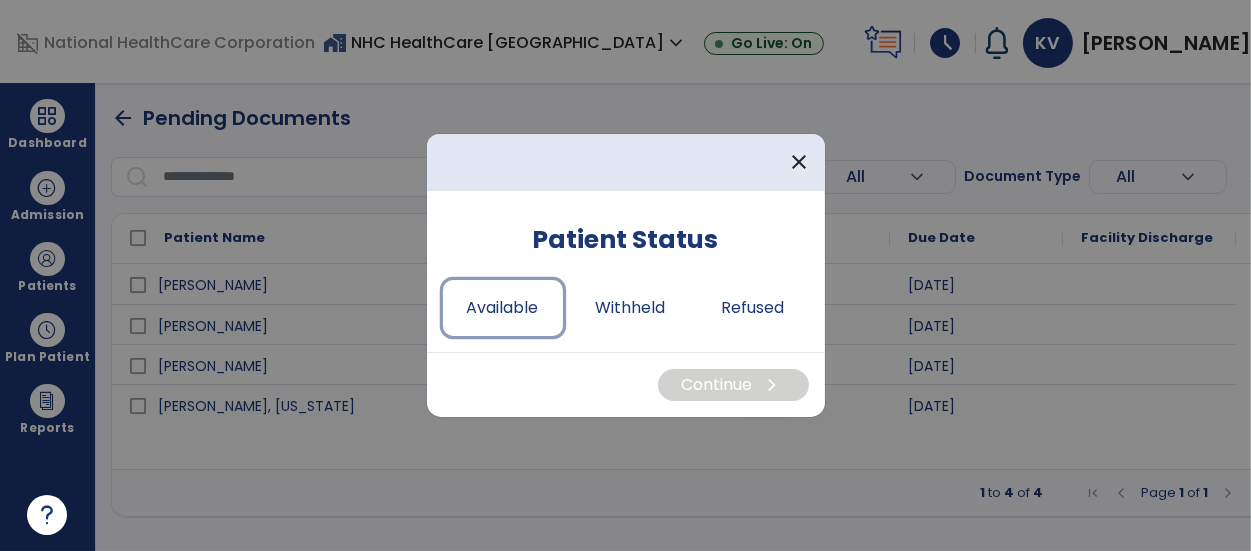 click on "Available" at bounding box center (503, 308) 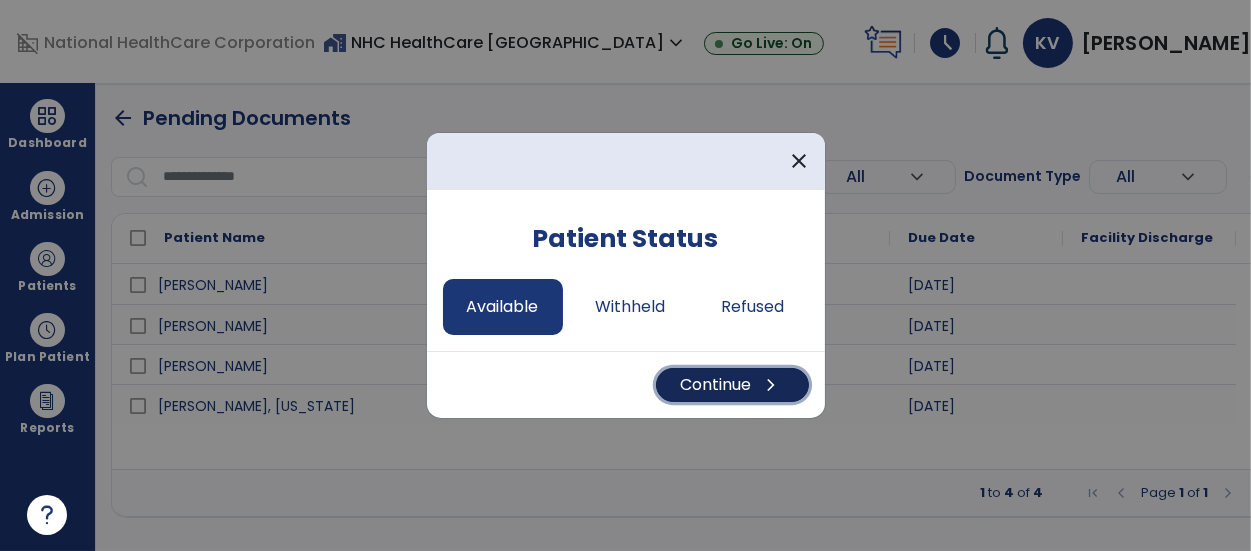 click on "Continue   chevron_right" at bounding box center [732, 385] 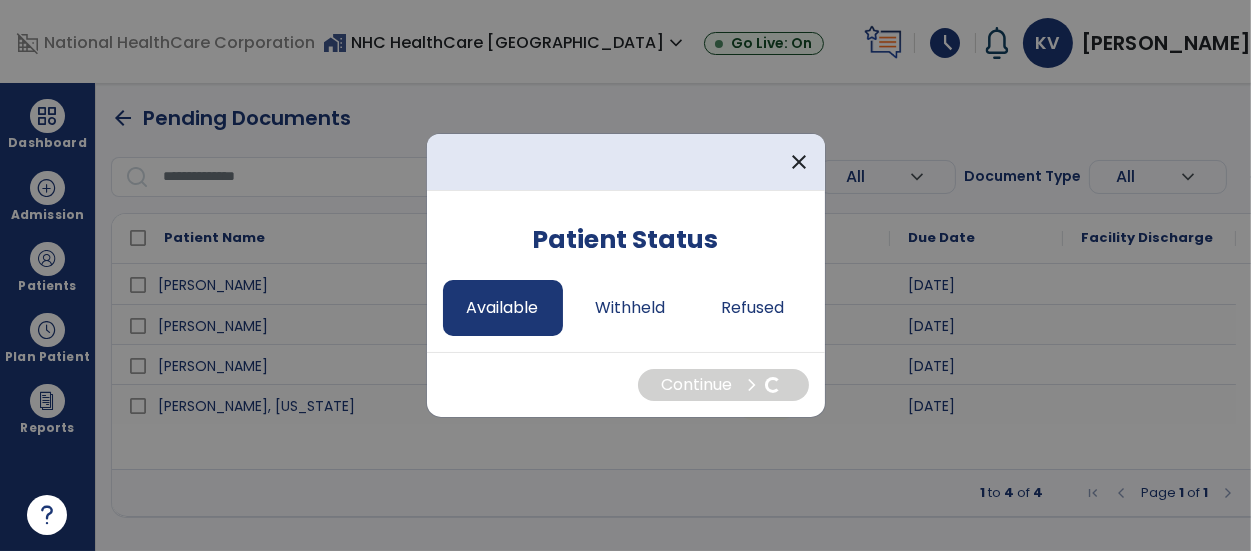 select on "*" 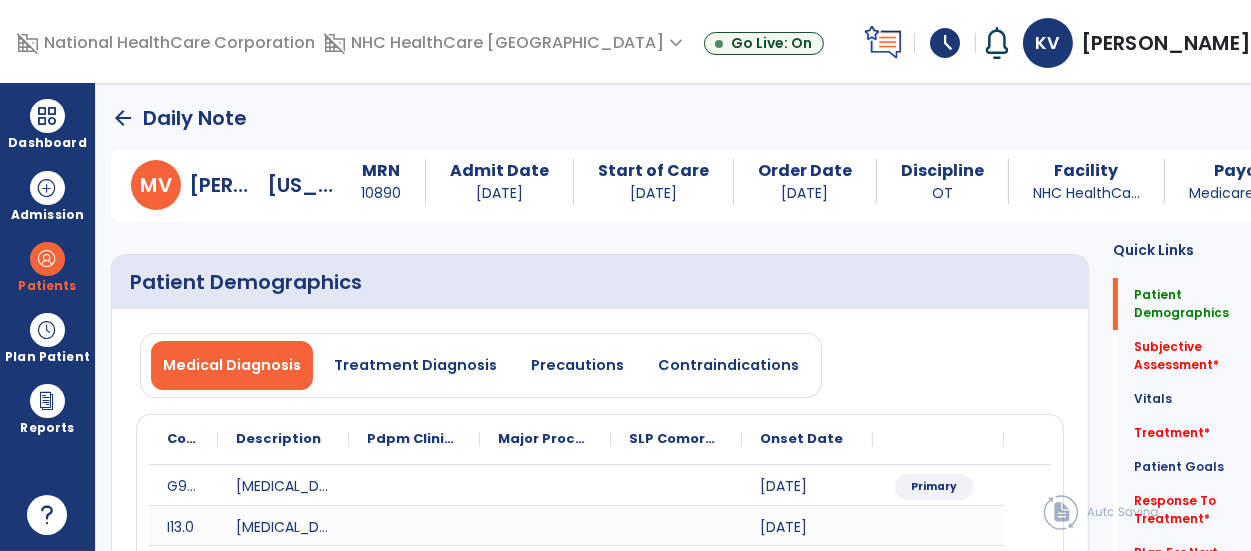 click on "Subjective Assessment   *" 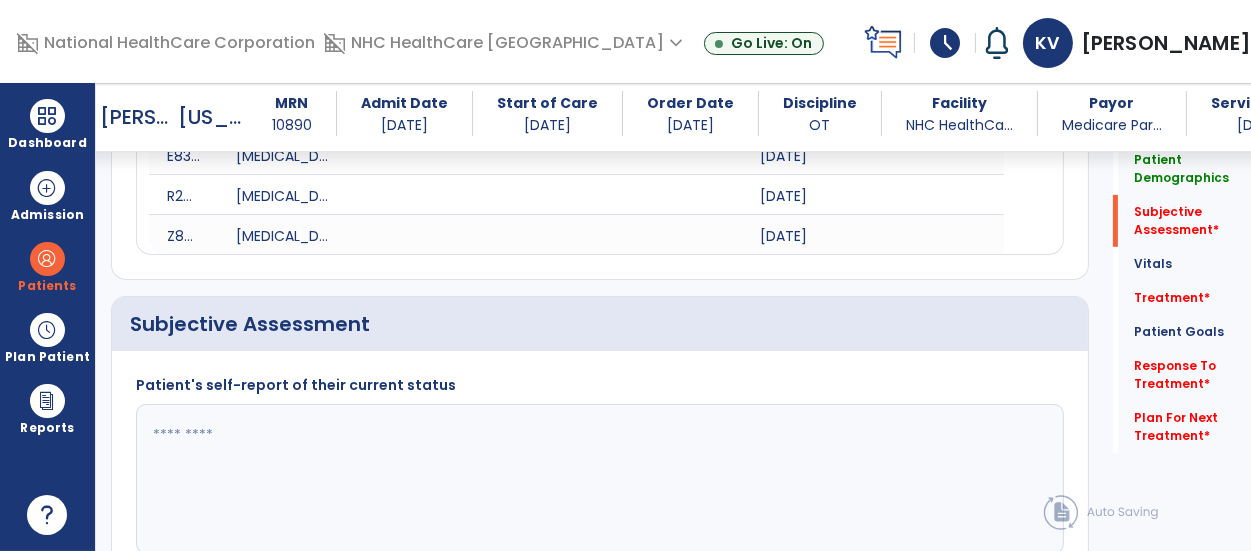 scroll, scrollTop: 889, scrollLeft: 0, axis: vertical 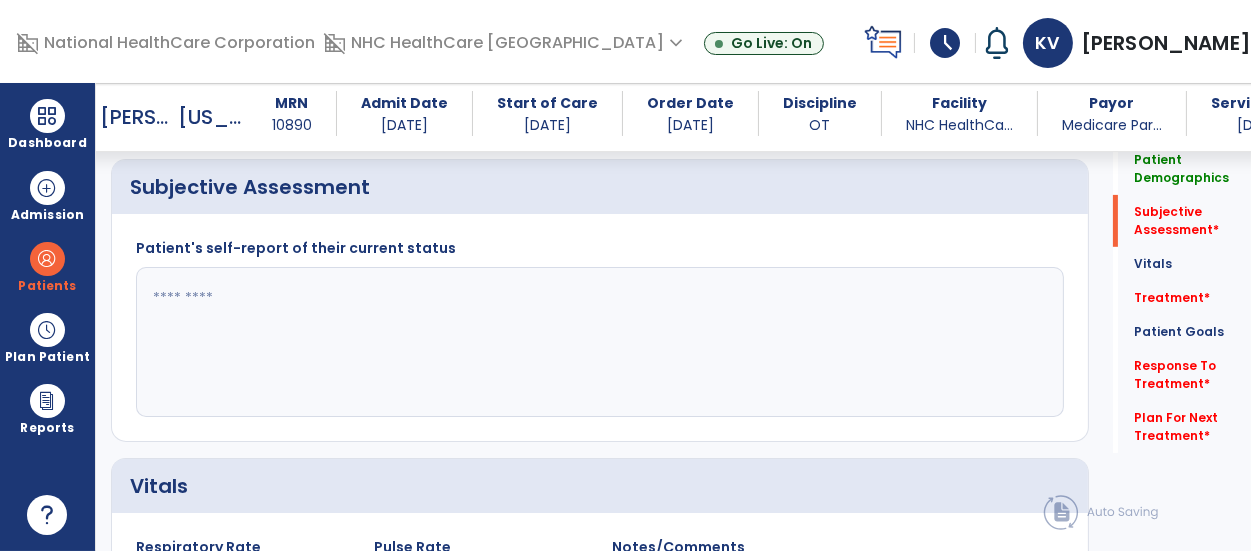 click 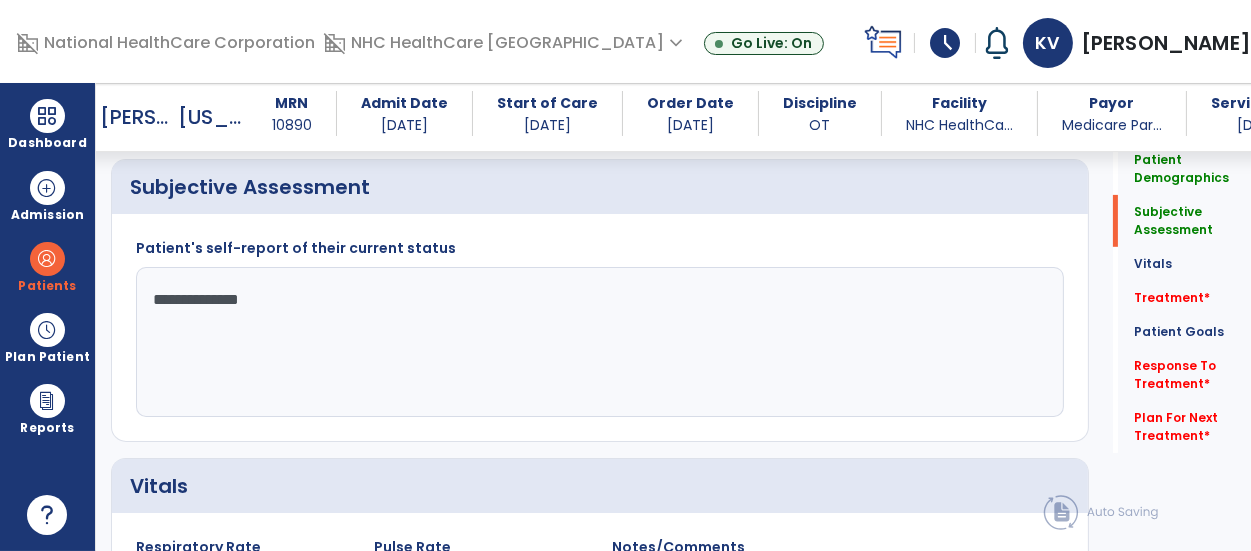 click on "**********" 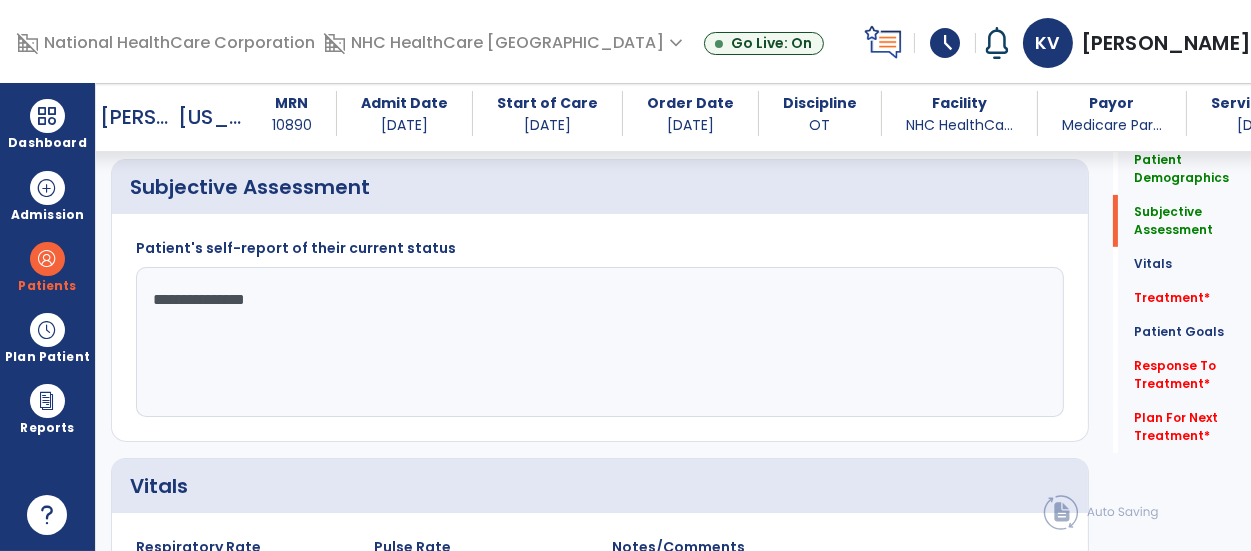type on "**********" 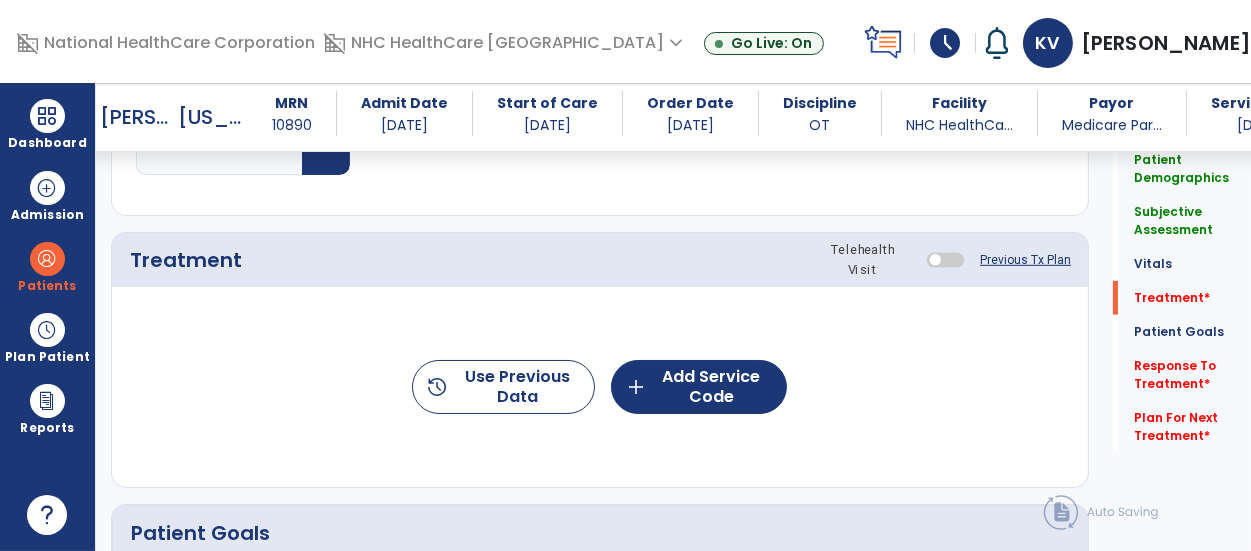 scroll, scrollTop: 1577, scrollLeft: 0, axis: vertical 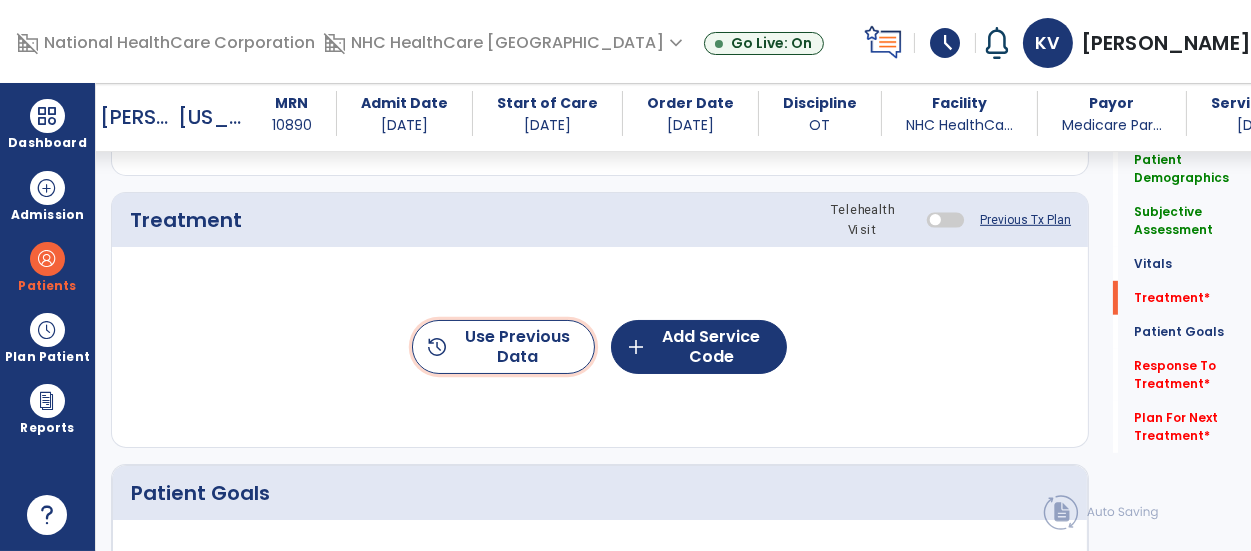 click on "history  Use Previous Data" 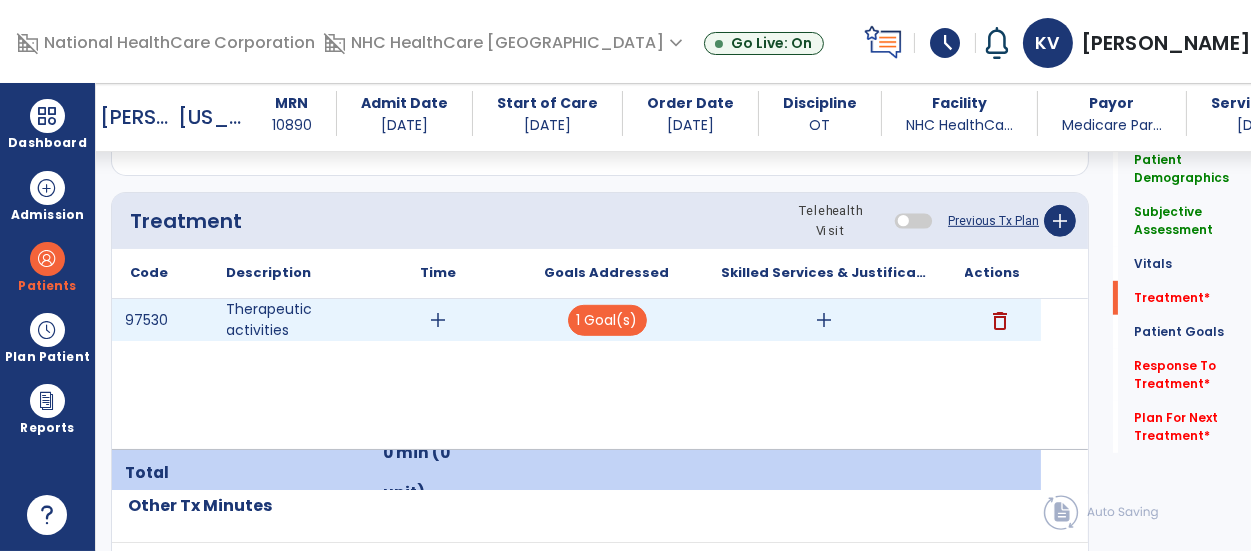 click on "delete" at bounding box center [1001, 321] 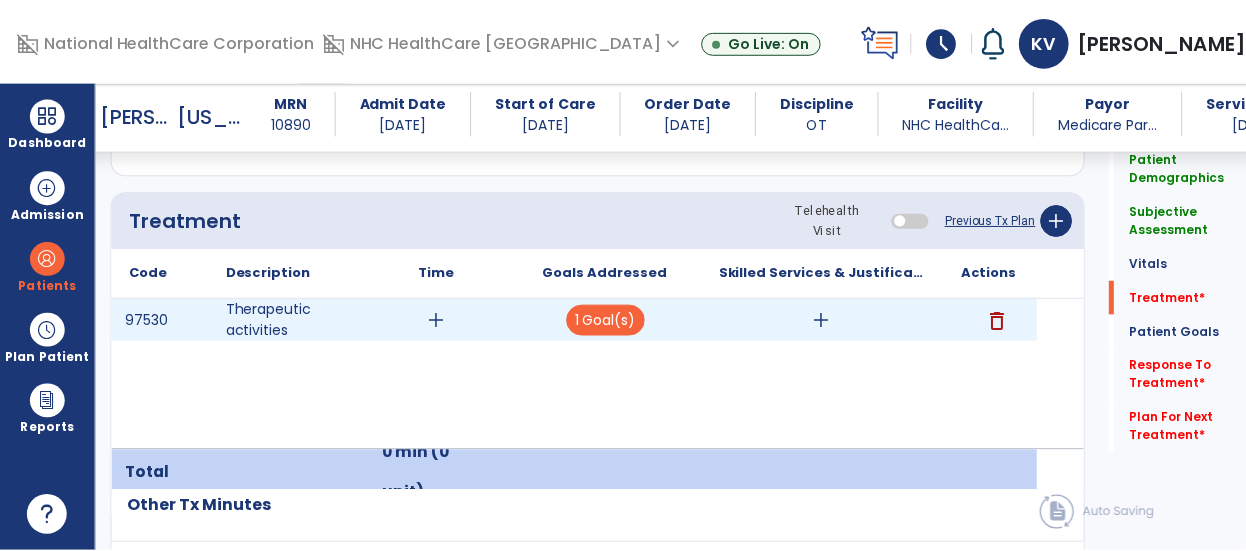 scroll, scrollTop: 1577, scrollLeft: 0, axis: vertical 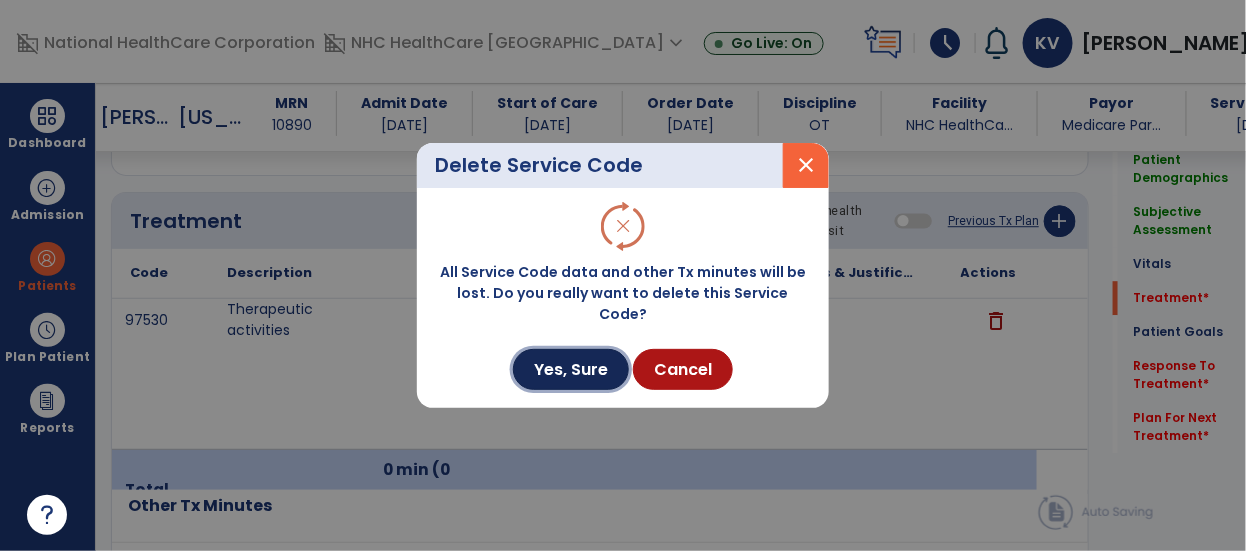click on "Yes, Sure" at bounding box center [571, 369] 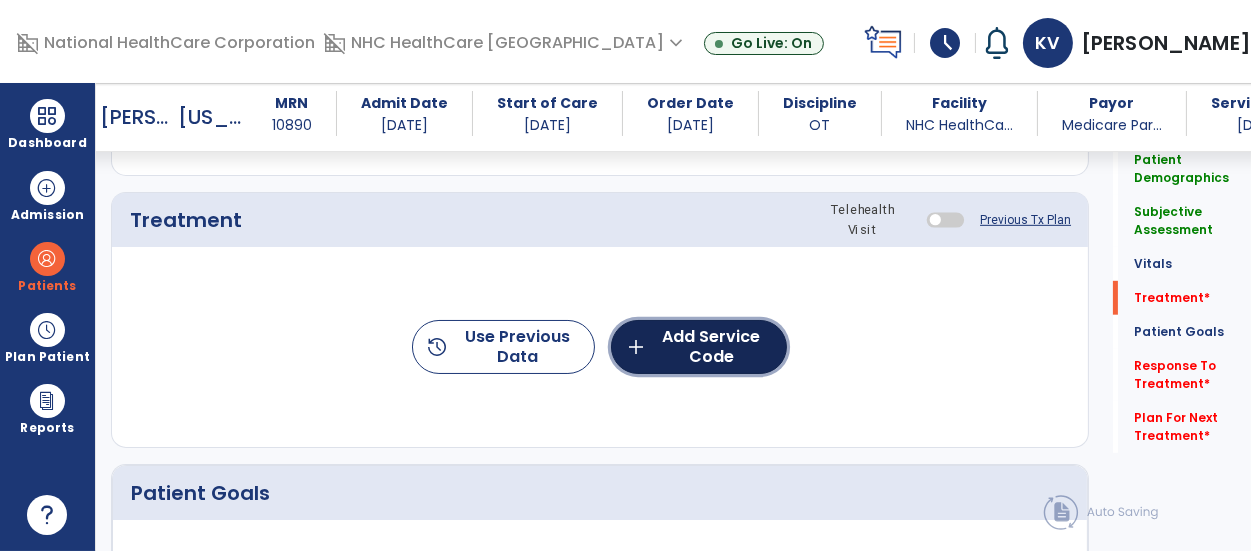 click on "add  Add Service Code" 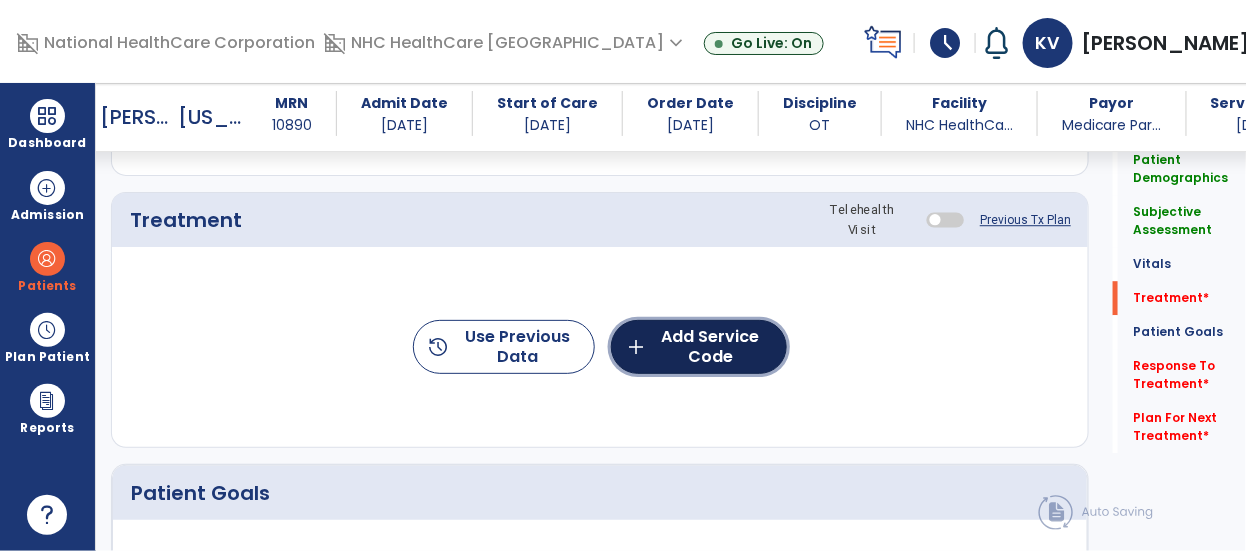 scroll, scrollTop: 1577, scrollLeft: 0, axis: vertical 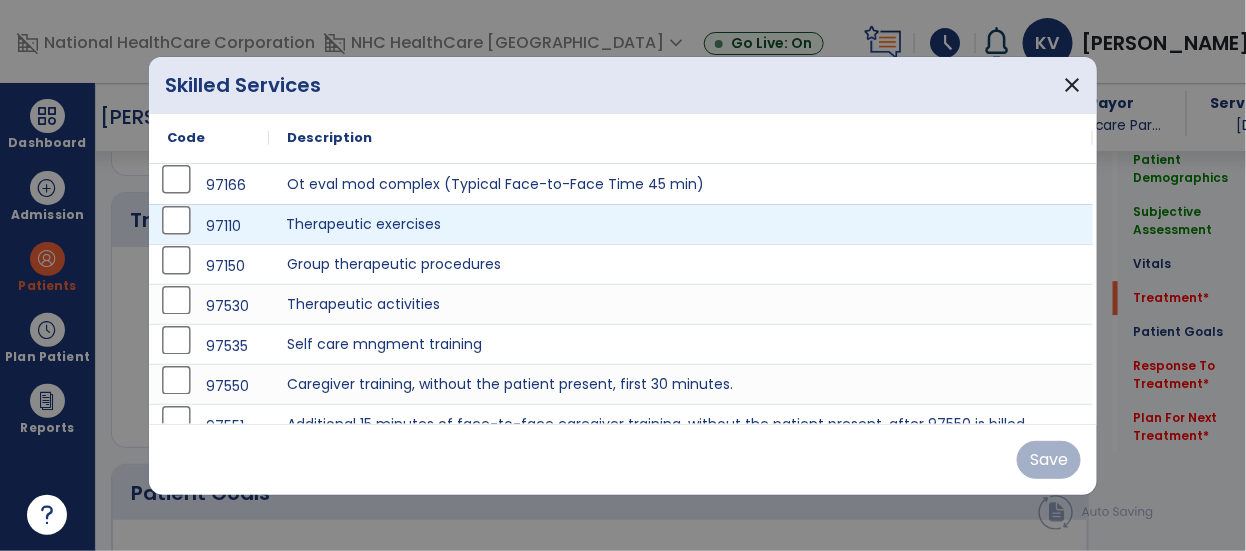 click on "Therapeutic exercises" at bounding box center [681, 224] 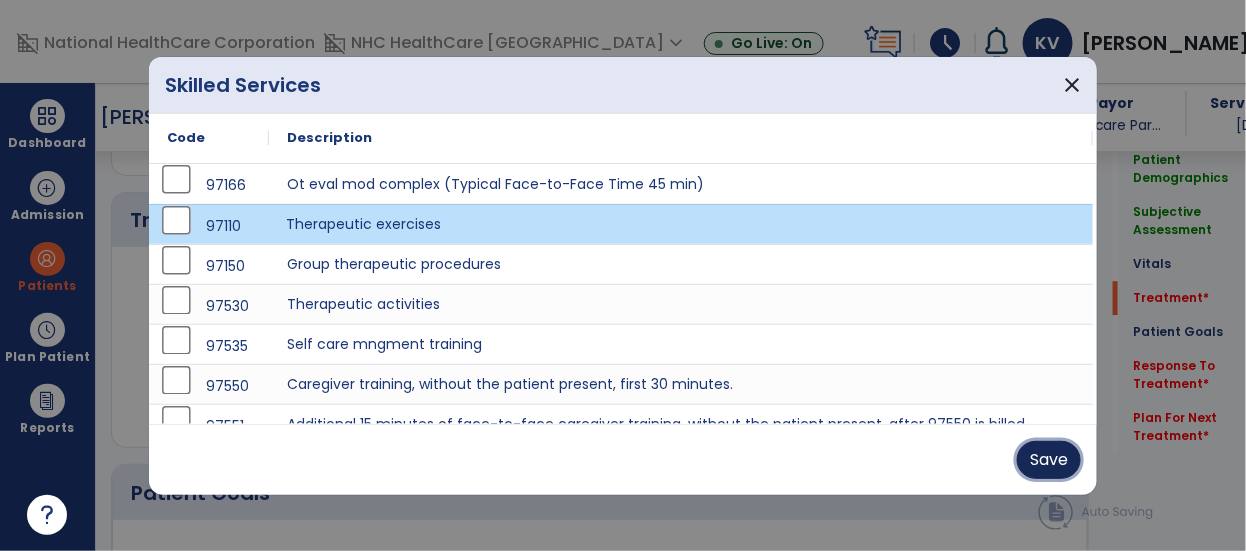 click on "Save" at bounding box center [1049, 460] 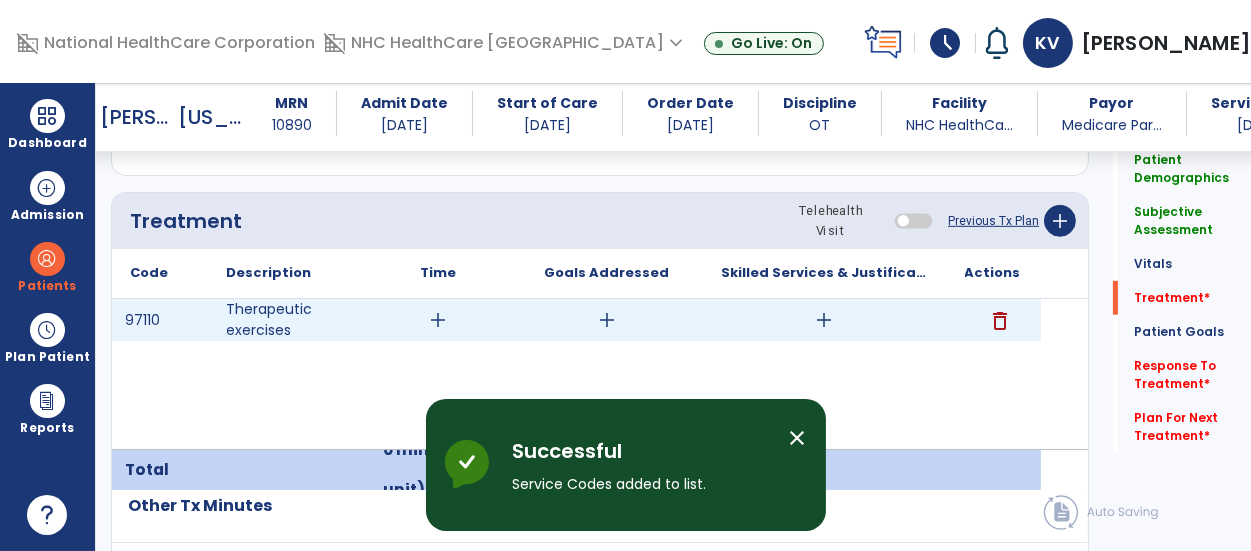 click on "add" at bounding box center (438, 320) 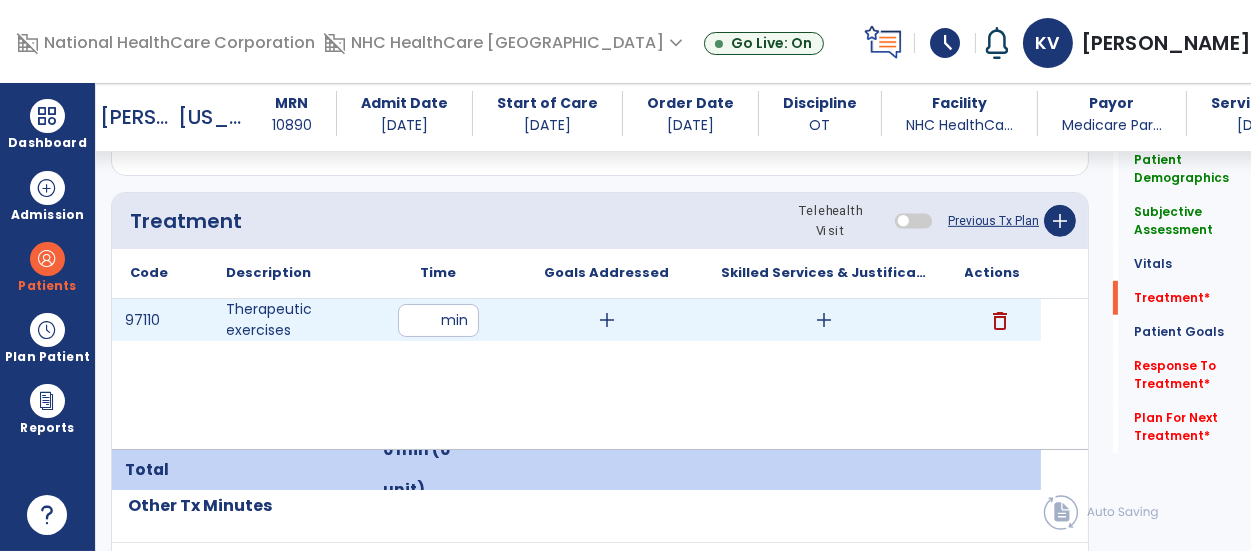type on "**" 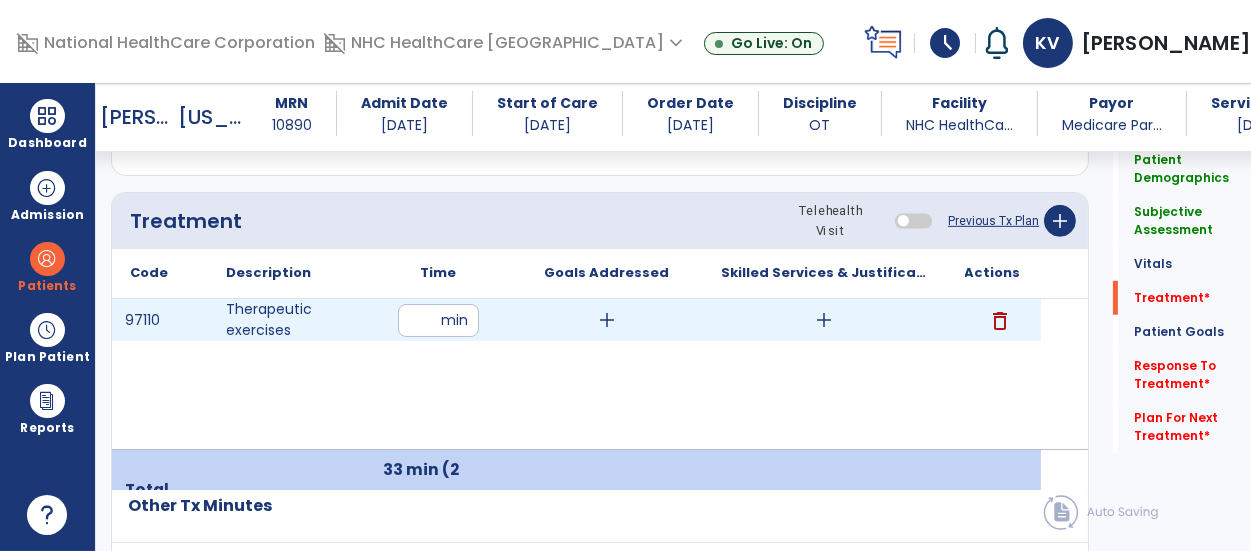 click on "add" at bounding box center [607, 320] 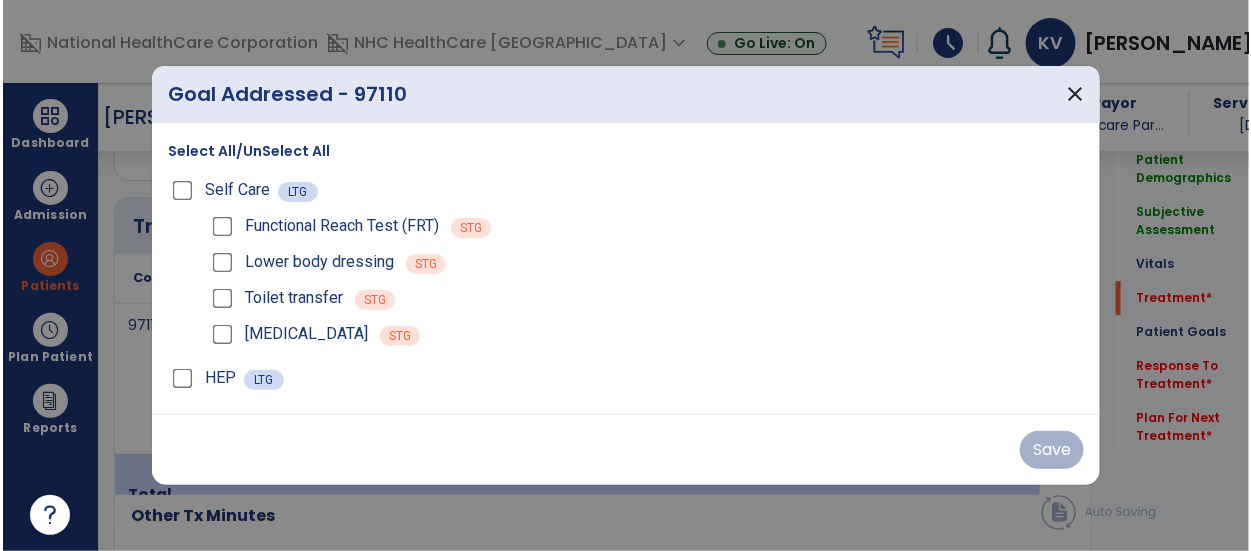 scroll, scrollTop: 1577, scrollLeft: 0, axis: vertical 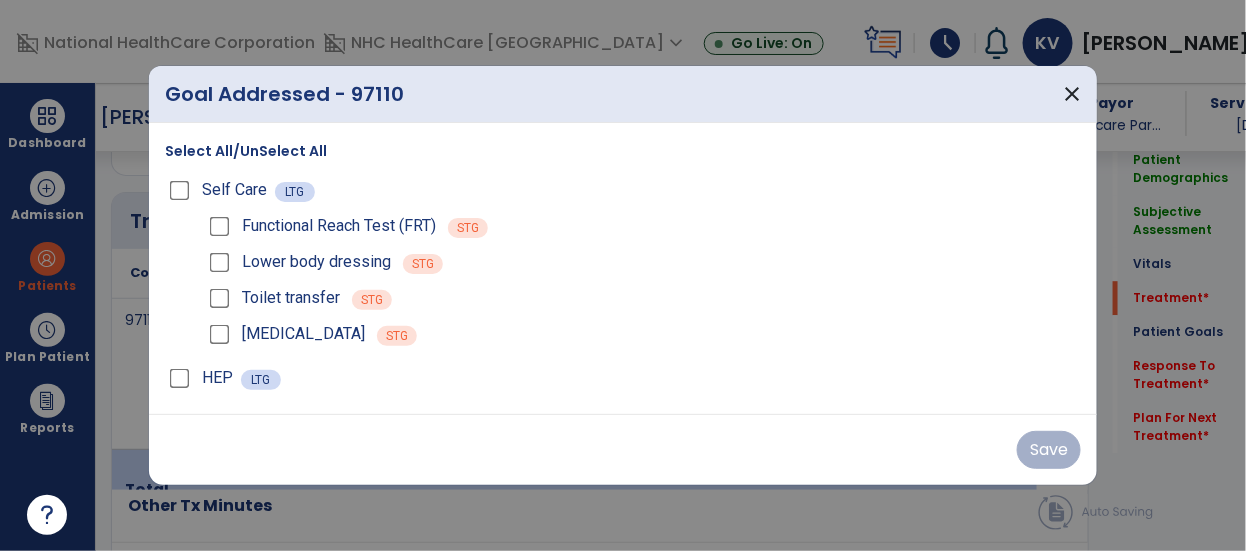 click on "HEP" at bounding box center (203, 378) 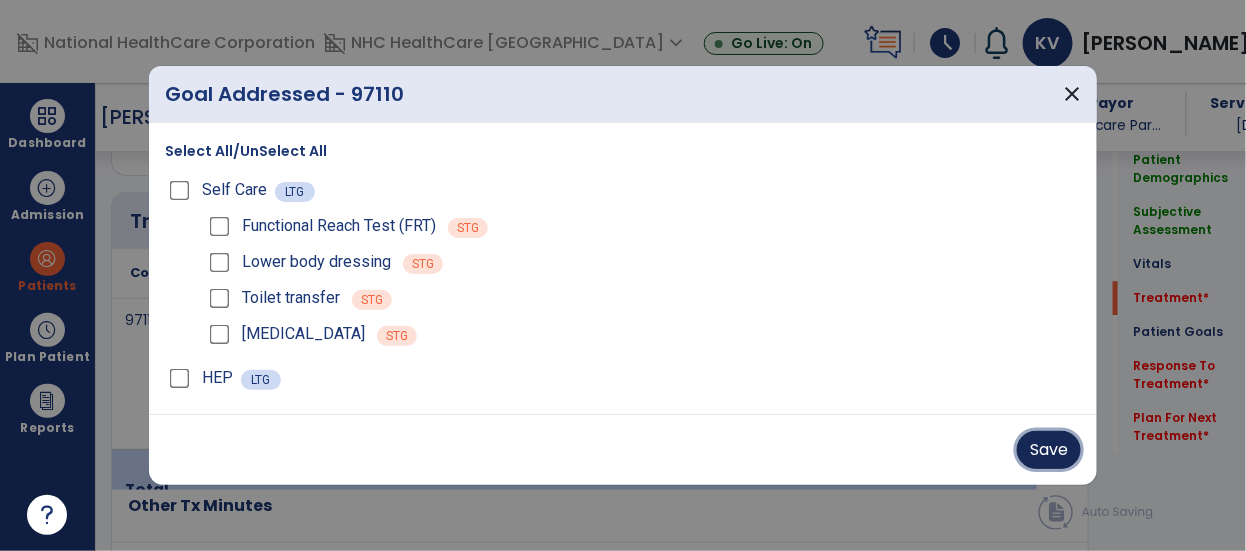 drag, startPoint x: 1057, startPoint y: 458, endPoint x: 1044, endPoint y: 455, distance: 13.341664 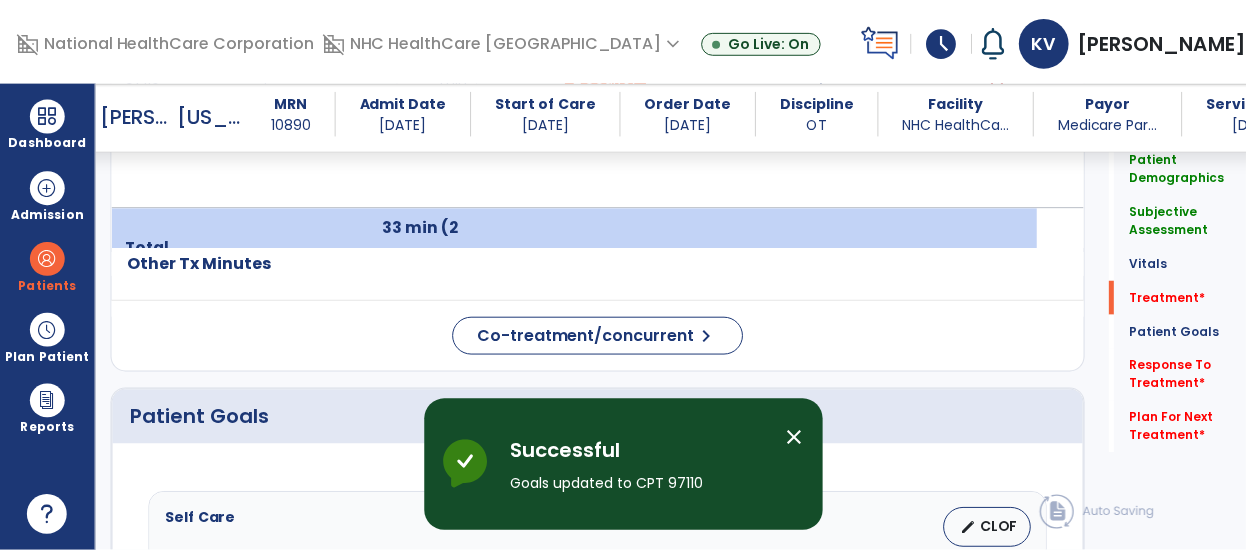 scroll, scrollTop: 1850, scrollLeft: 0, axis: vertical 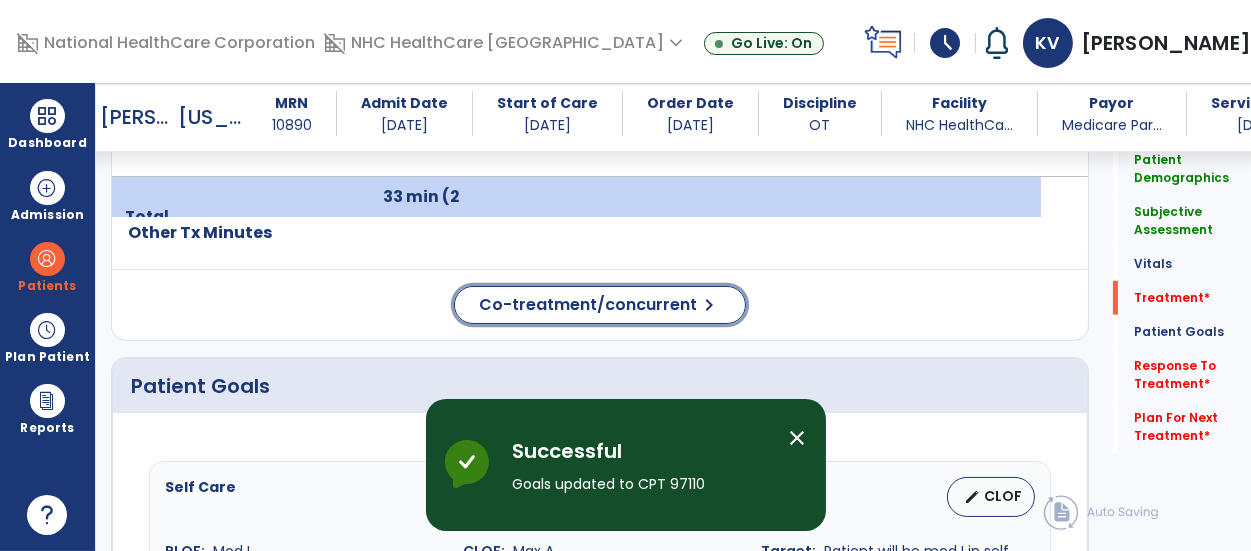 click on "chevron_right" 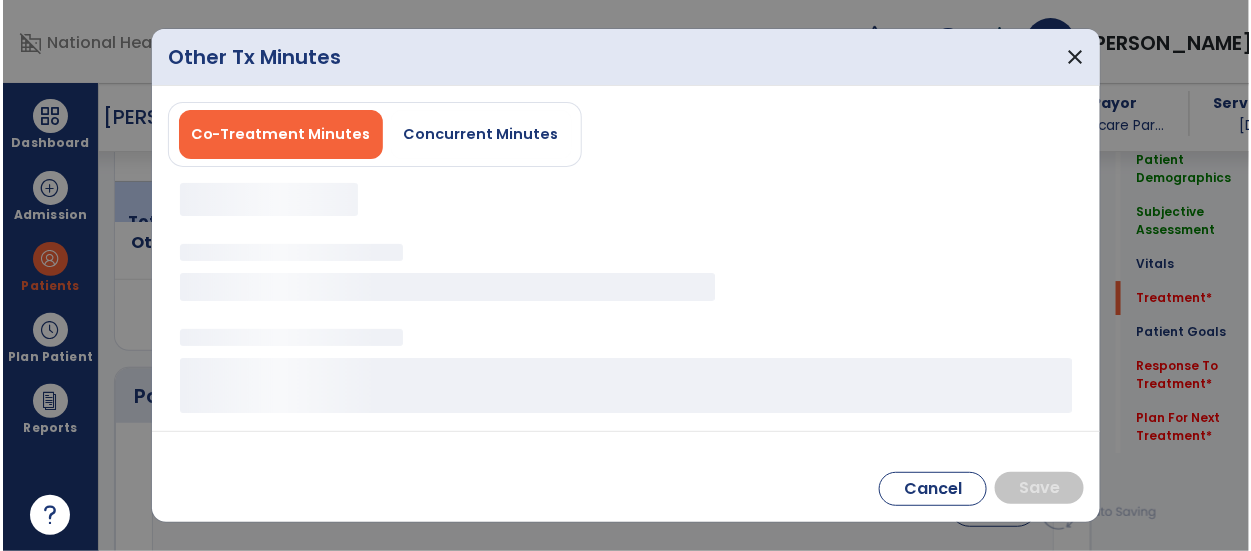 scroll, scrollTop: 1850, scrollLeft: 0, axis: vertical 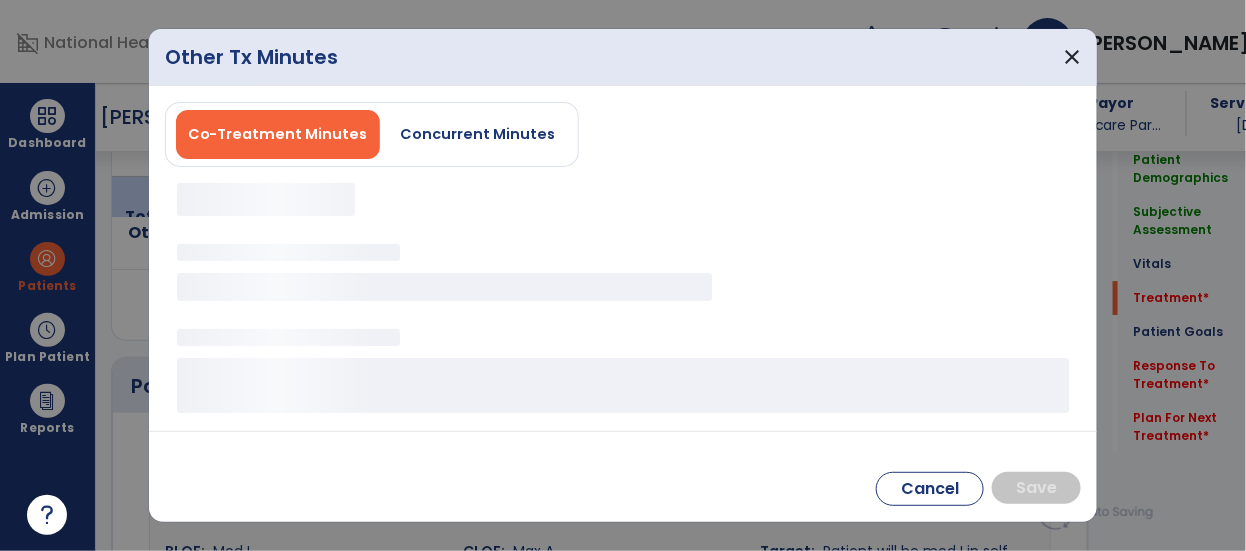 click on "Concurrent Minutes" at bounding box center [478, 134] 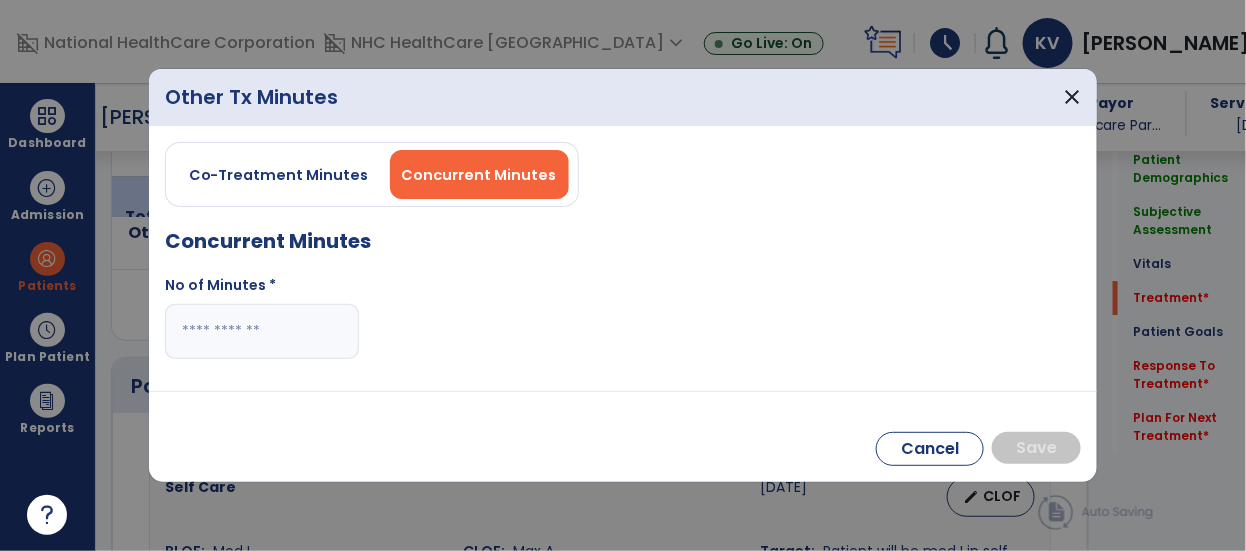 click at bounding box center [262, 331] 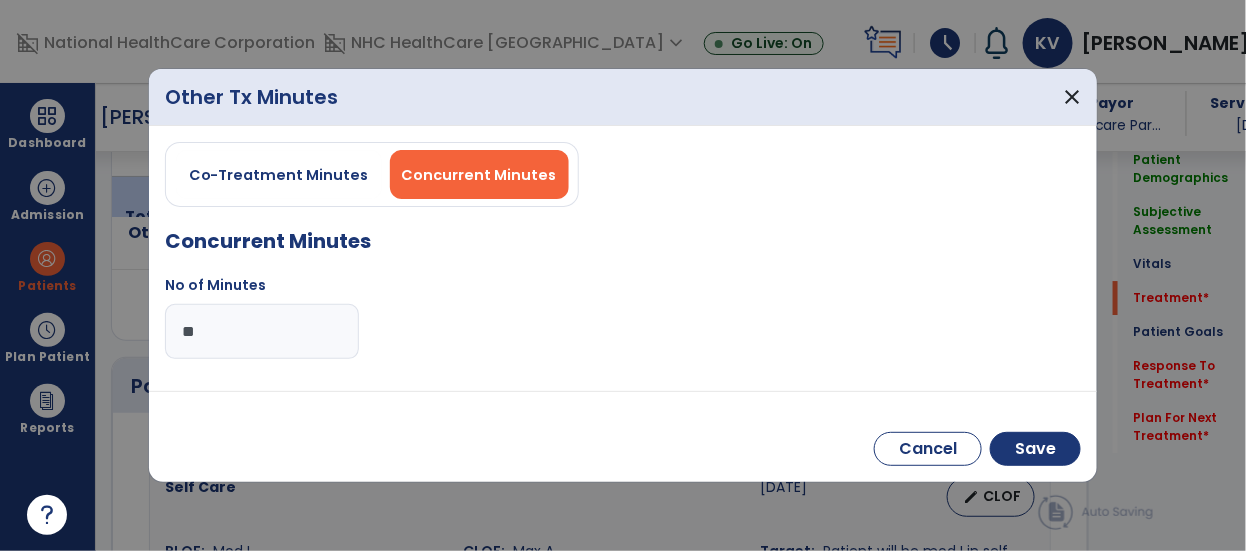 type on "**" 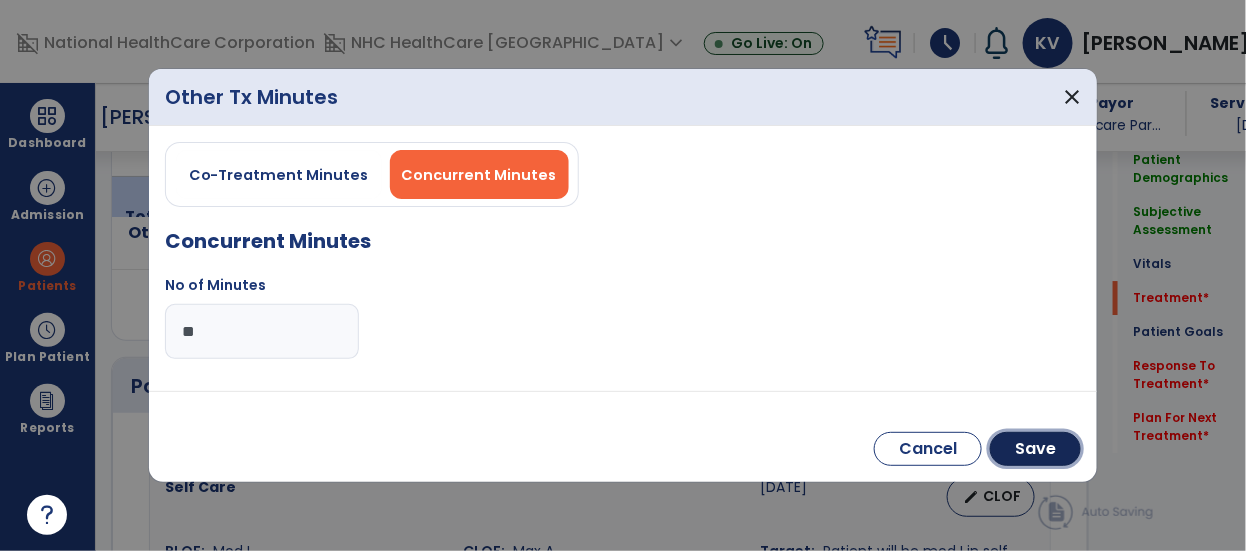 click on "Save" at bounding box center [1035, 449] 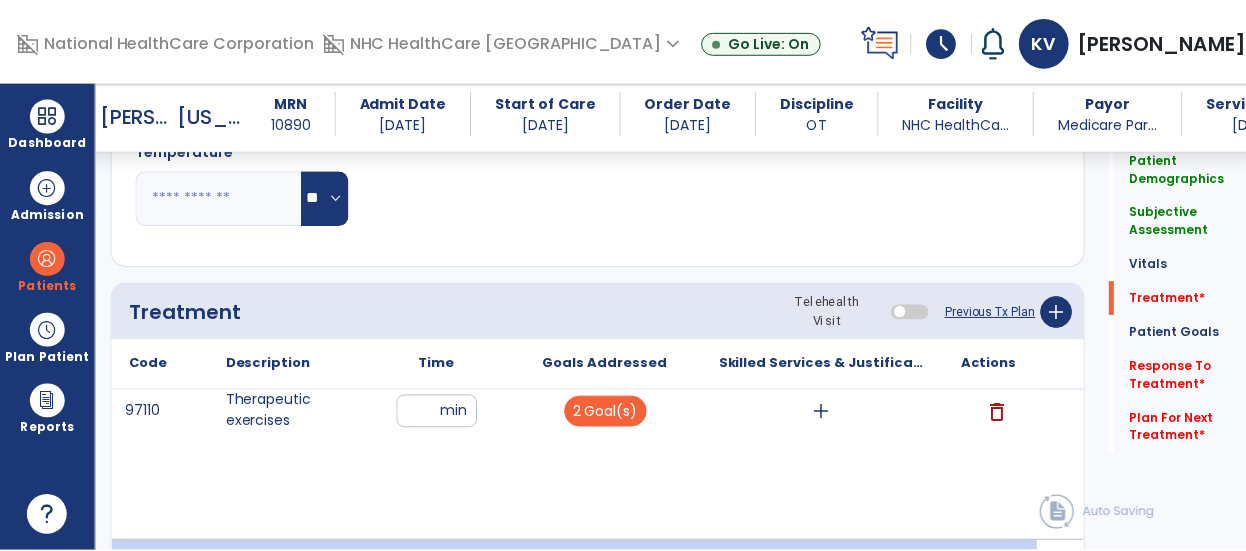 scroll, scrollTop: 1486, scrollLeft: 0, axis: vertical 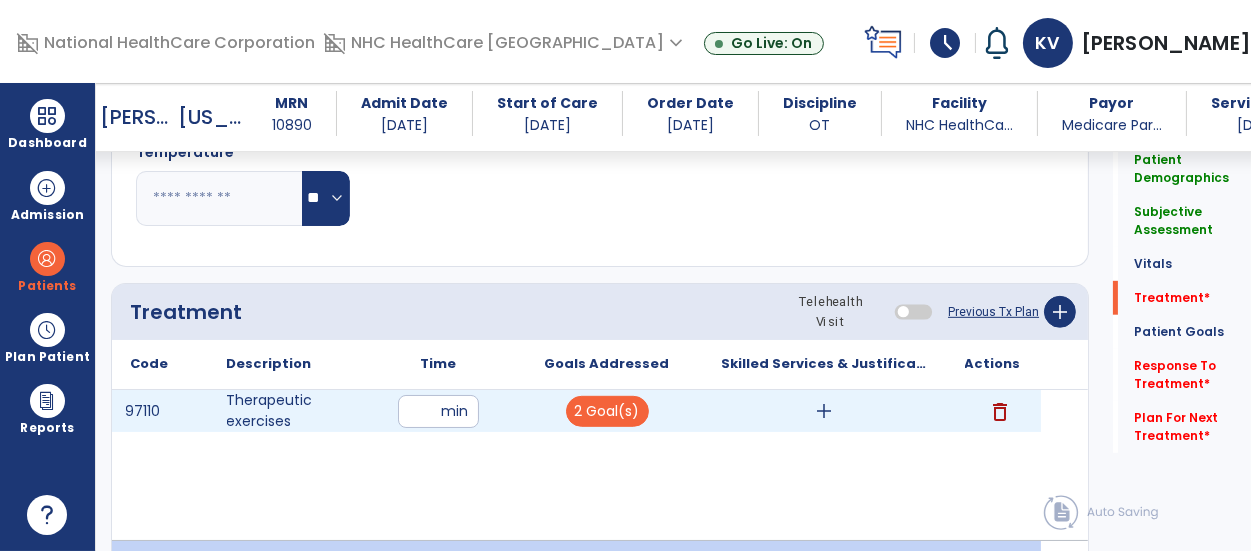 click on "add" at bounding box center [824, 411] 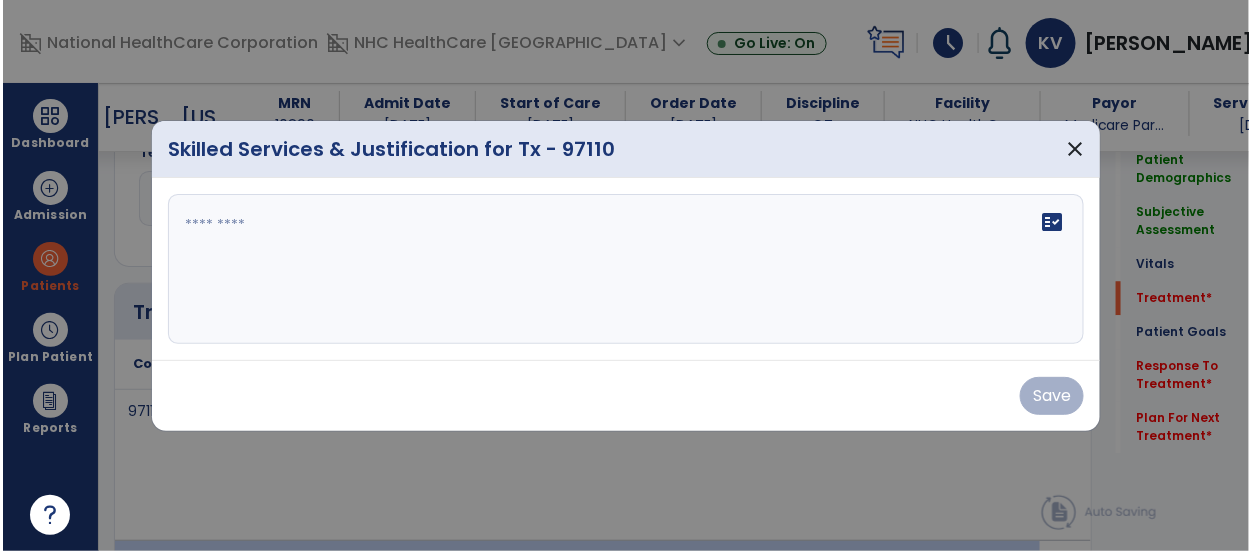 scroll, scrollTop: 1486, scrollLeft: 0, axis: vertical 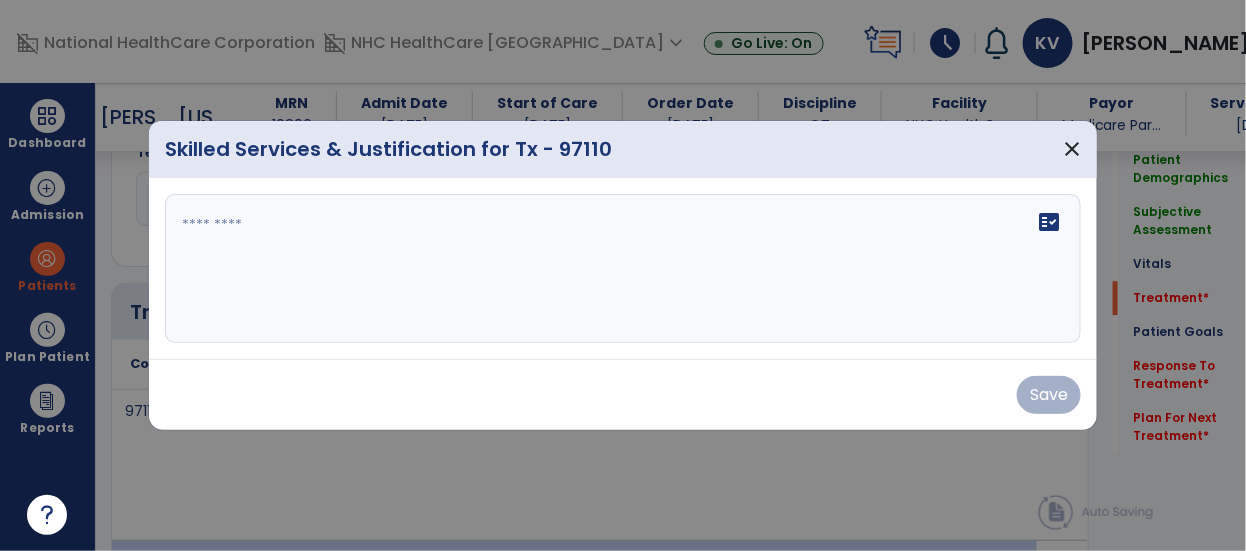 click on "fact_check" at bounding box center [623, 269] 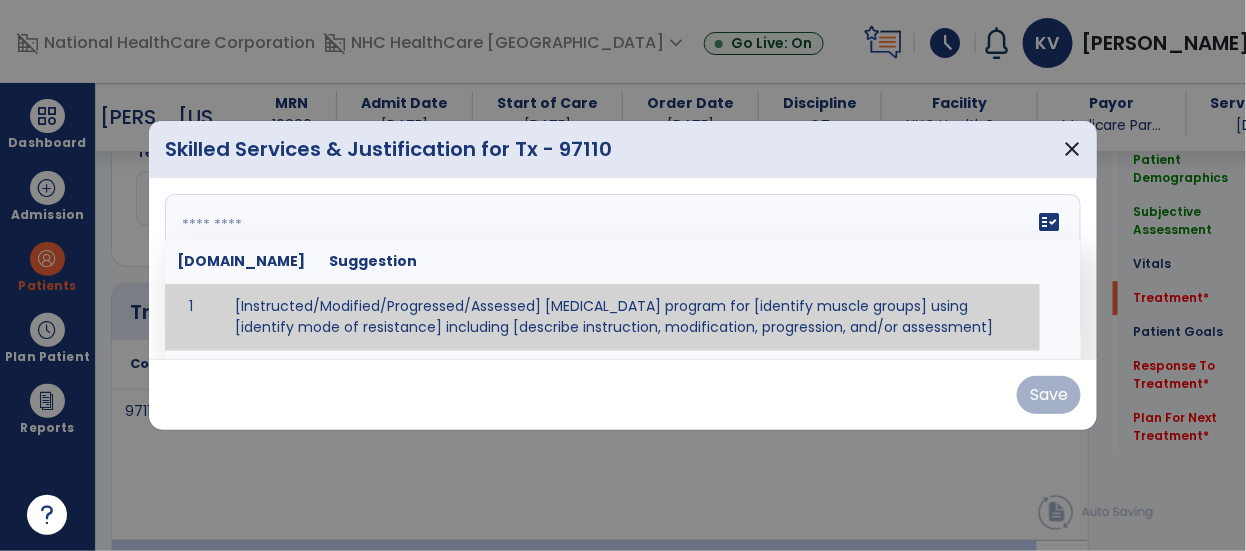 paste on "**********" 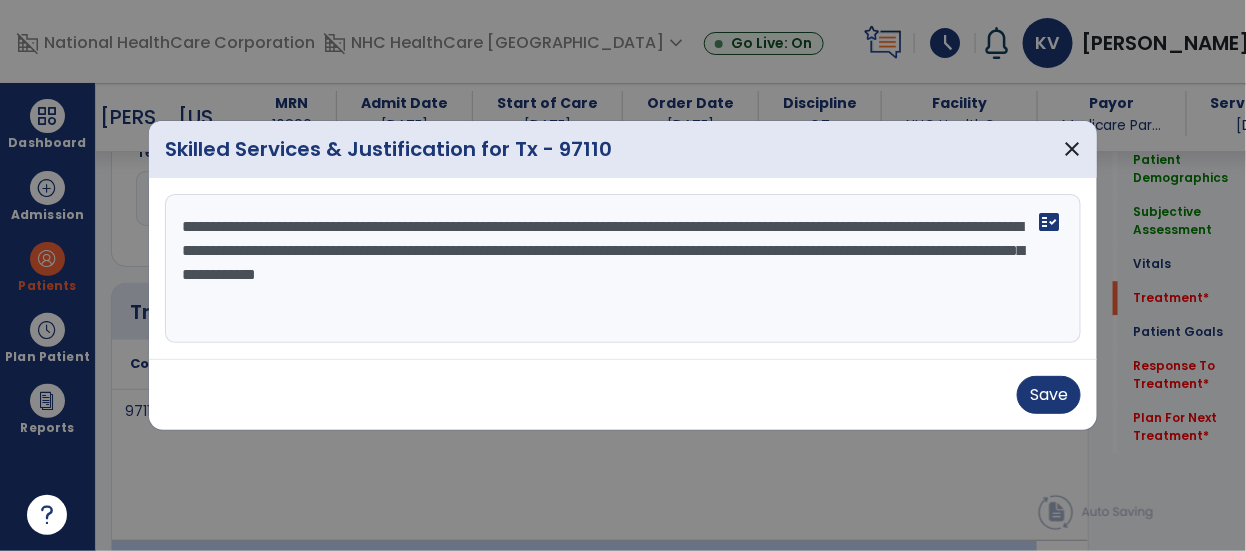drag, startPoint x: 899, startPoint y: 250, endPoint x: 958, endPoint y: 245, distance: 59.211487 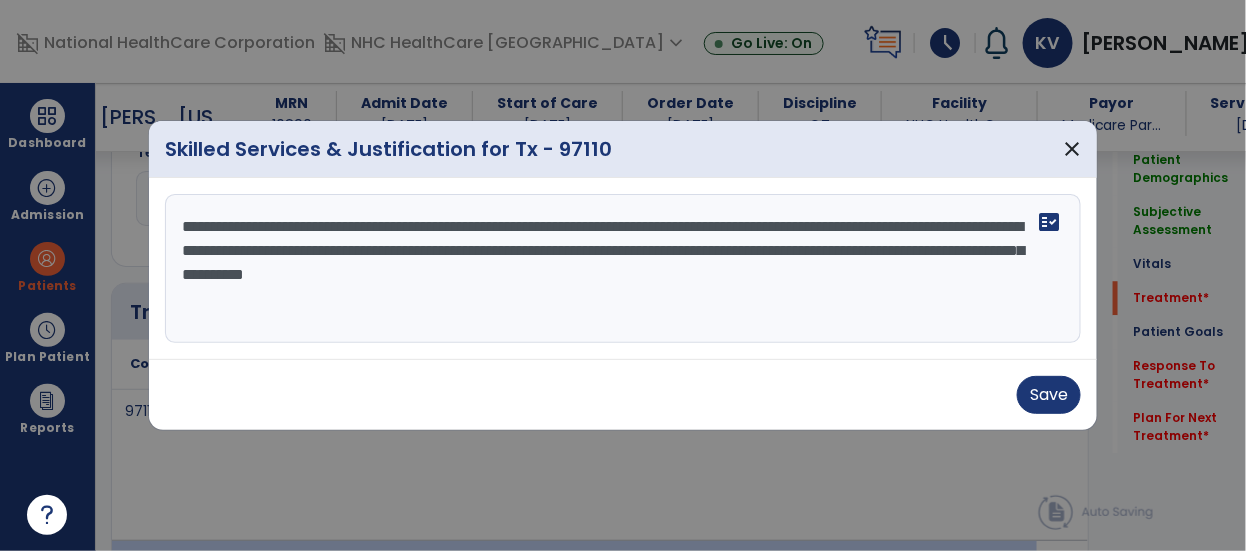 drag, startPoint x: 954, startPoint y: 250, endPoint x: 967, endPoint y: 250, distance: 13 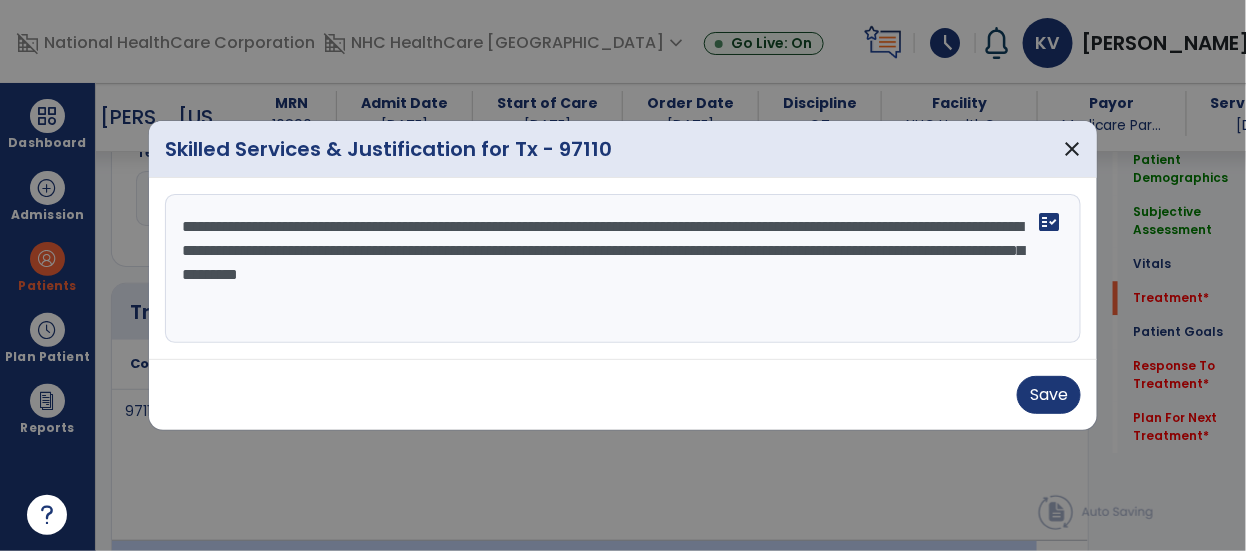click on "**********" at bounding box center (623, 269) 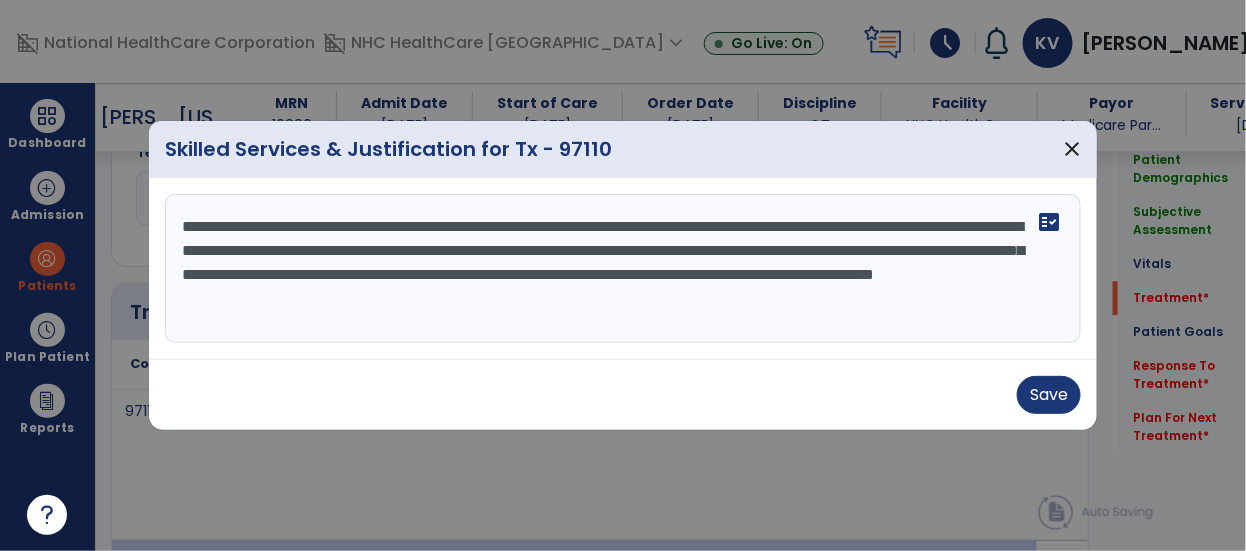 click on "**********" at bounding box center (623, 269) 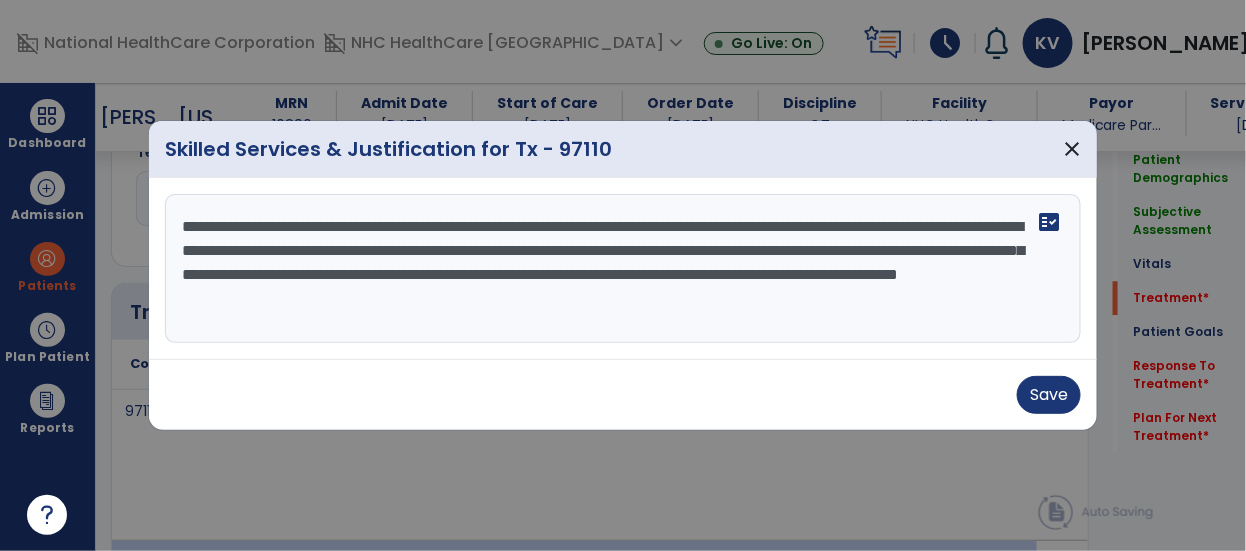 type on "**********" 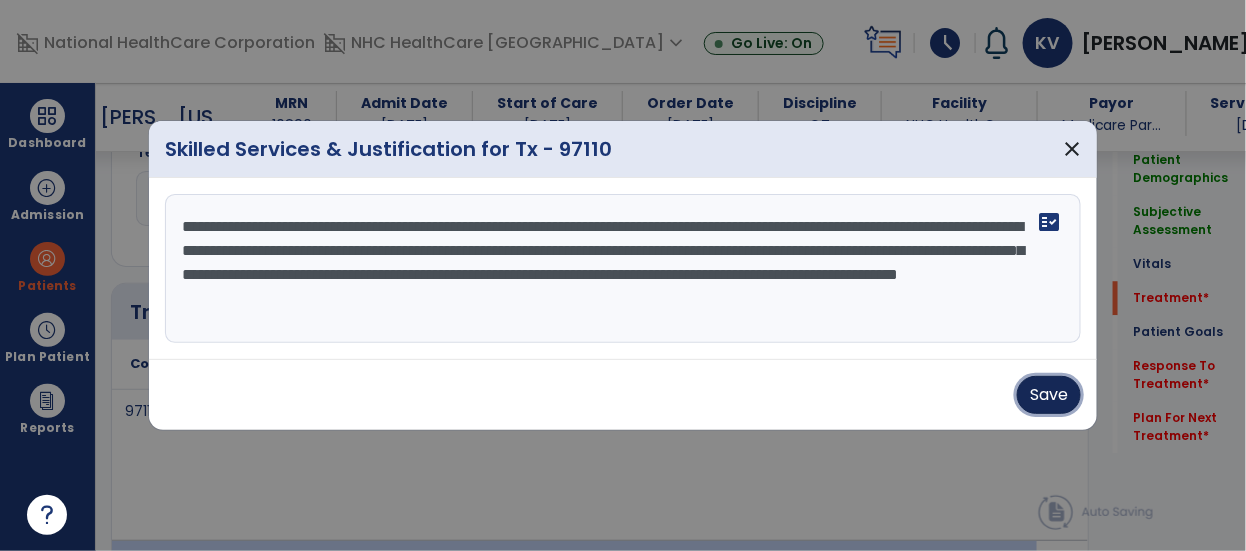 click on "Save" at bounding box center (1049, 395) 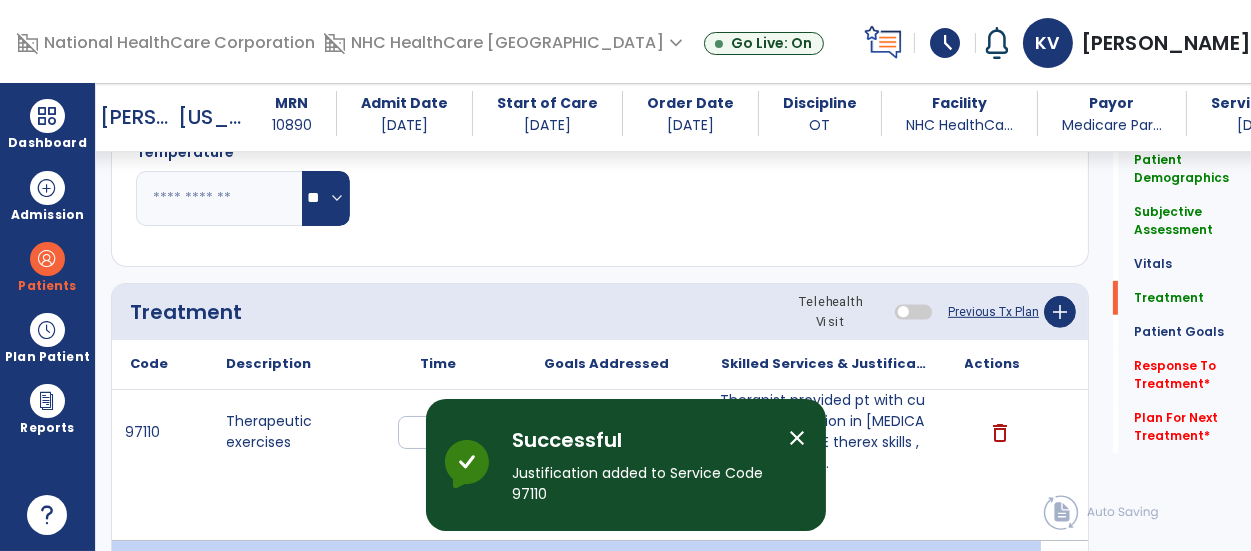 click on "Response To Treatment   *" 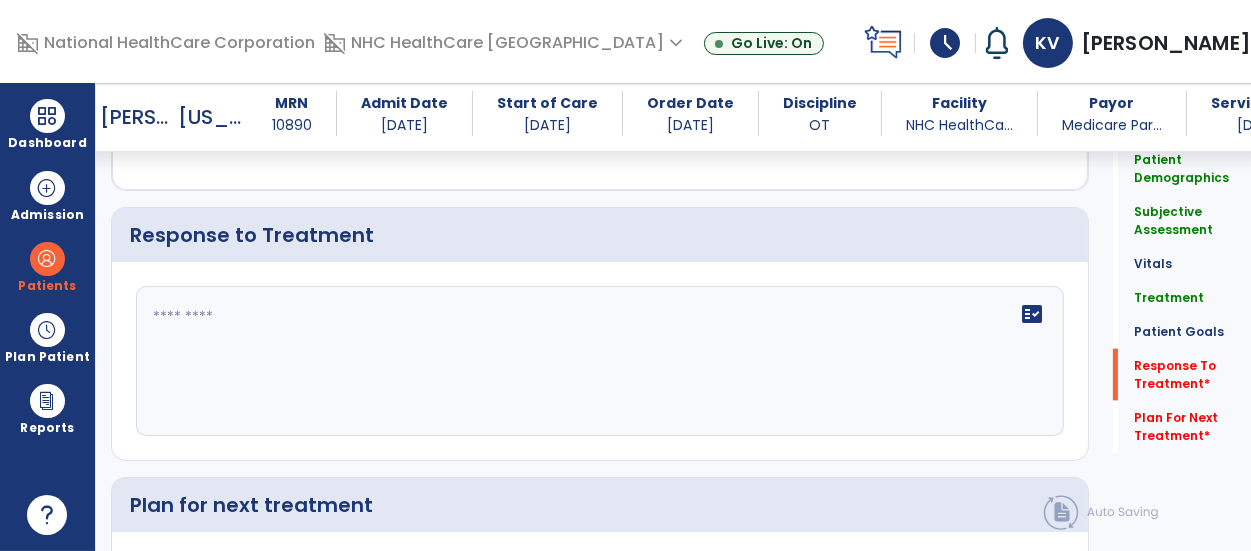 scroll, scrollTop: 3412, scrollLeft: 0, axis: vertical 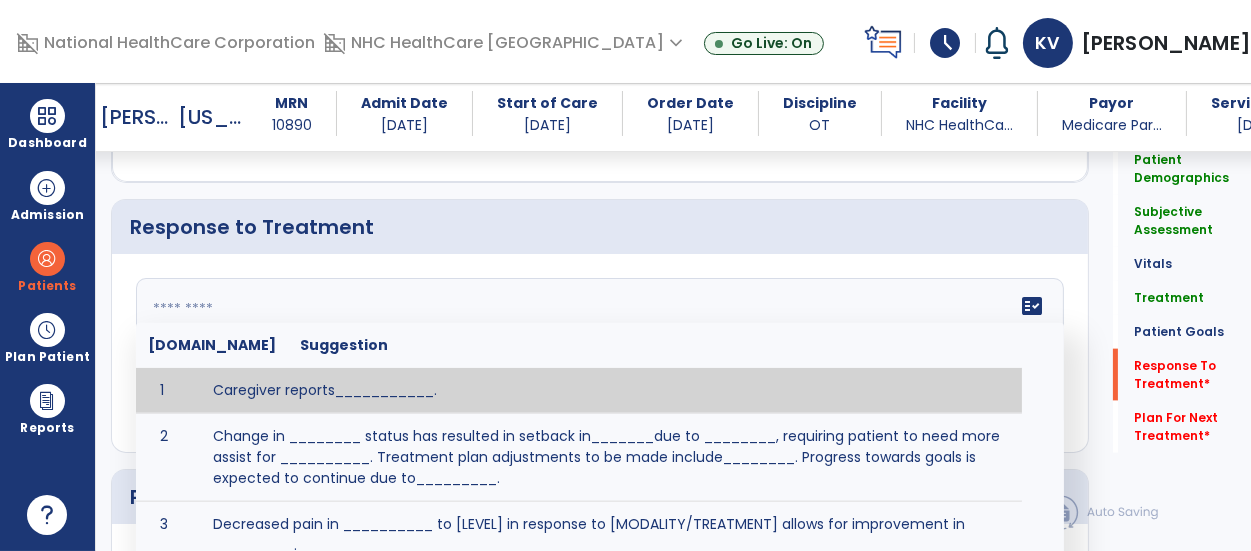 click on "fact_check  [DOMAIN_NAME] Suggestion 1 Caregiver reports___________. 2 Change in ________ status has resulted in setback in_______due to ________, requiring patient to need more assist for __________.   Treatment plan adjustments to be made include________.  Progress towards goals is expected to continue due to_________. 3 Decreased pain in __________ to [LEVEL] in response to [MODALITY/TREATMENT] allows for improvement in _________. 4 Functional gains in _______ have impacted the patient's ability to perform_________ with a reduction in assist levels to_________. 5 Functional progress this week has been significant due to__________. 6 Gains in ________ have improved the patient's ability to perform ______with decreased levels of assist to___________. 7 Improvement in ________allows patient to tolerate higher levels of challenges in_________. 8 Pain in [AREA] has decreased to [LEVEL] in response to [TREATMENT/MODALITY], allowing fore ease in completing__________. 9 10 11 12 13 14 15 16 17 18 19 20 21" 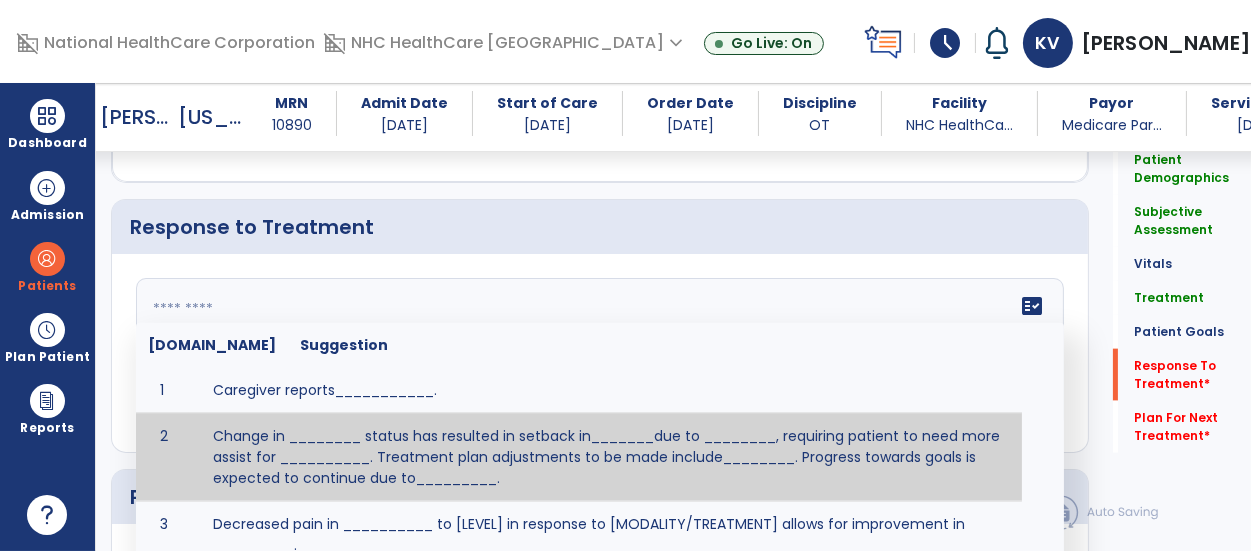 click on "Response To Treatment   *" 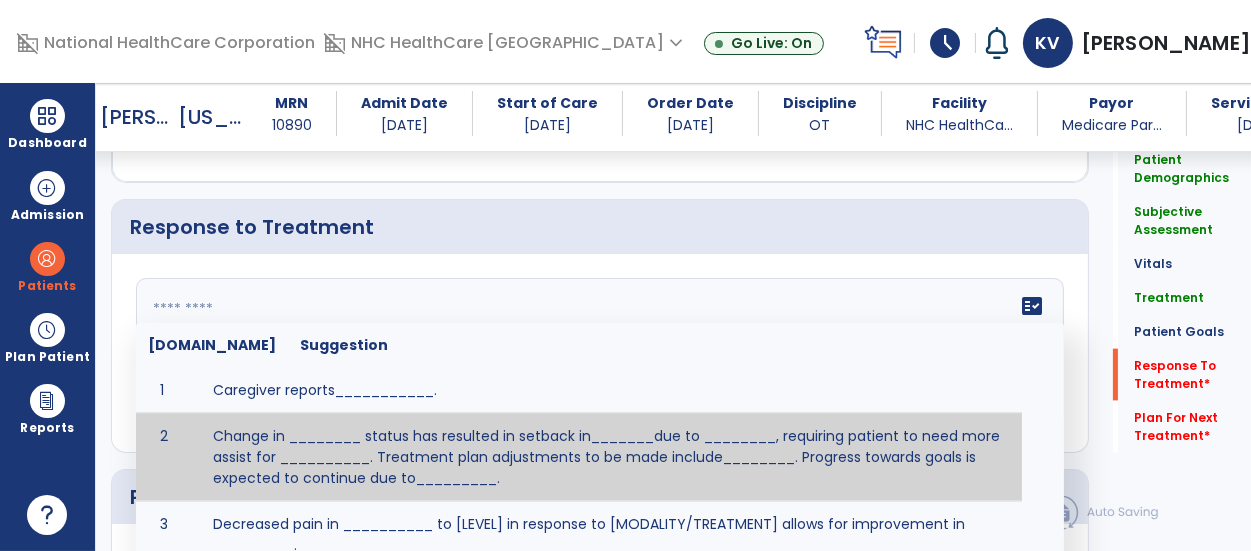 click on "fact_check  [DOMAIN_NAME] Suggestion 1 Caregiver reports___________. 2 Change in ________ status has resulted in setback in_______due to ________, requiring patient to need more assist for __________.   Treatment plan adjustments to be made include________.  Progress towards goals is expected to continue due to_________. 3 Decreased pain in __________ to [LEVEL] in response to [MODALITY/TREATMENT] allows for improvement in _________. 4 Functional gains in _______ have impacted the patient's ability to perform_________ with a reduction in assist levels to_________. 5 Functional progress this week has been significant due to__________. 6 Gains in ________ have improved the patient's ability to perform ______with decreased levels of assist to___________. 7 Improvement in ________allows patient to tolerate higher levels of challenges in_________. 8 Pain in [AREA] has decreased to [LEVEL] in response to [TREATMENT/MODALITY], allowing fore ease in completing__________. 9 10 11 12 13 14 15 16 17 18 19 20 21" 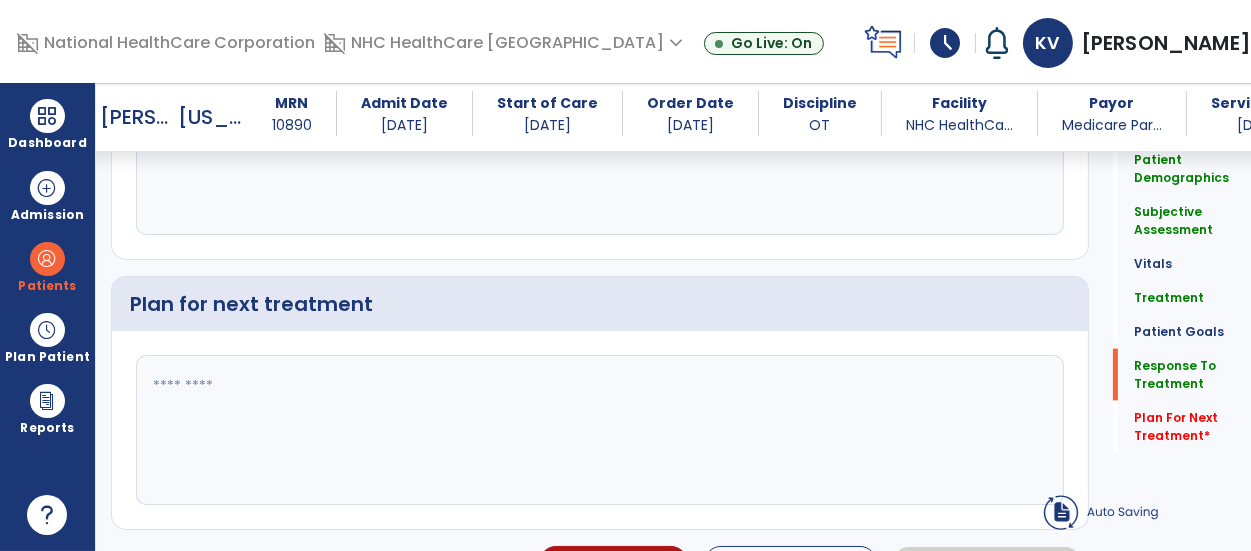 type on "**********" 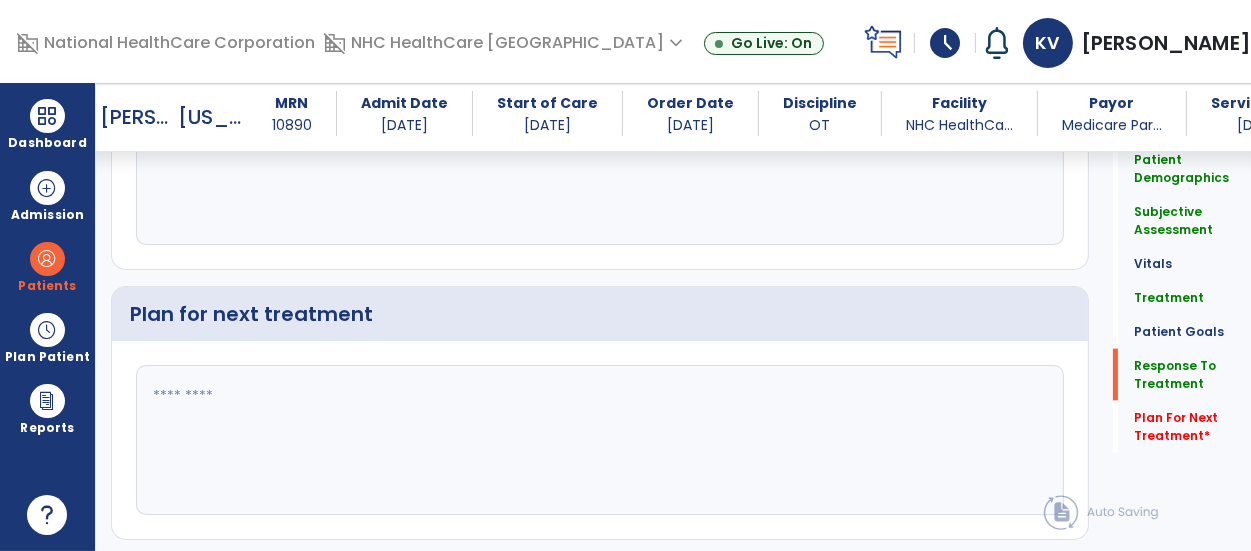 click 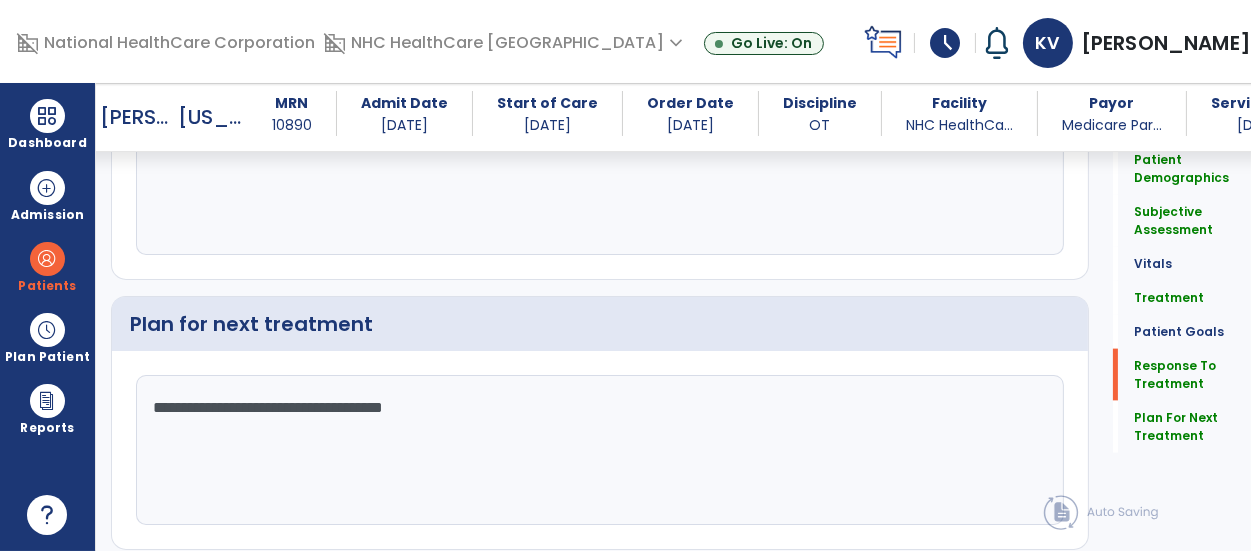 scroll, scrollTop: 3595, scrollLeft: 0, axis: vertical 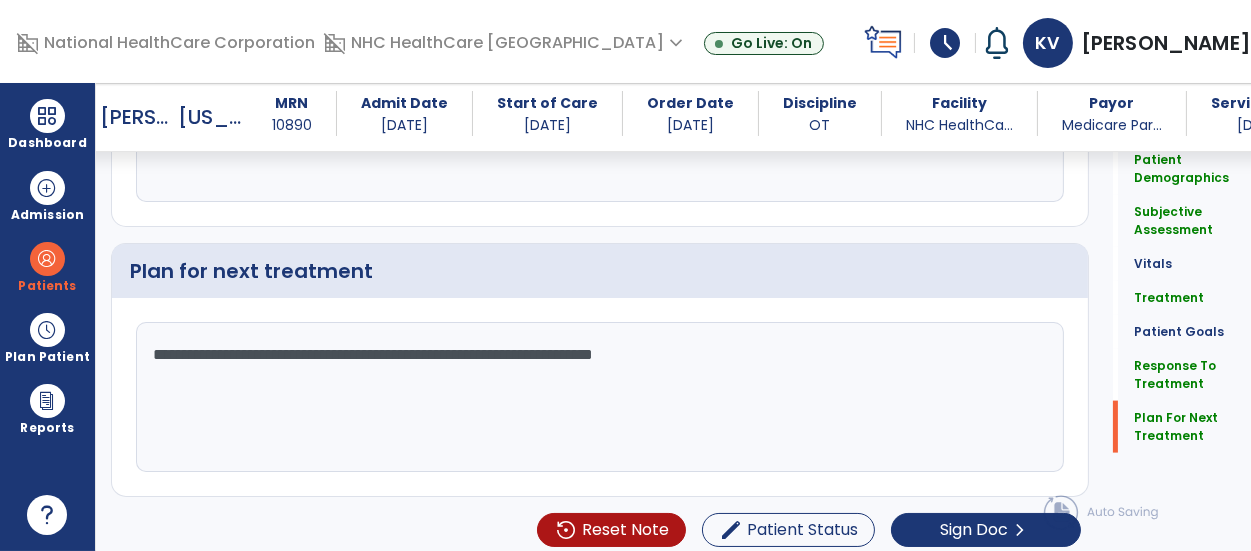 type on "**********" 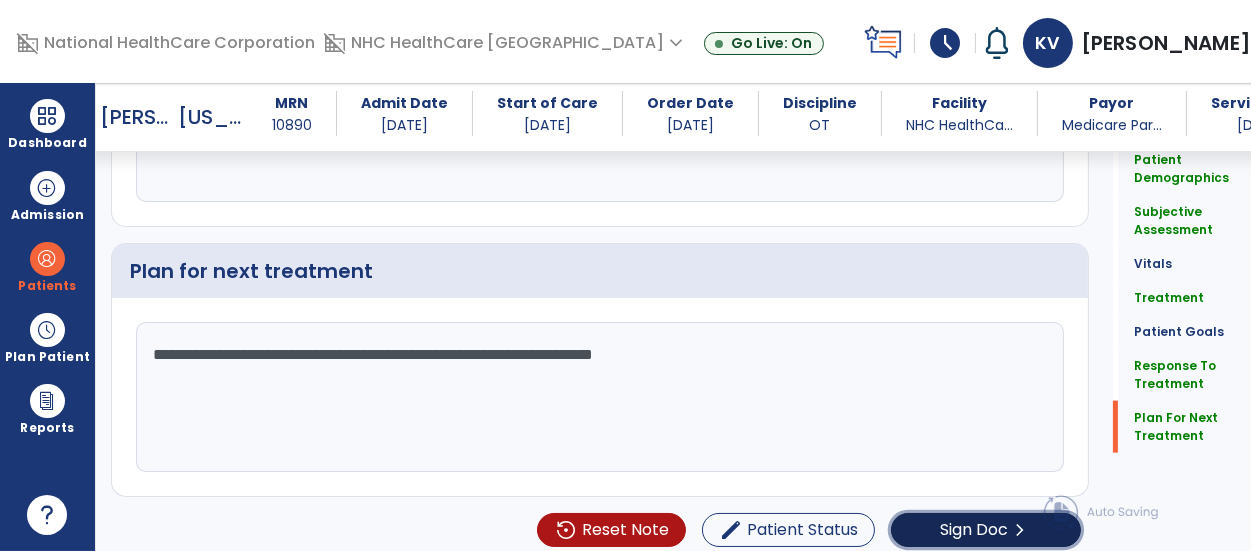 click on "Sign Doc" 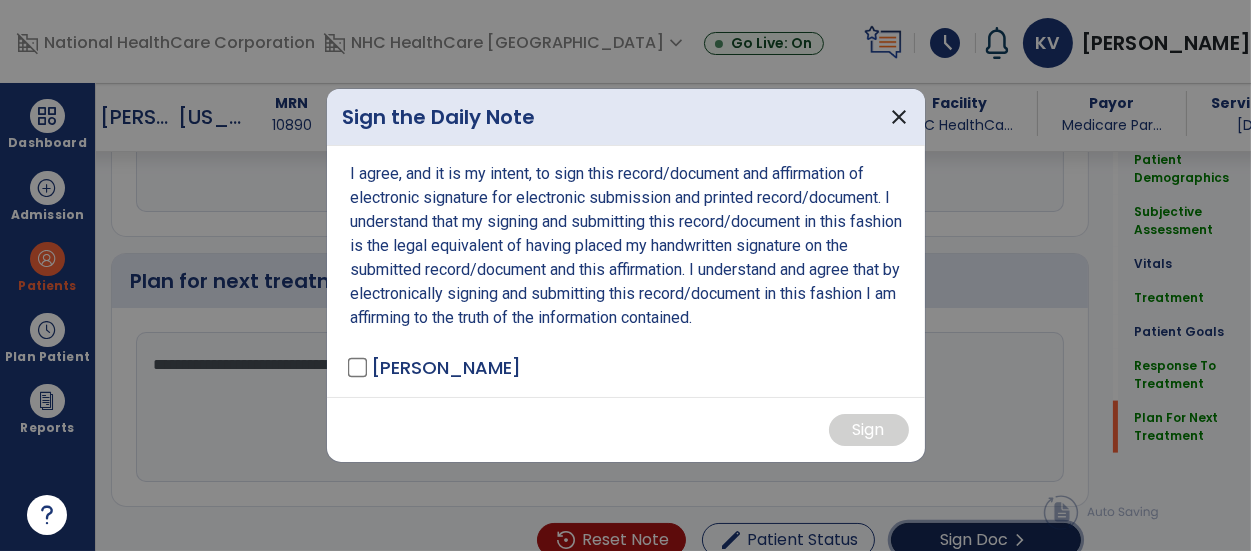scroll, scrollTop: 3638, scrollLeft: 0, axis: vertical 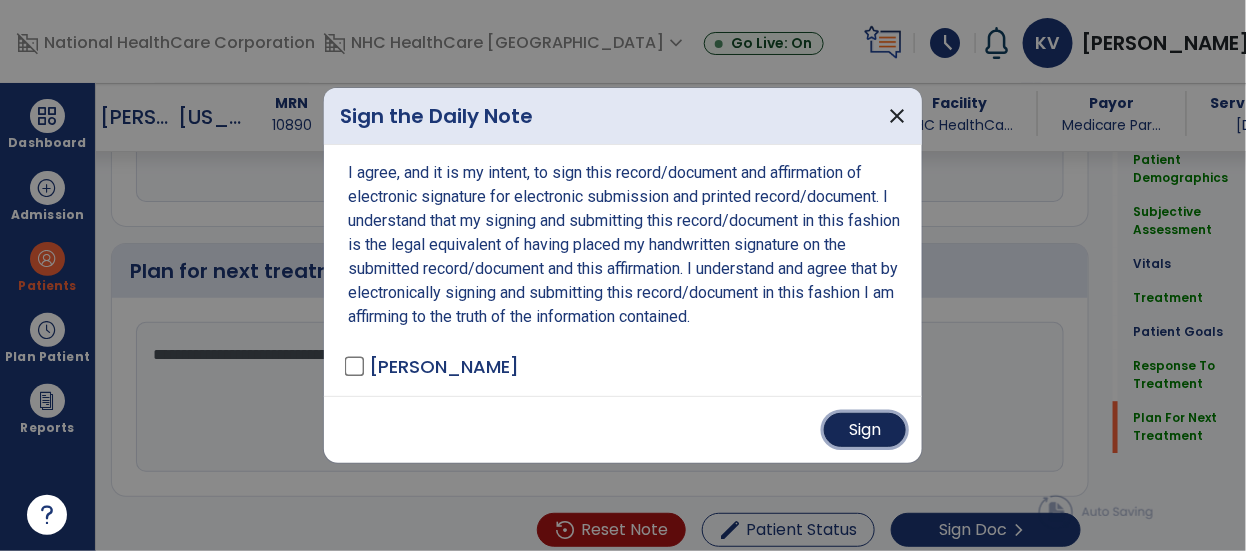 click on "Sign" at bounding box center [865, 430] 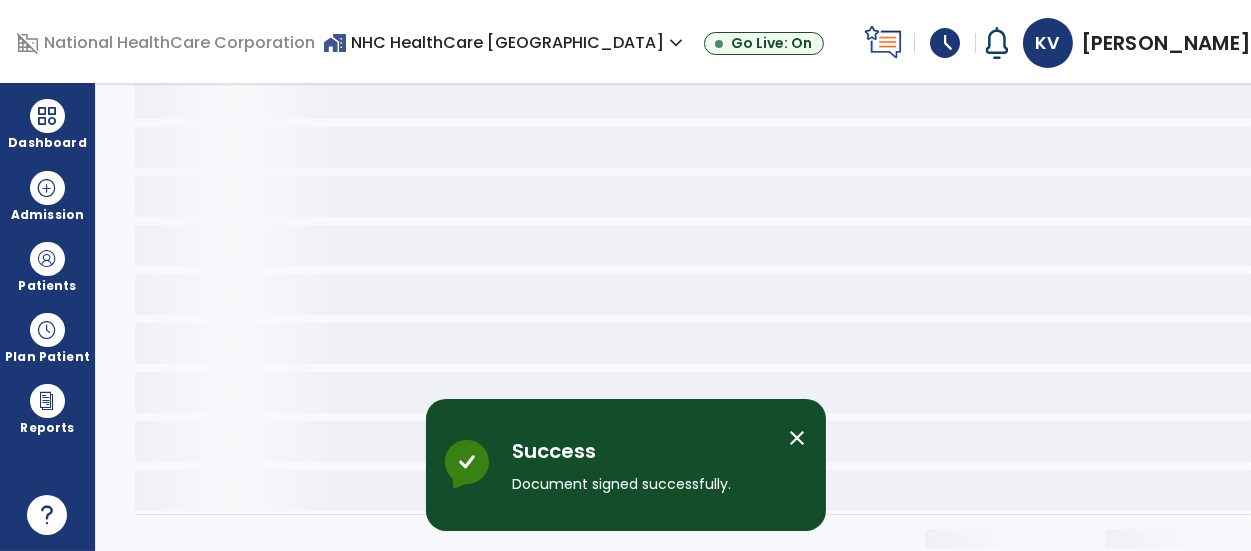 scroll, scrollTop: 0, scrollLeft: 0, axis: both 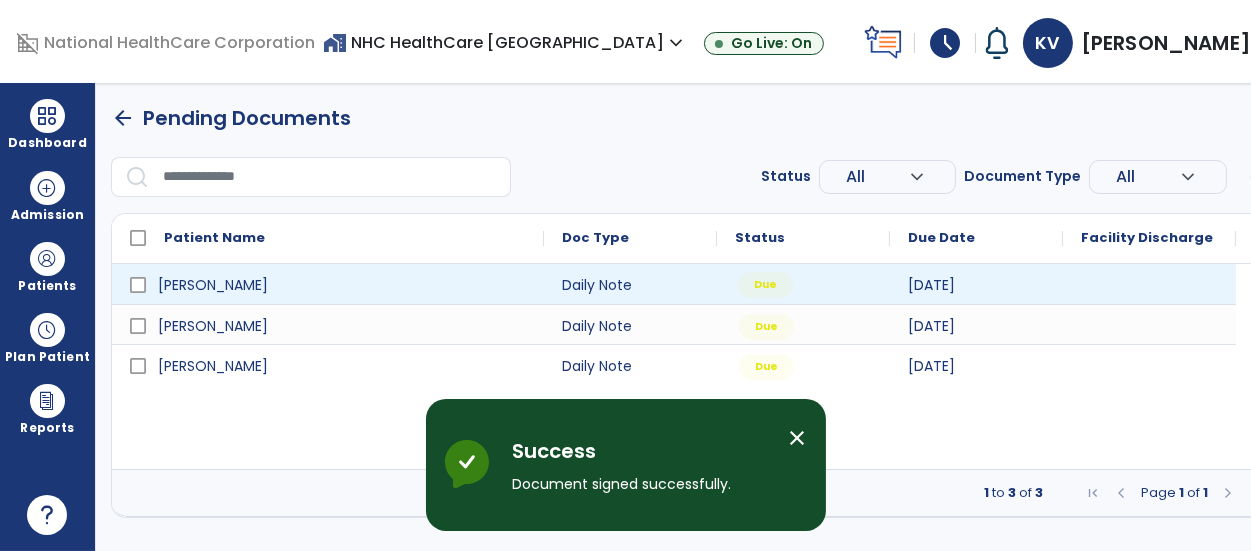 click on "Due" at bounding box center [765, 285] 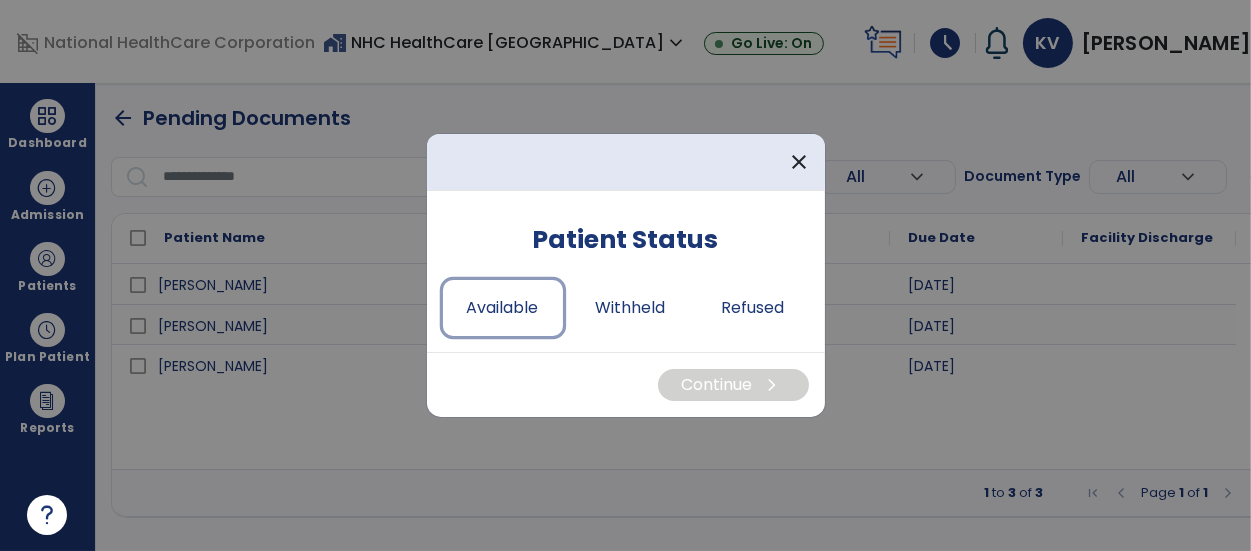 click on "Available" at bounding box center (503, 308) 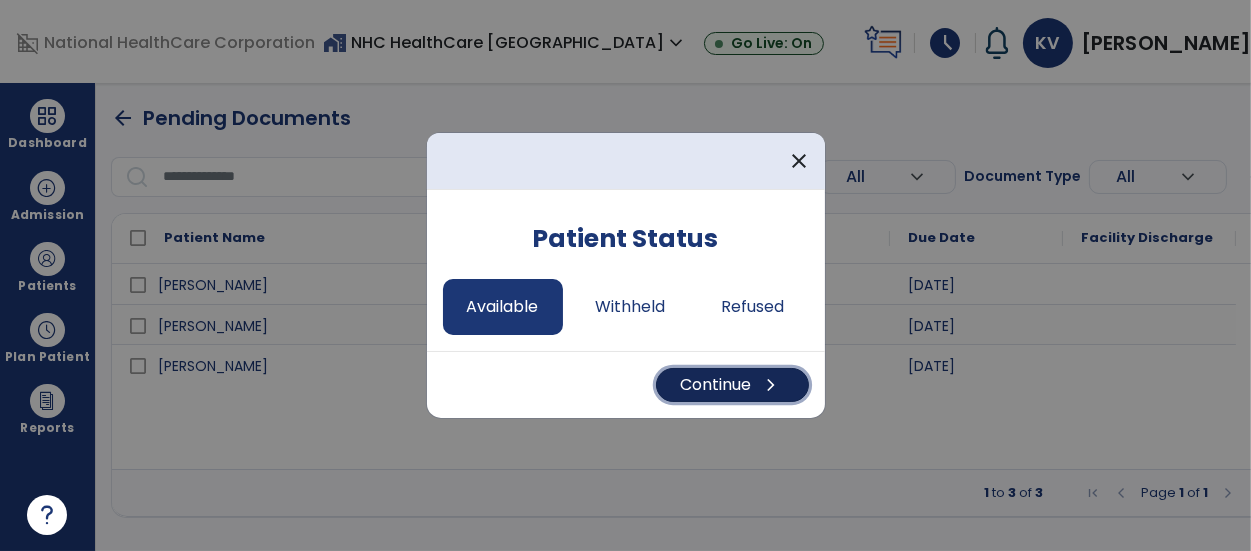 click on "Continue   chevron_right" at bounding box center (732, 385) 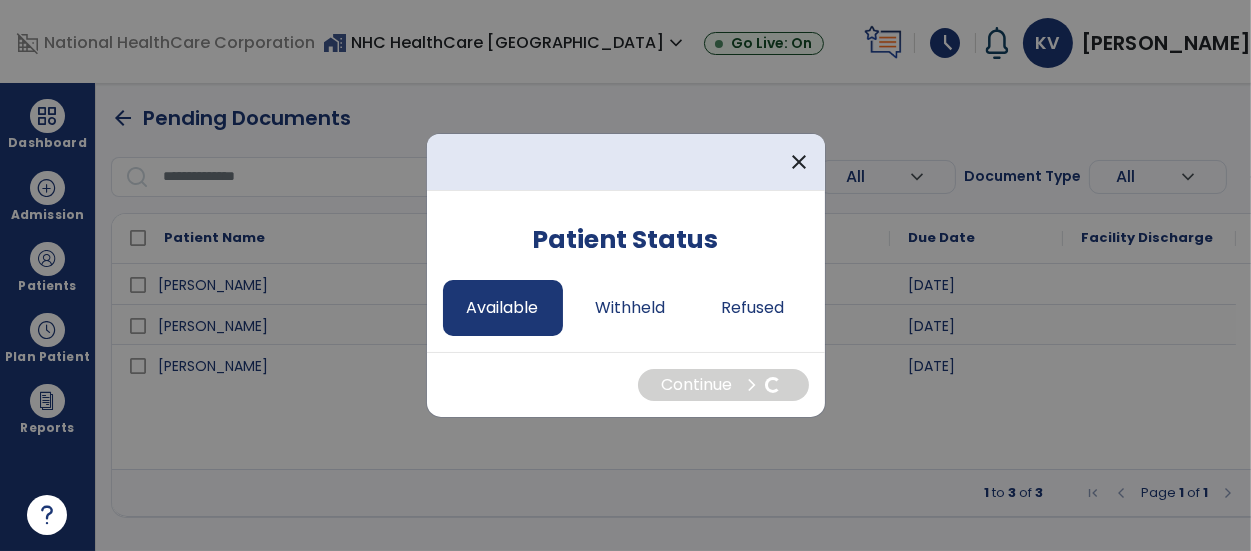 select on "*" 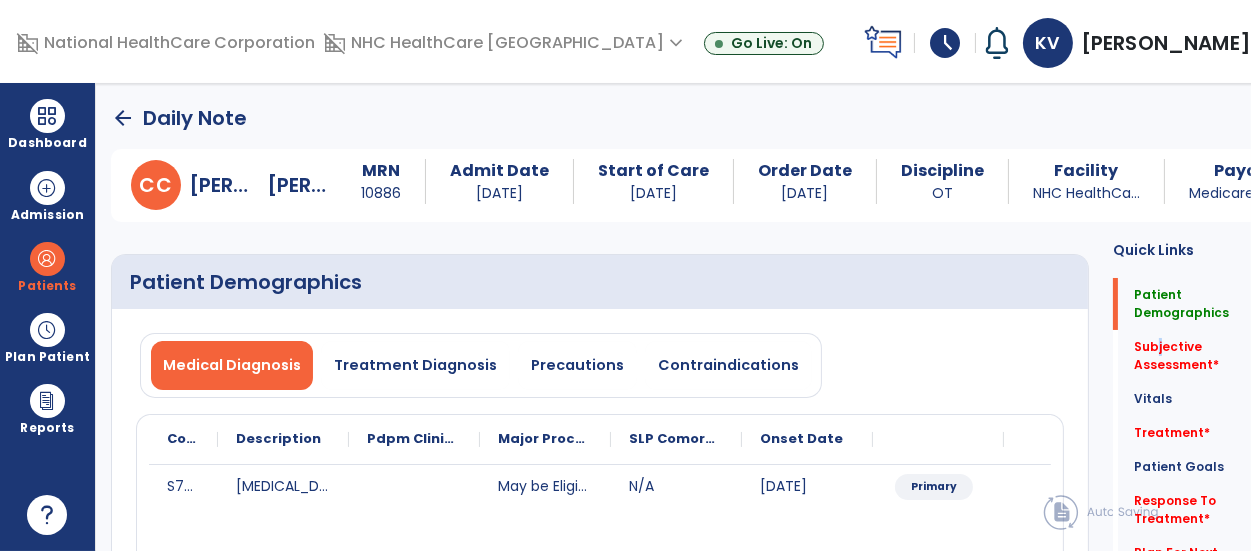 click on "Subjective Assessment   *" 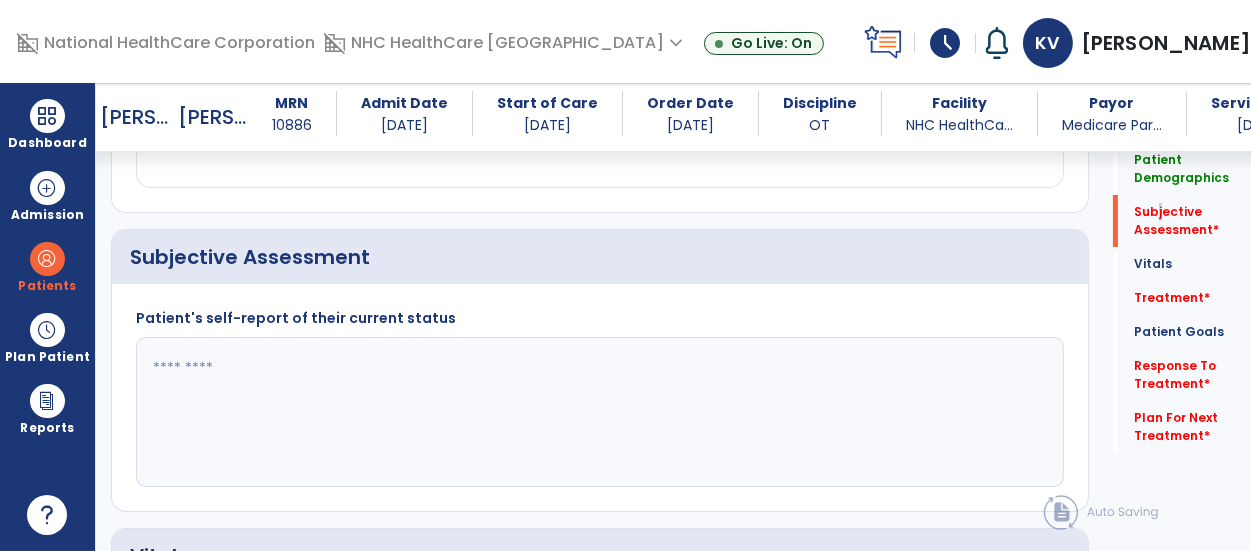 scroll, scrollTop: 479, scrollLeft: 0, axis: vertical 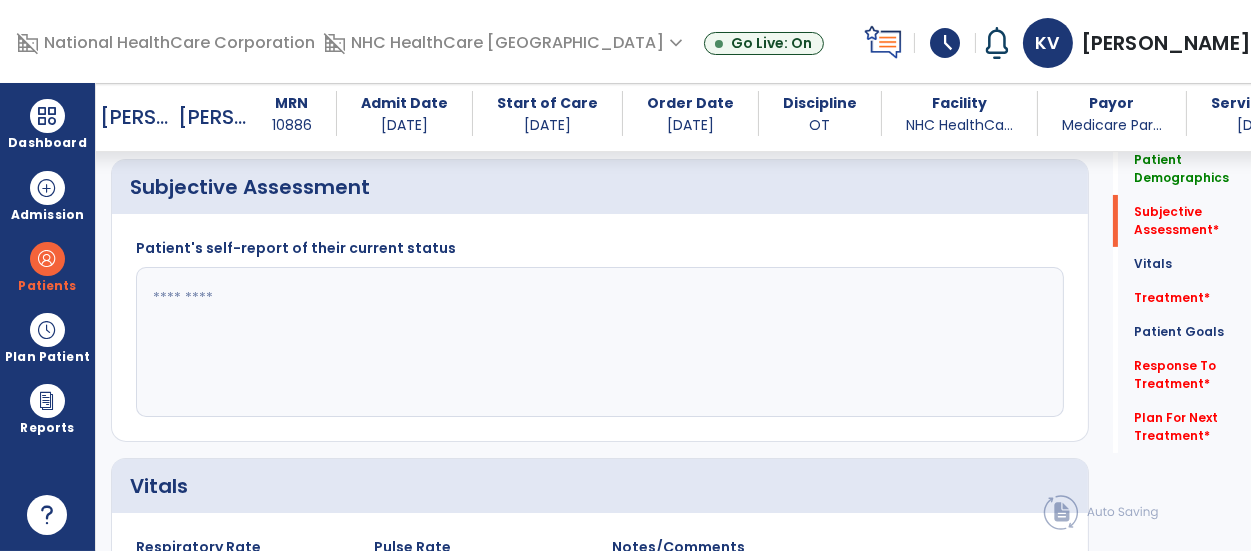 click 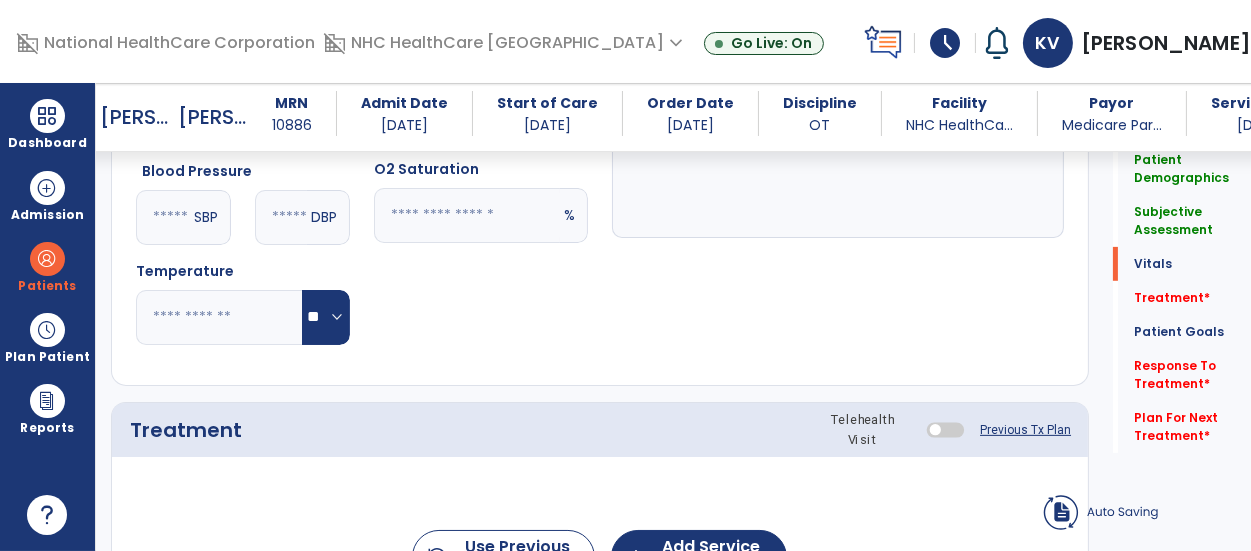 scroll, scrollTop: 1115, scrollLeft: 0, axis: vertical 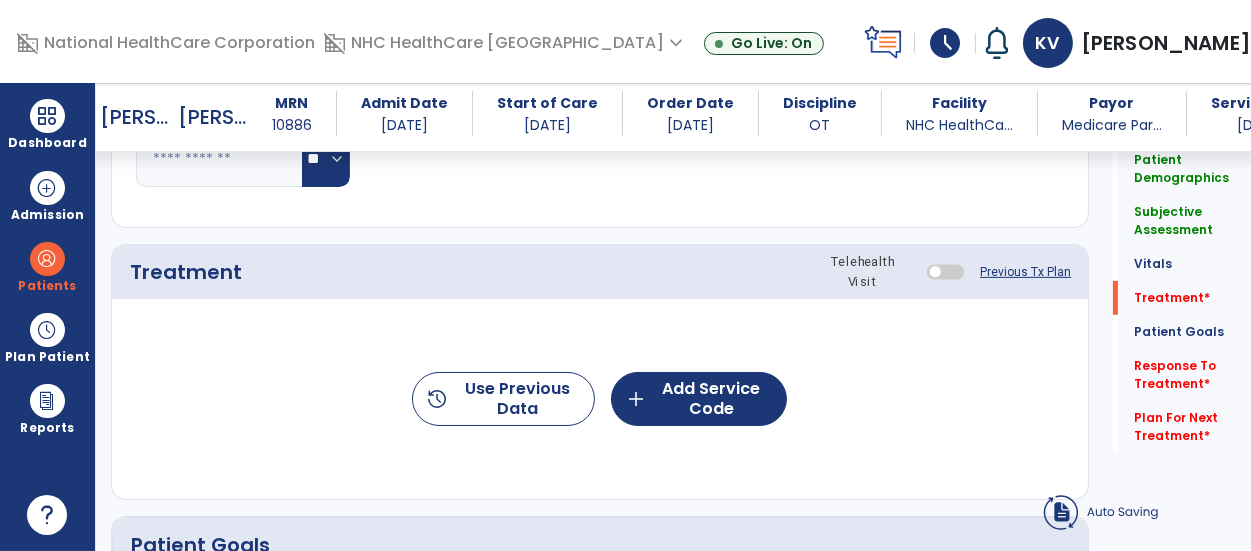 type on "**********" 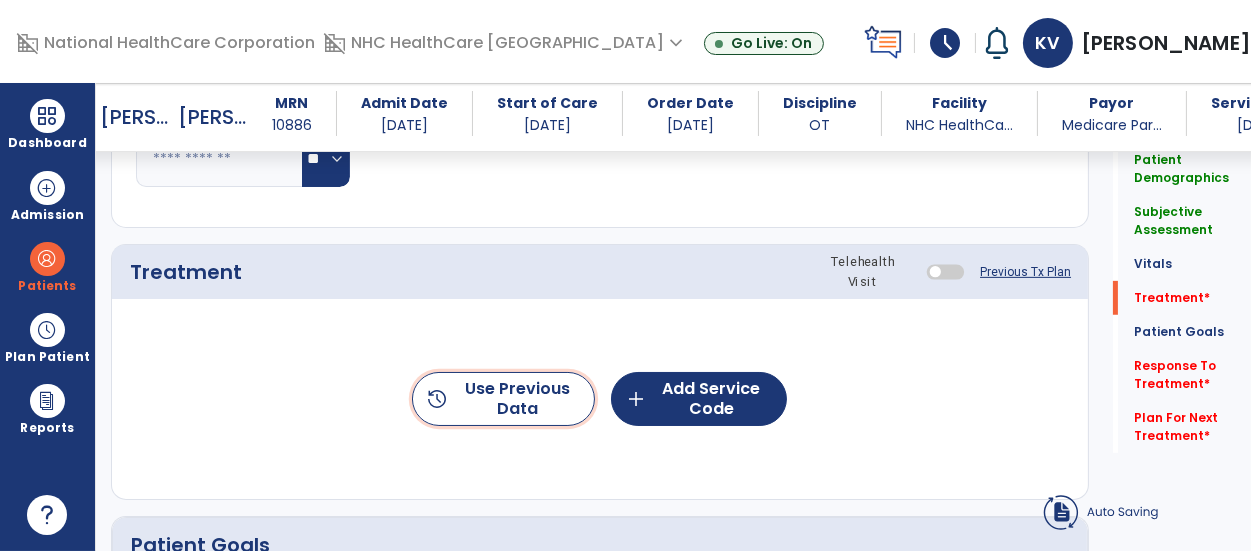 click on "history  Use Previous Data" 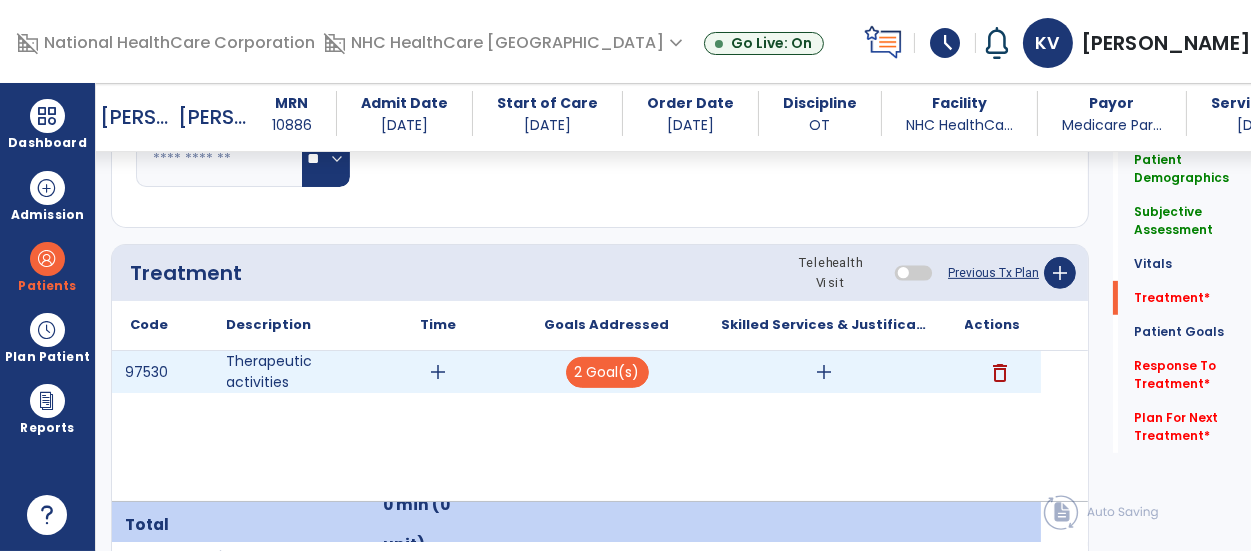 click on "add" at bounding box center [438, 372] 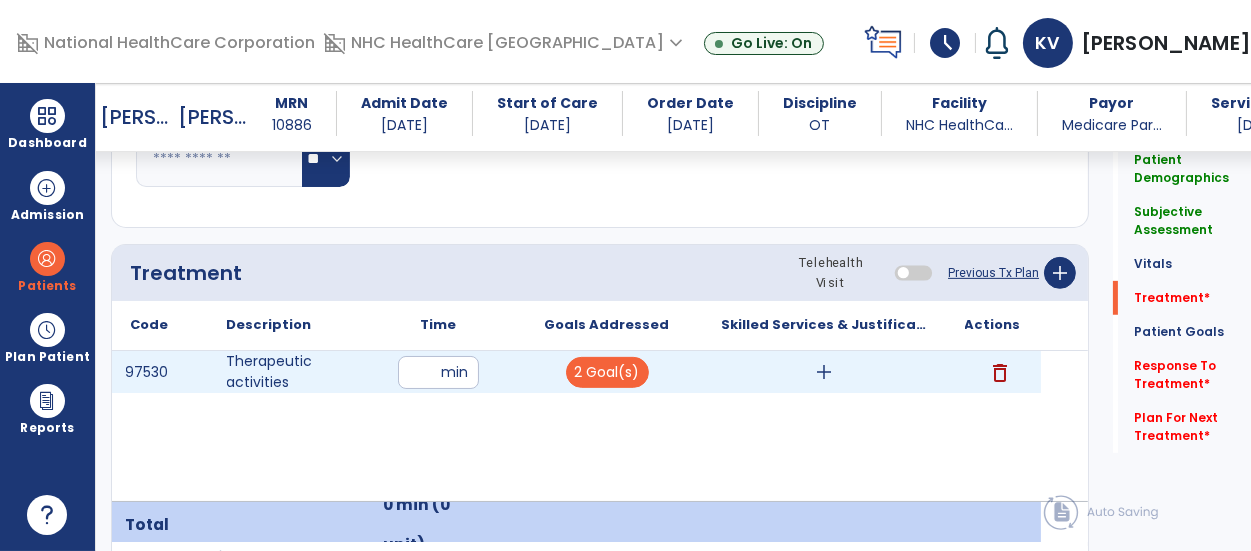type on "*" 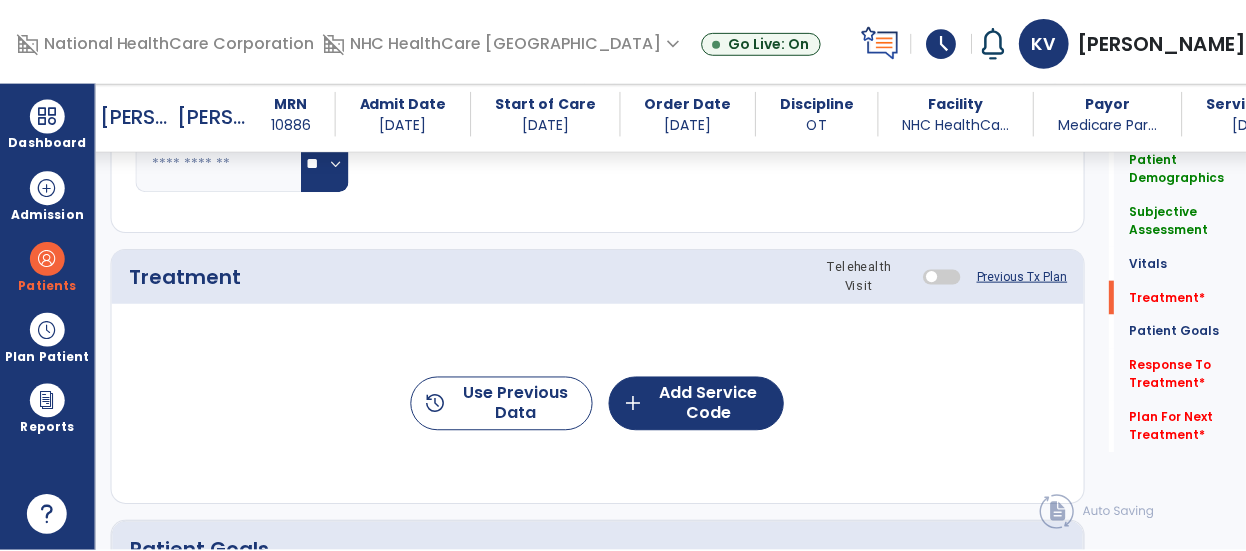 scroll, scrollTop: 1115, scrollLeft: 0, axis: vertical 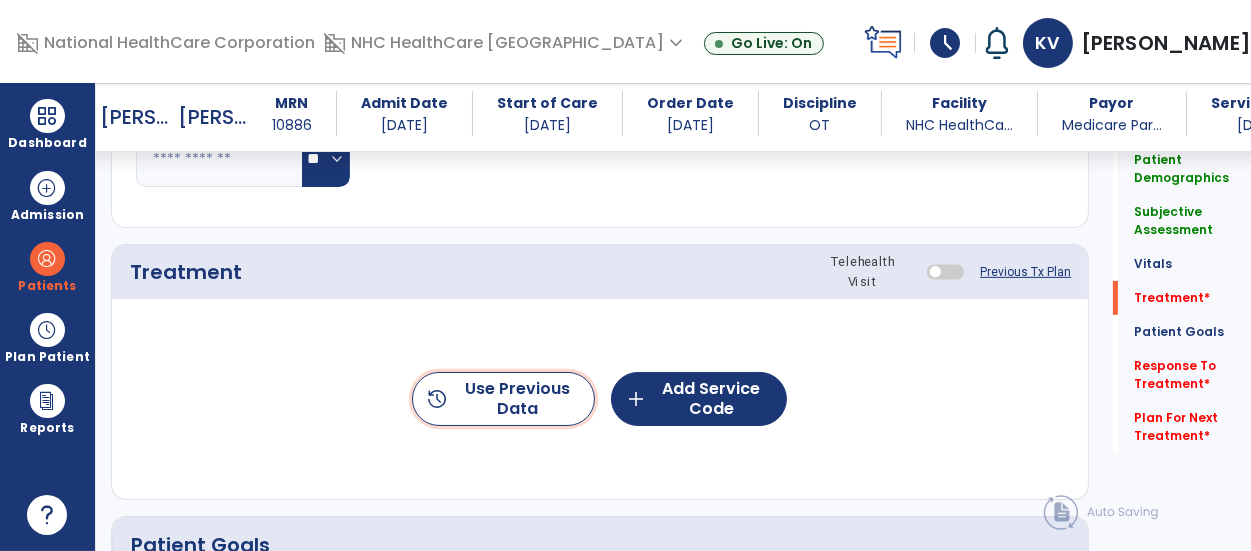 click on "history  Use Previous Data" 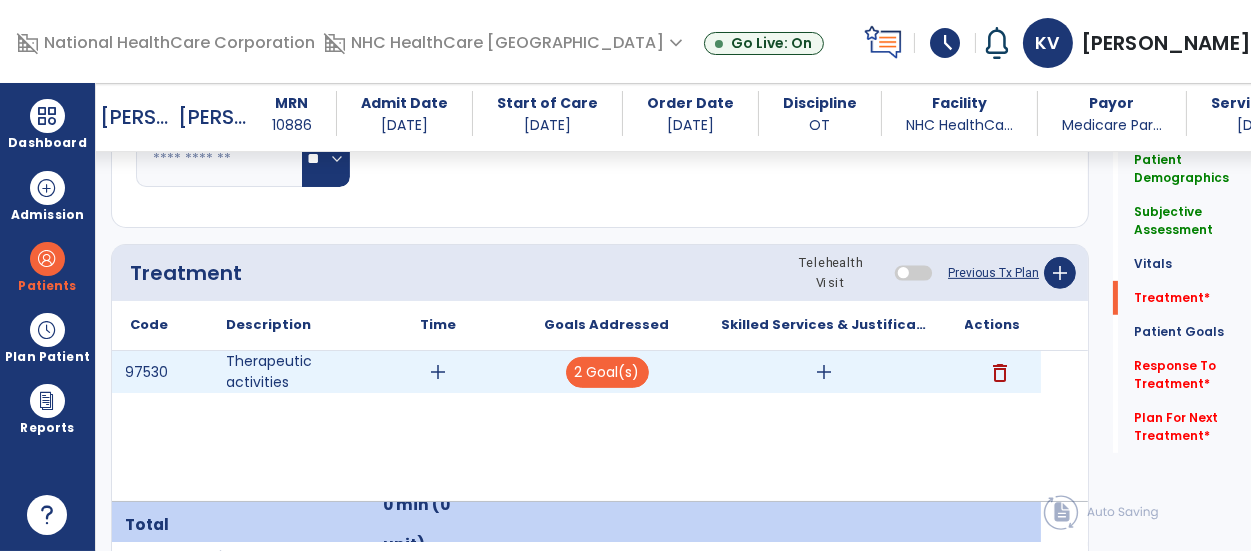 click on "add" at bounding box center (438, 372) 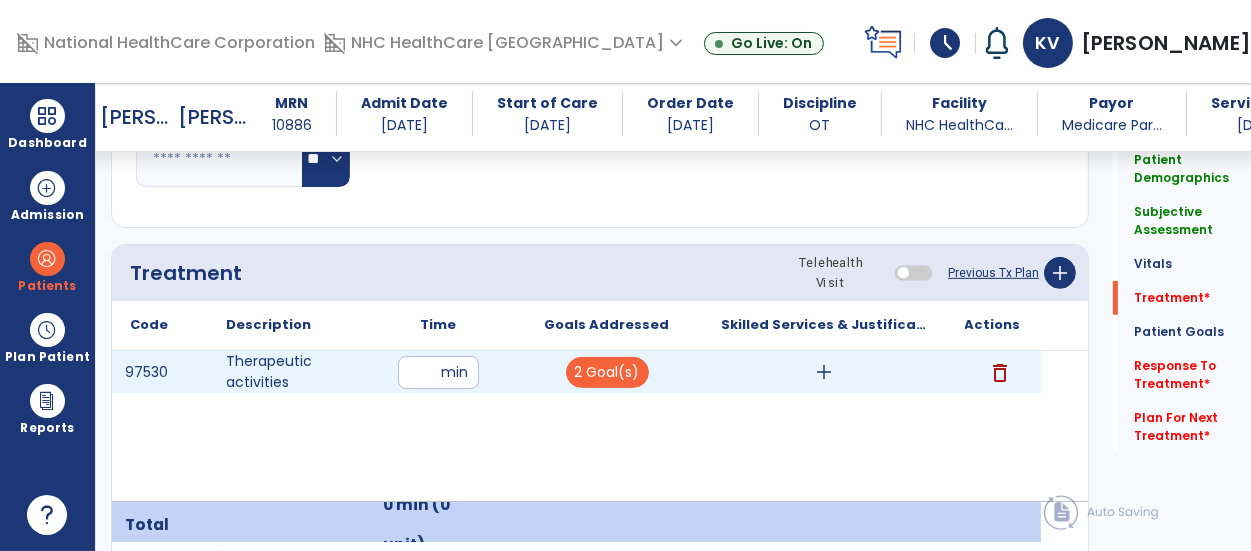 type on "**" 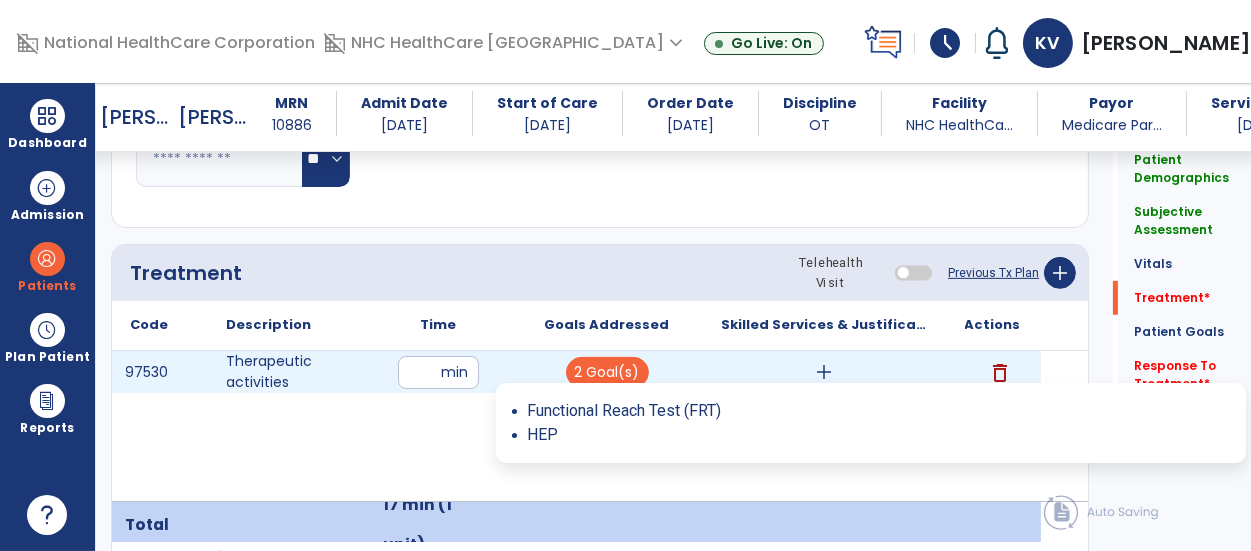 click on "2 Goal(s)" at bounding box center (607, 372) 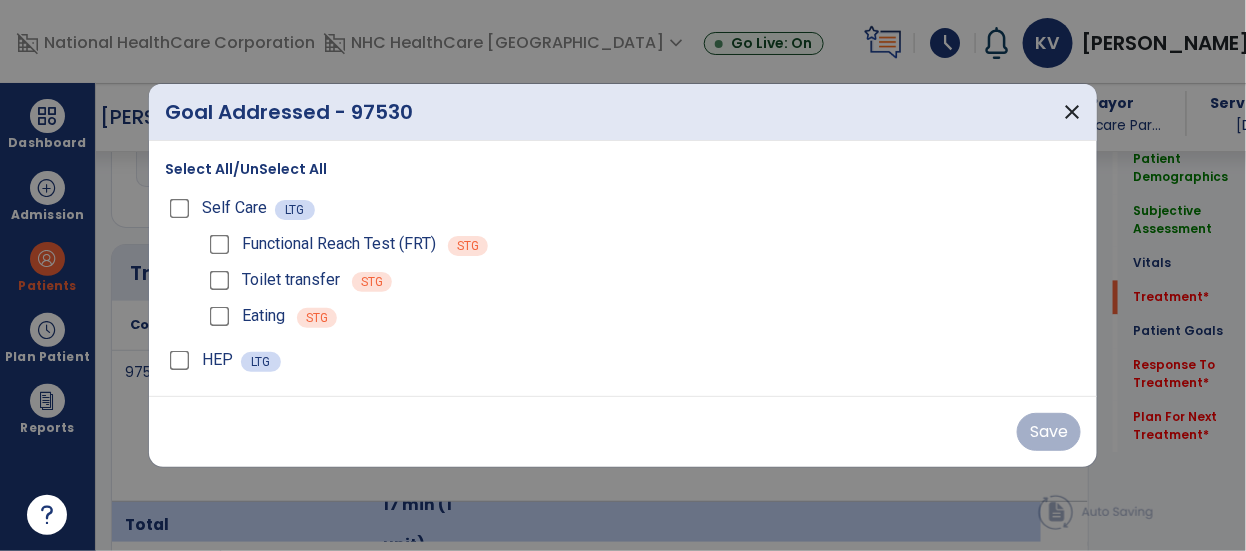 scroll, scrollTop: 1115, scrollLeft: 0, axis: vertical 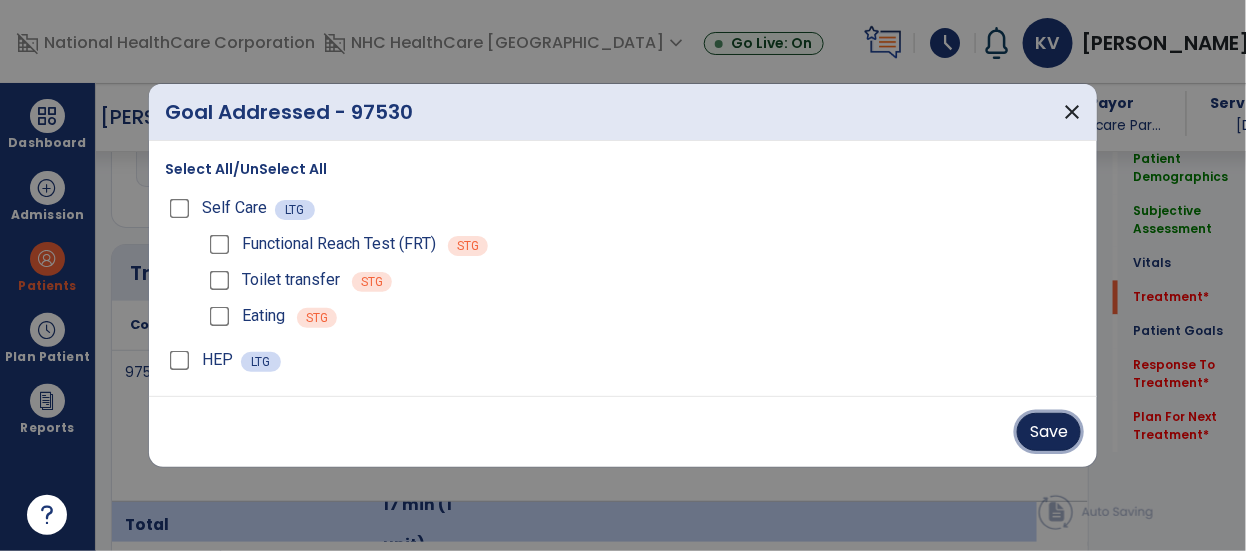 click on "Save" at bounding box center [1049, 432] 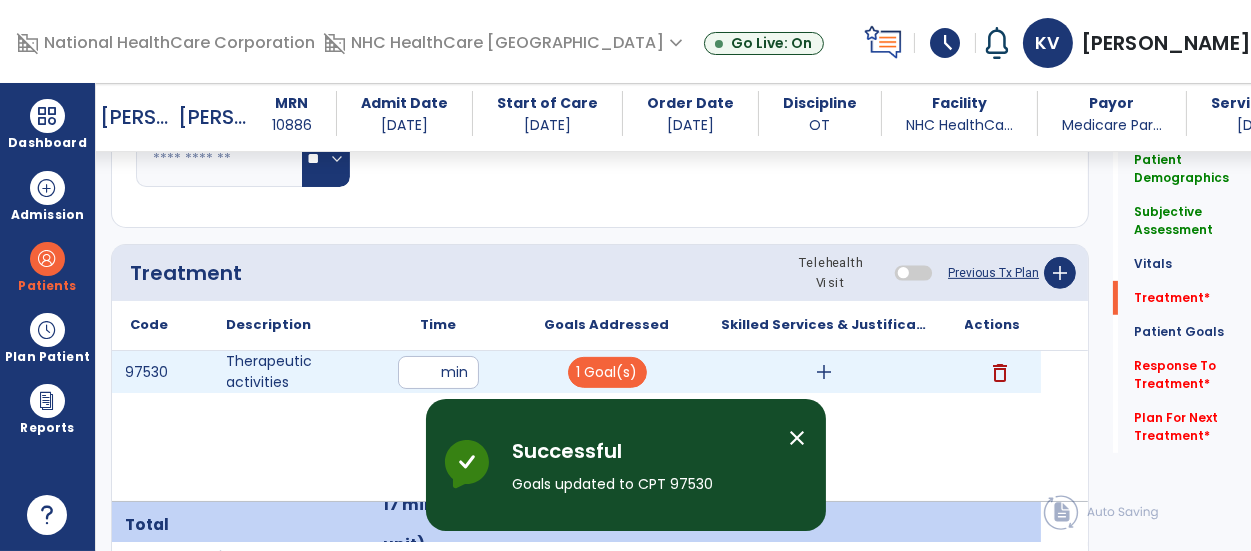 click on "add" at bounding box center [824, 372] 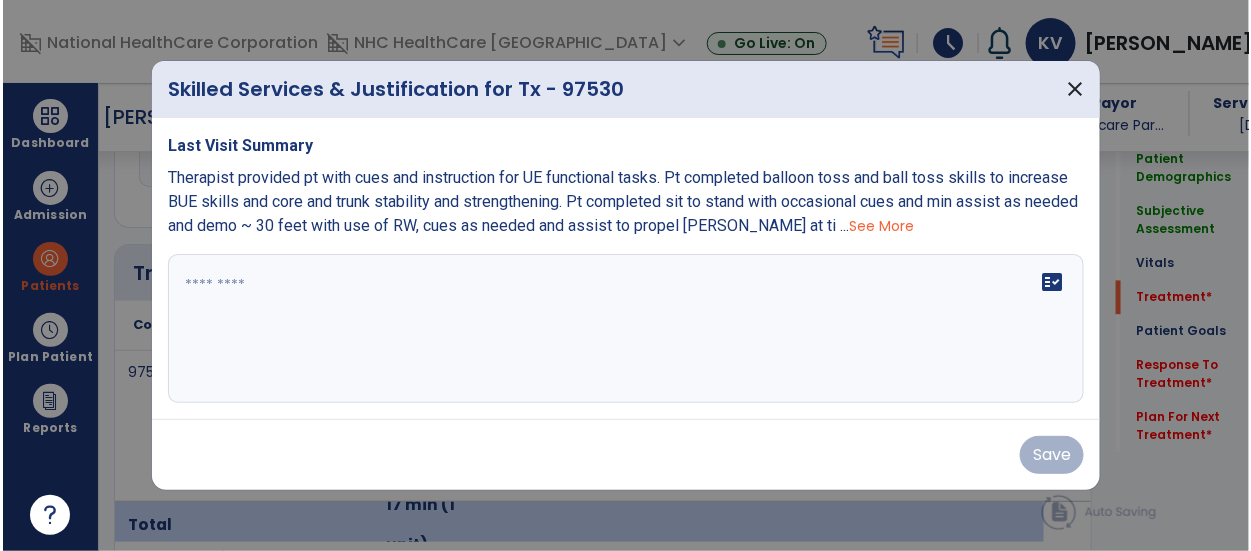 scroll, scrollTop: 1115, scrollLeft: 0, axis: vertical 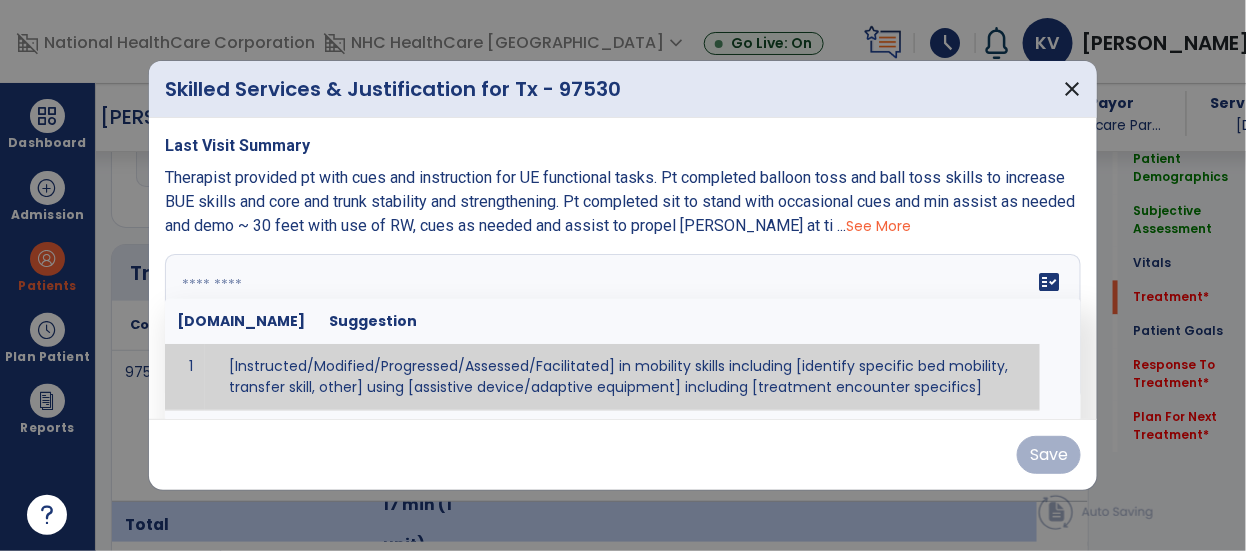 click at bounding box center (621, 329) 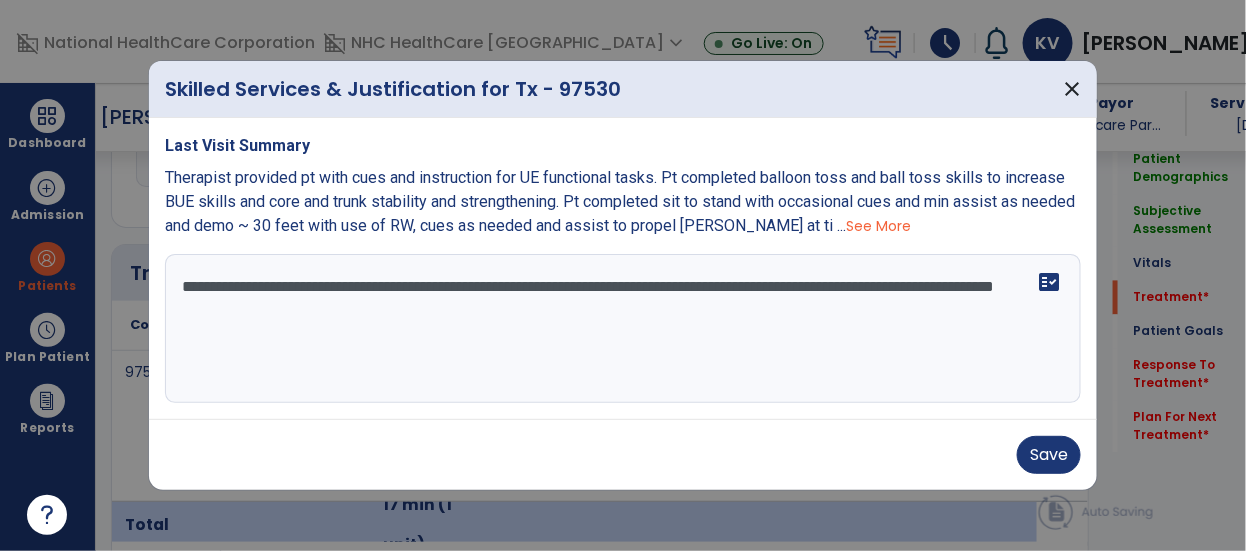 click on "**********" at bounding box center (623, 329) 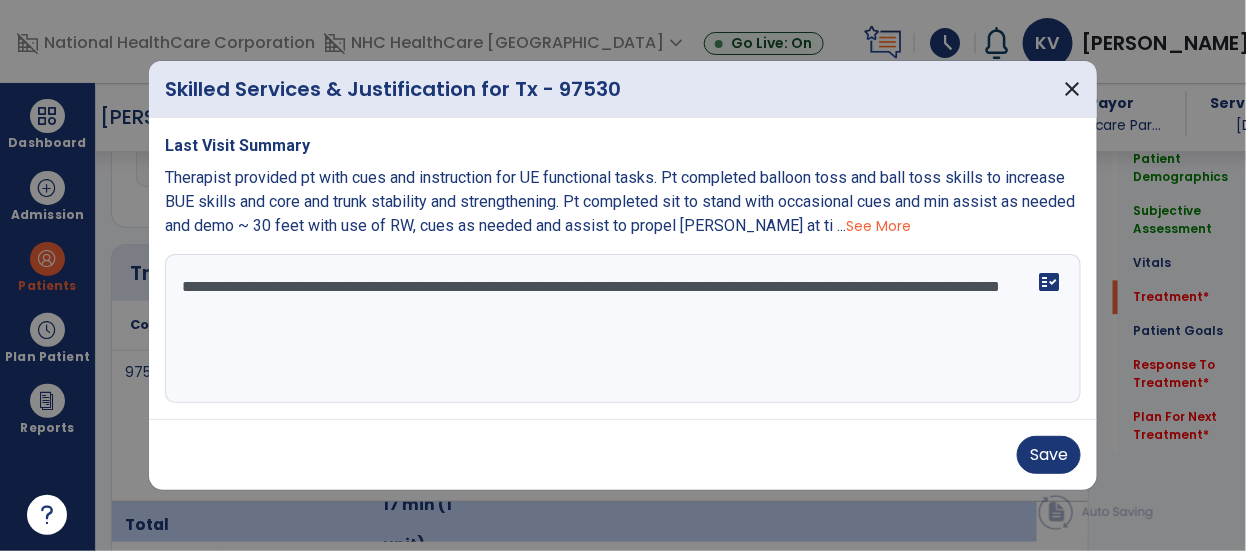 click on "**********" at bounding box center [623, 329] 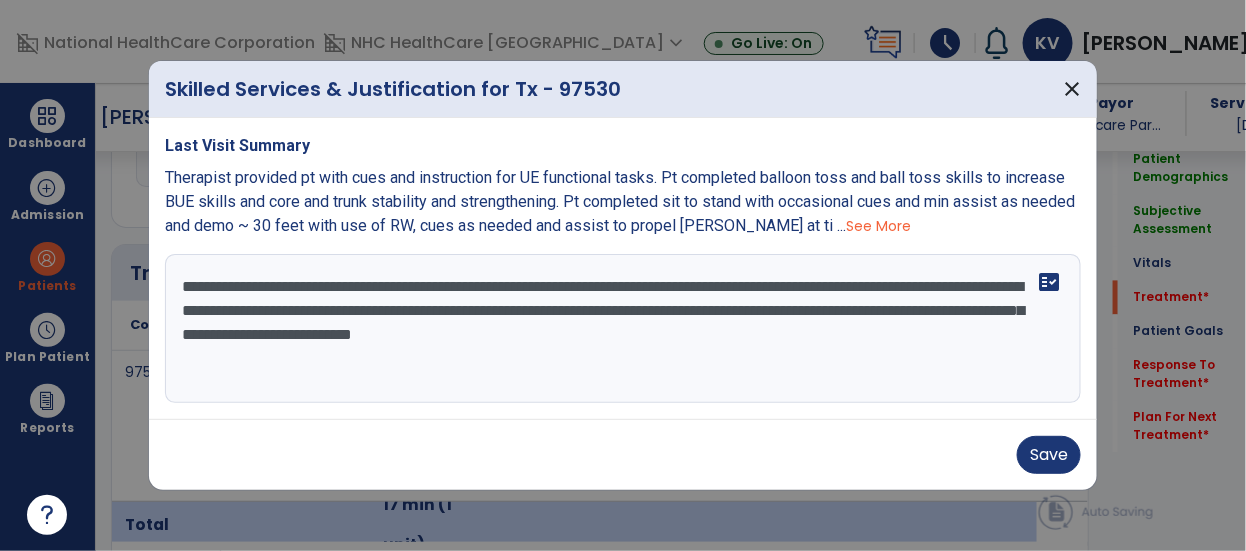 click on "**********" at bounding box center (623, 329) 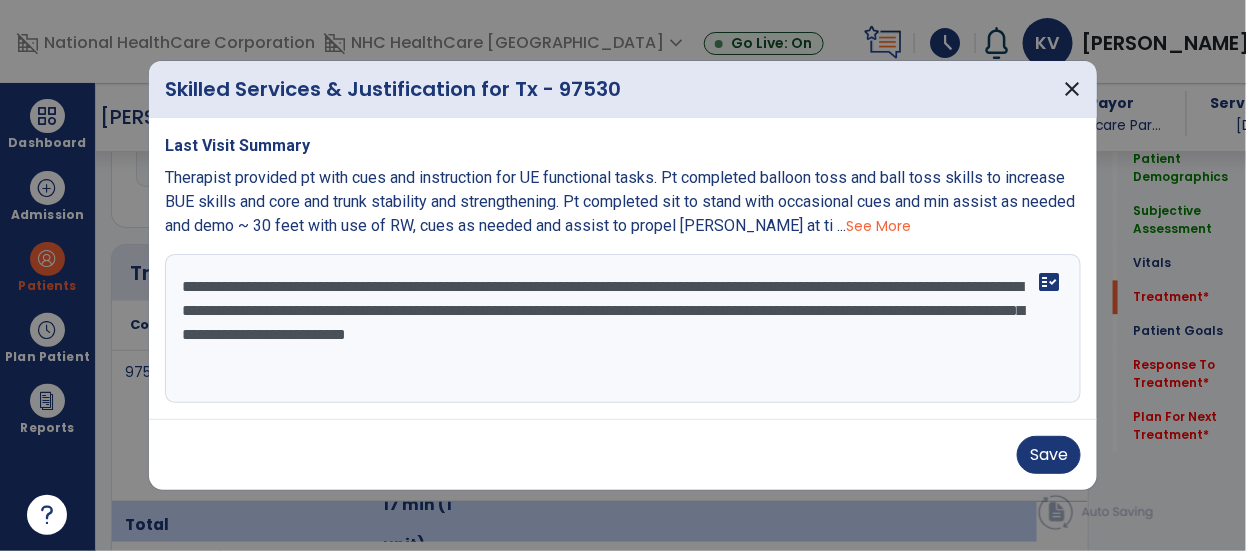 click on "**********" at bounding box center (623, 329) 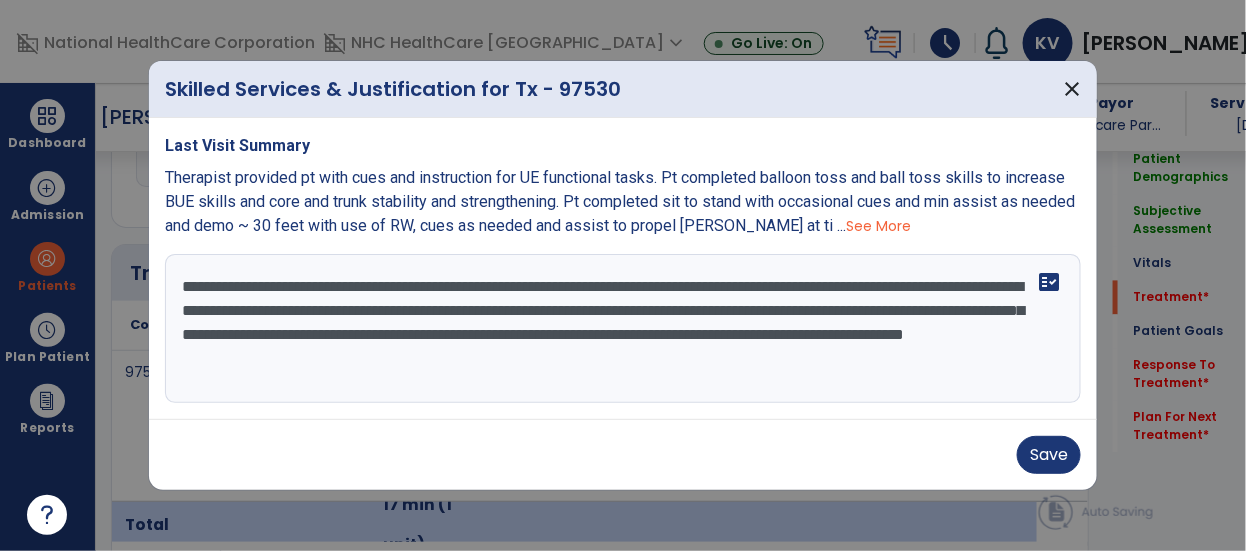 type on "**********" 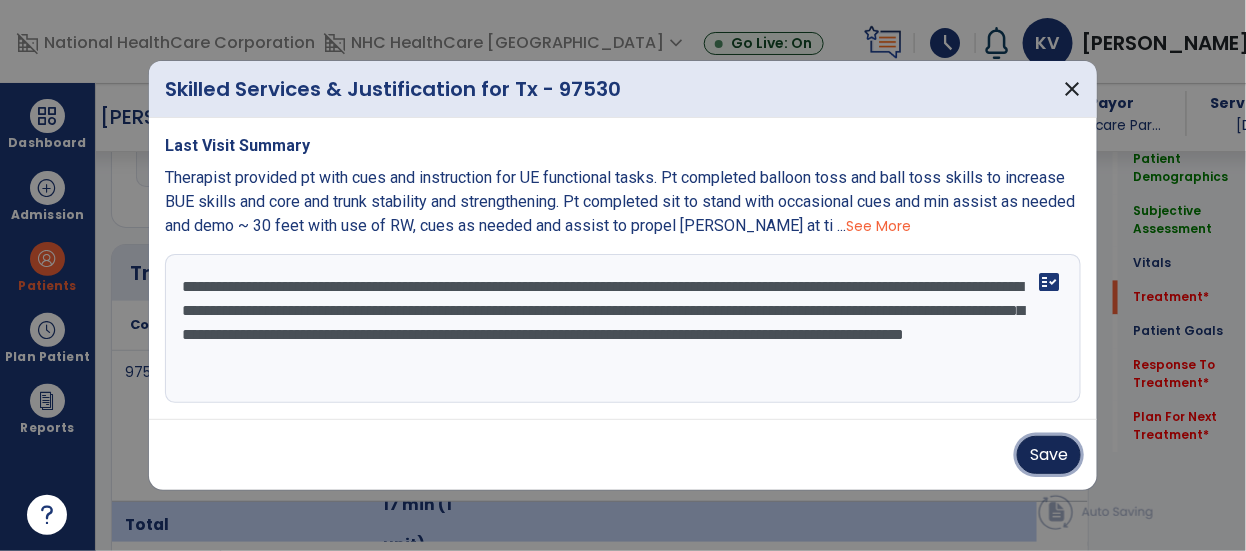 click on "Save" at bounding box center [1049, 455] 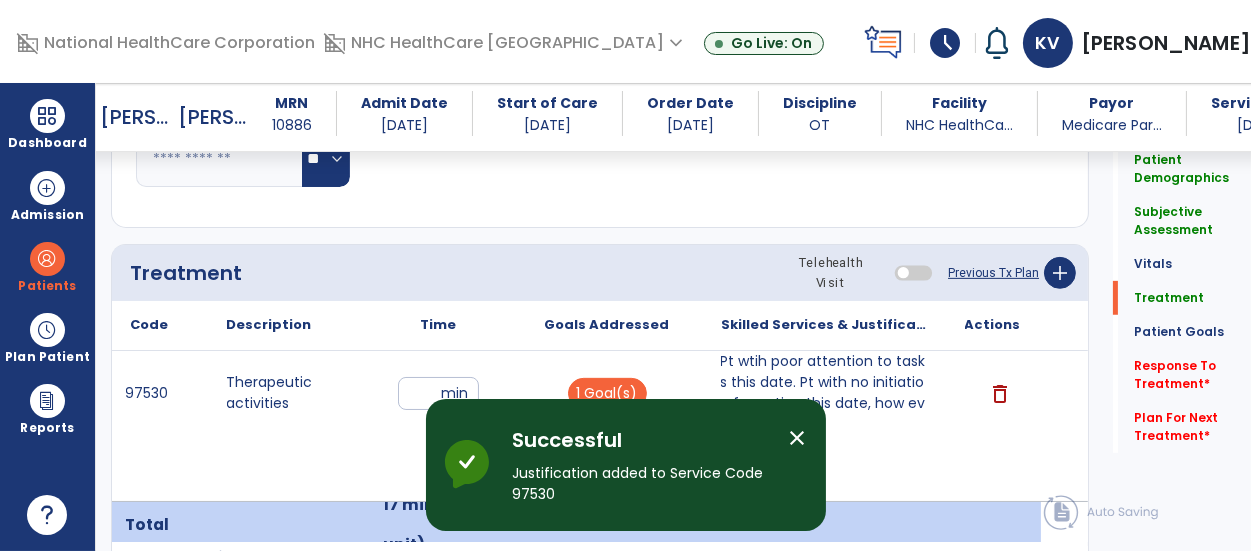 click on "Response To Treatment   *" 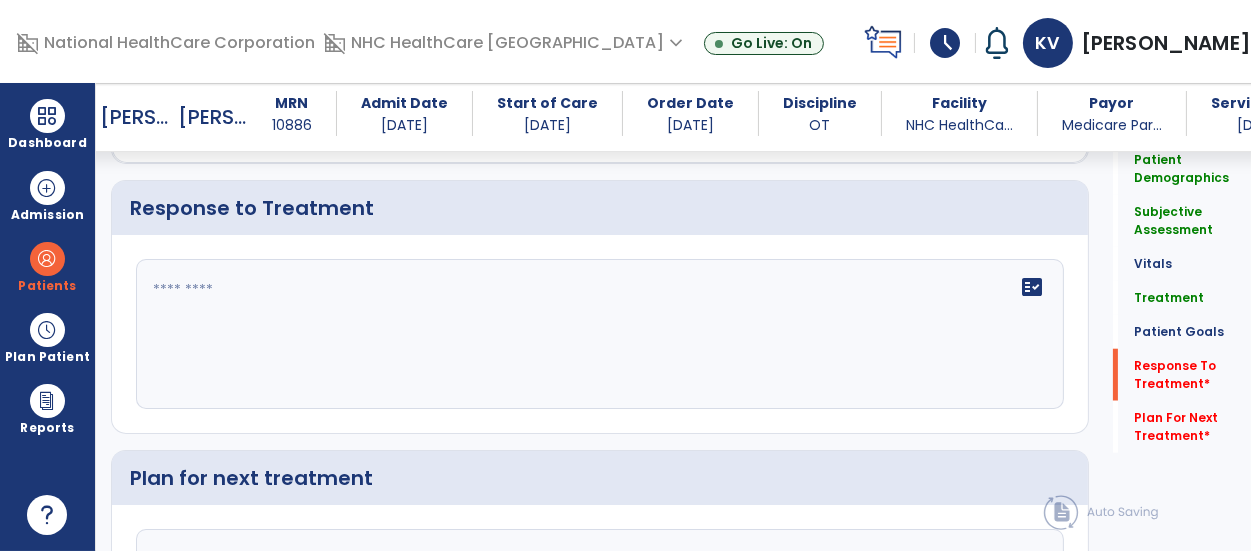 scroll, scrollTop: 2638, scrollLeft: 0, axis: vertical 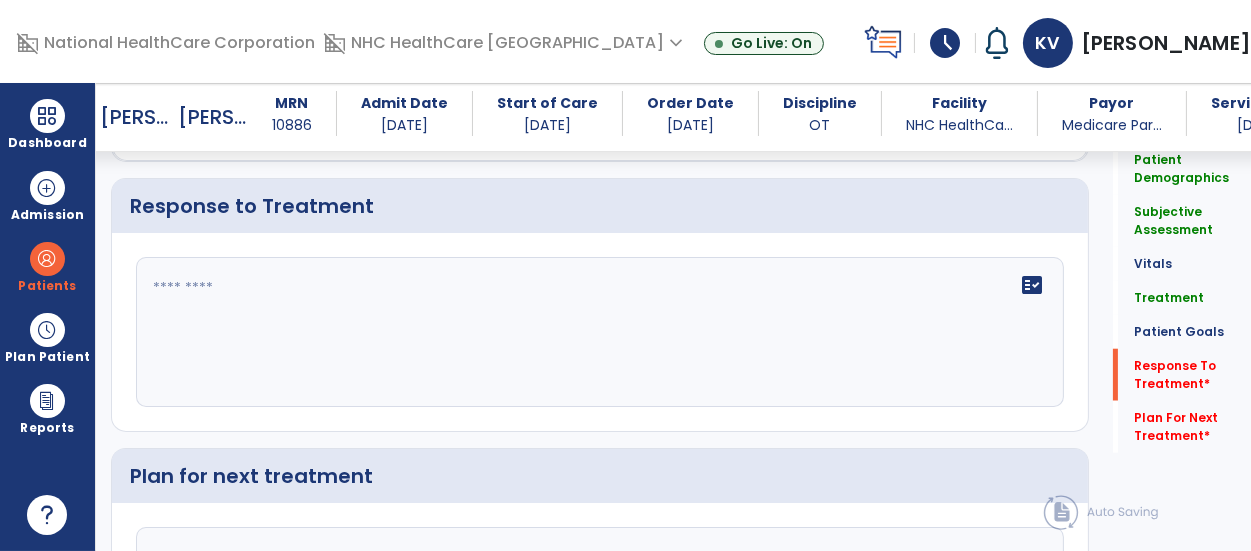 click on "fact_check" 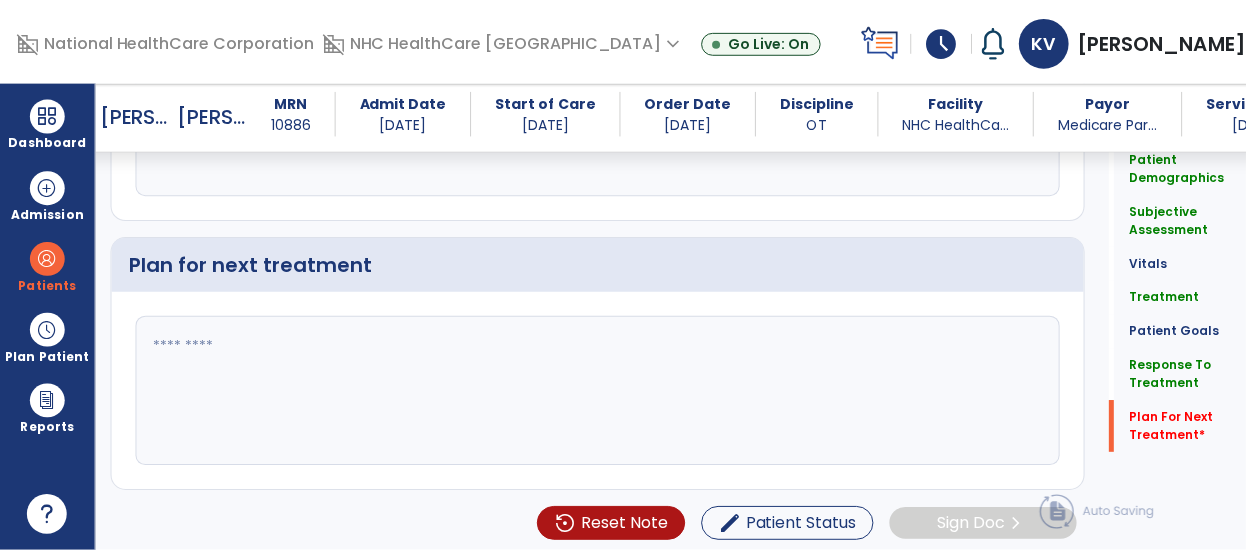scroll, scrollTop: 2864, scrollLeft: 0, axis: vertical 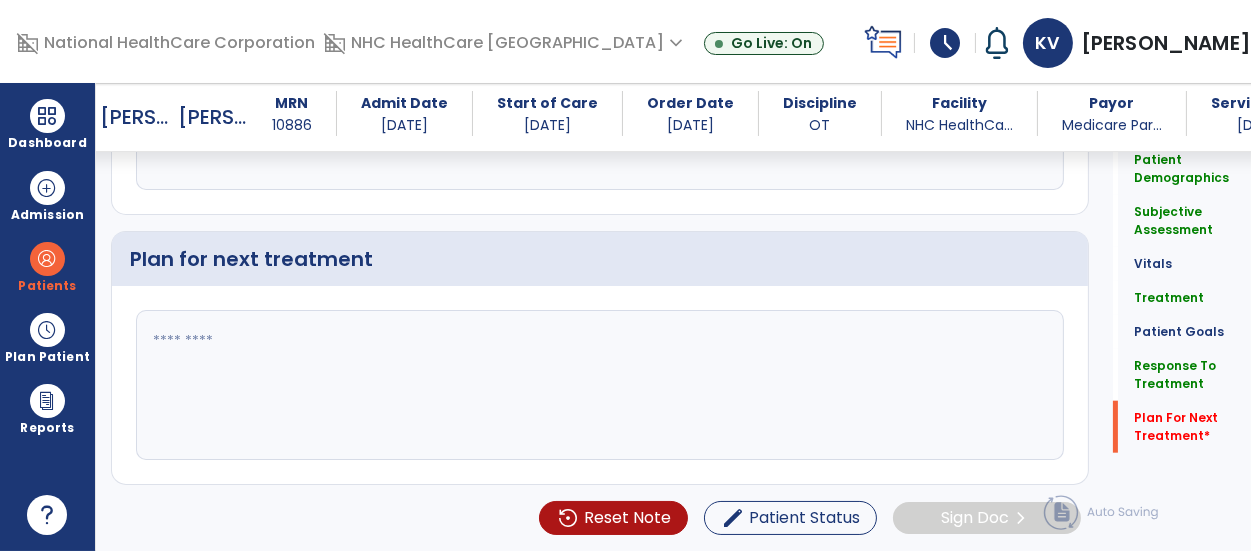 type on "**********" 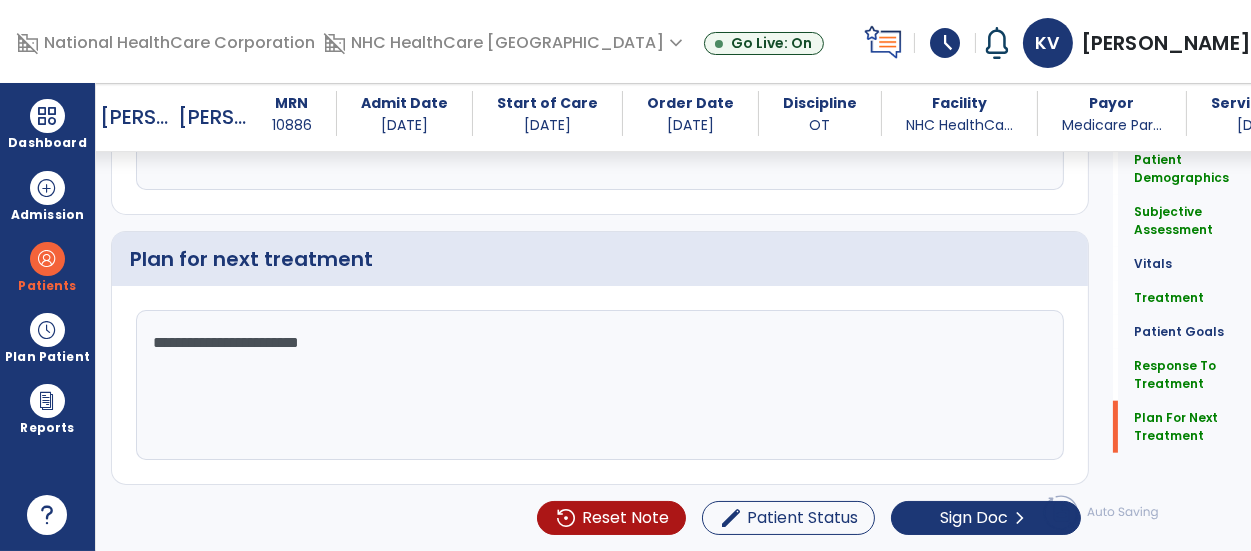 type on "**********" 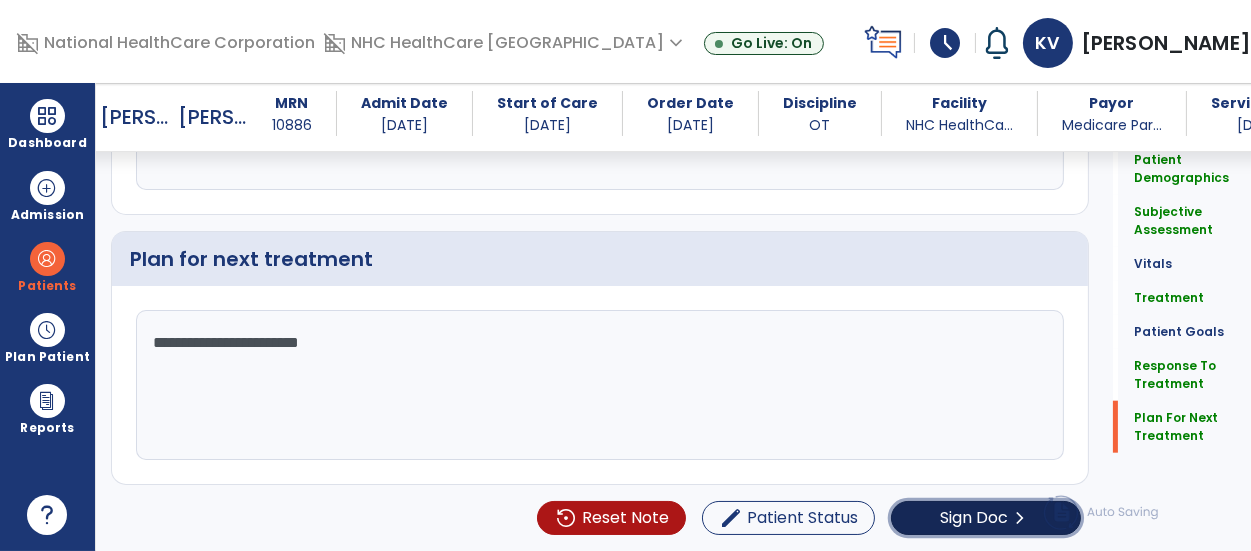 click on "chevron_right" 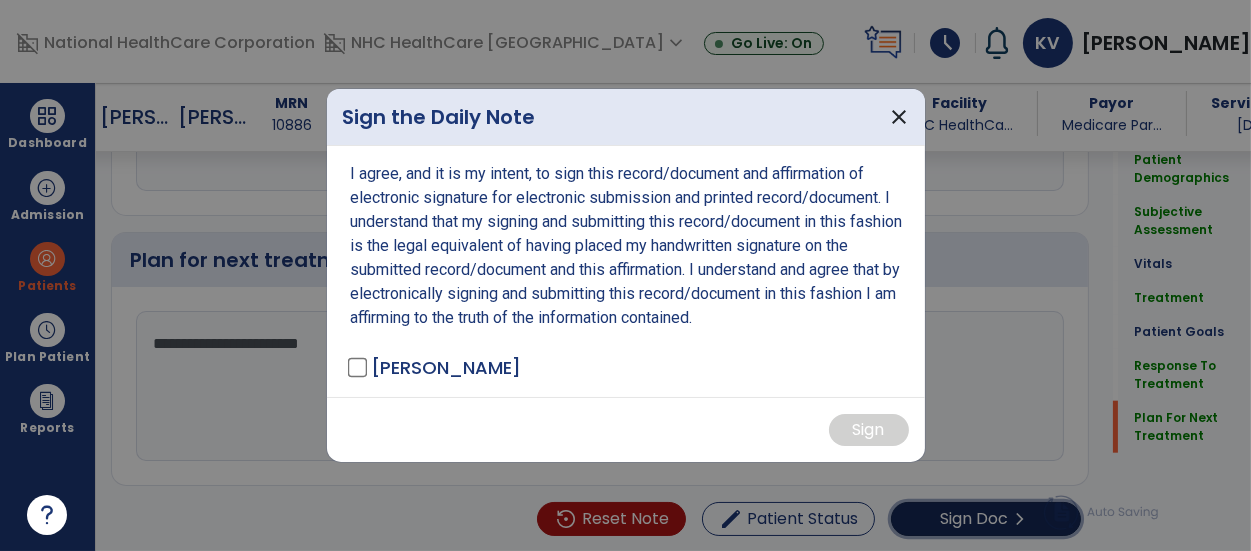 scroll, scrollTop: 2864, scrollLeft: 0, axis: vertical 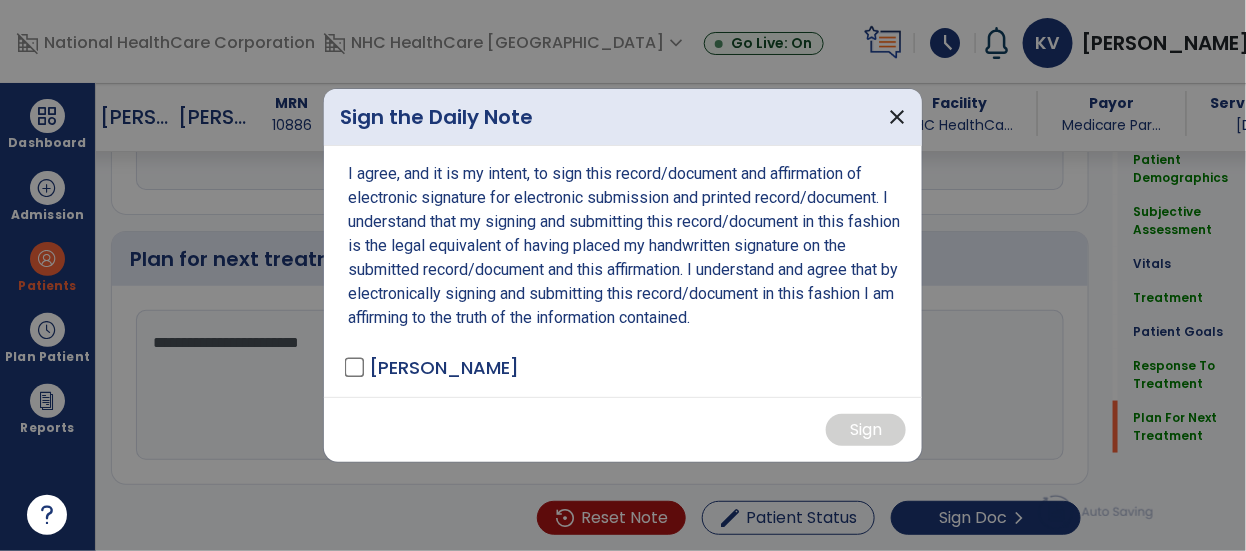 click on "[PERSON_NAME]" at bounding box center [433, 367] 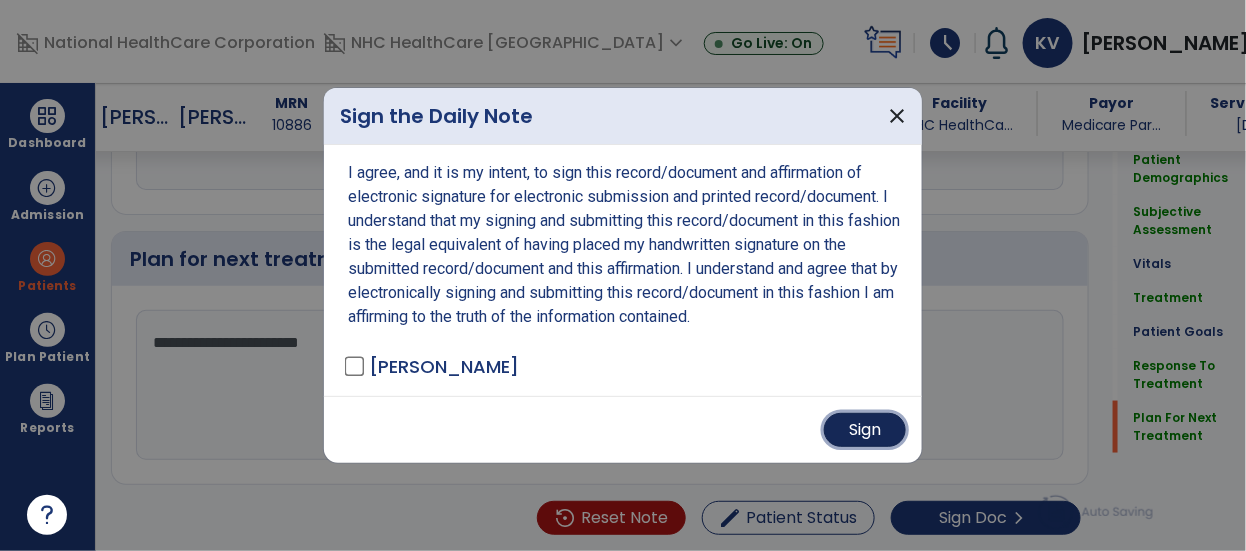 click on "Sign" at bounding box center (865, 430) 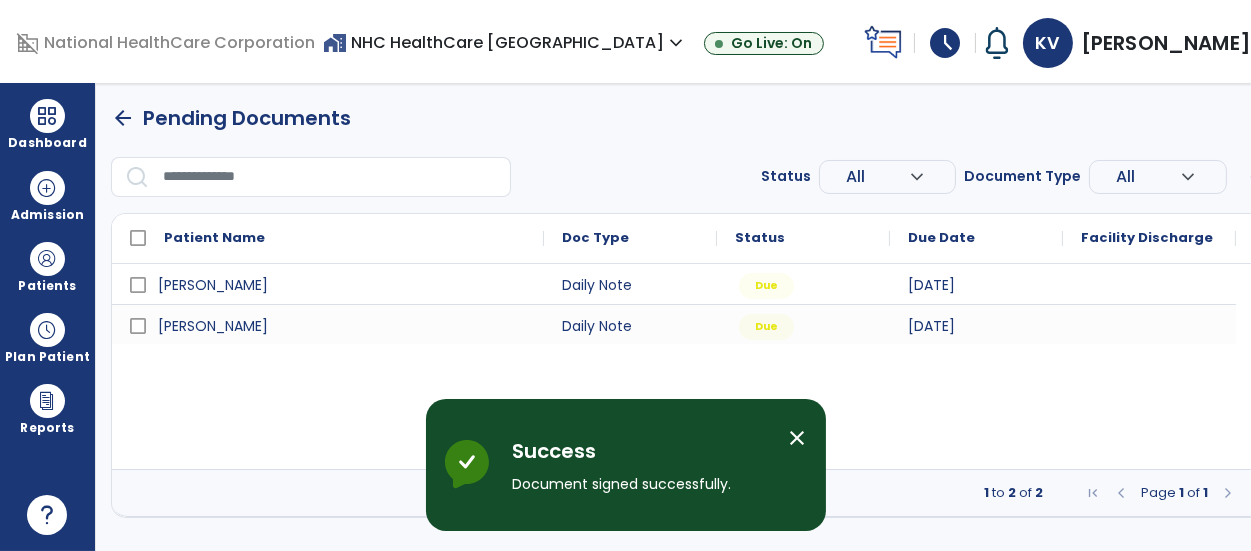 scroll, scrollTop: 0, scrollLeft: 0, axis: both 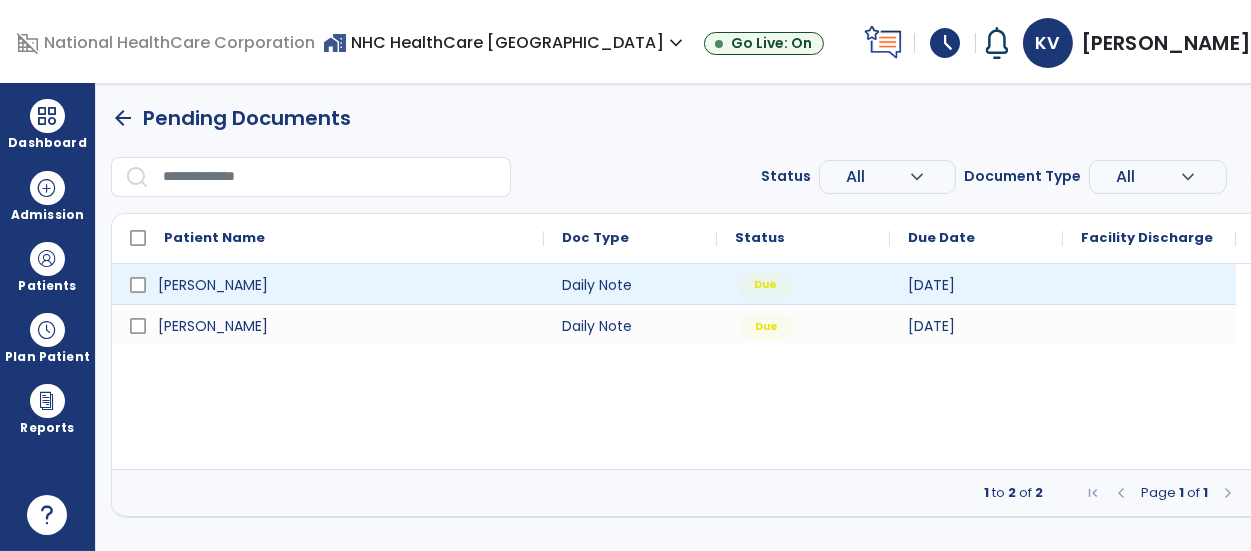 click on "Due" at bounding box center (765, 285) 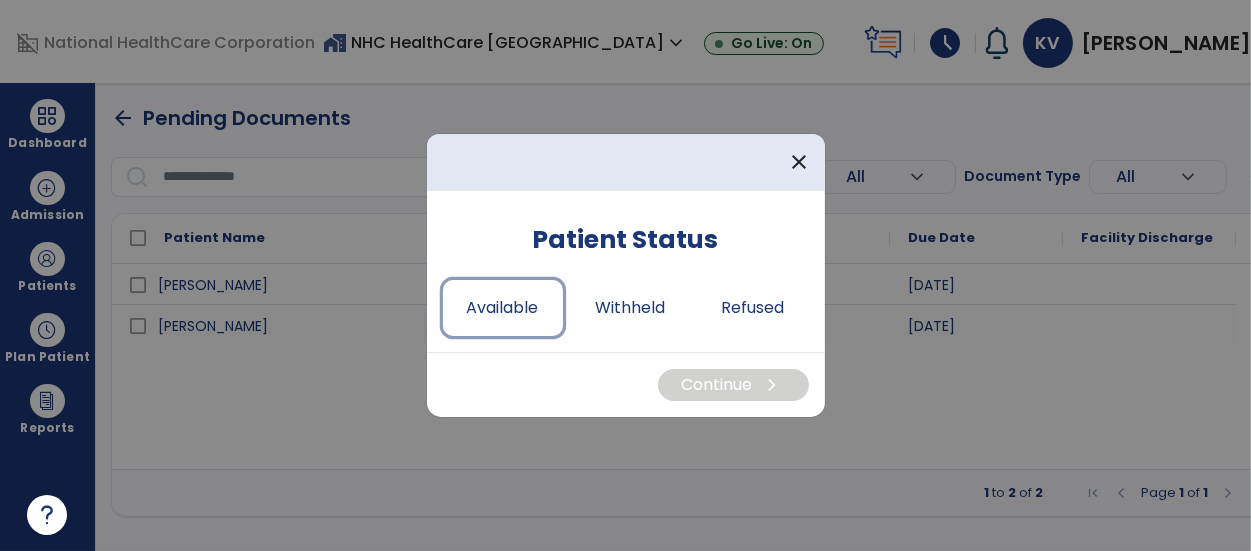 drag, startPoint x: 514, startPoint y: 310, endPoint x: 600, endPoint y: 337, distance: 90.13878 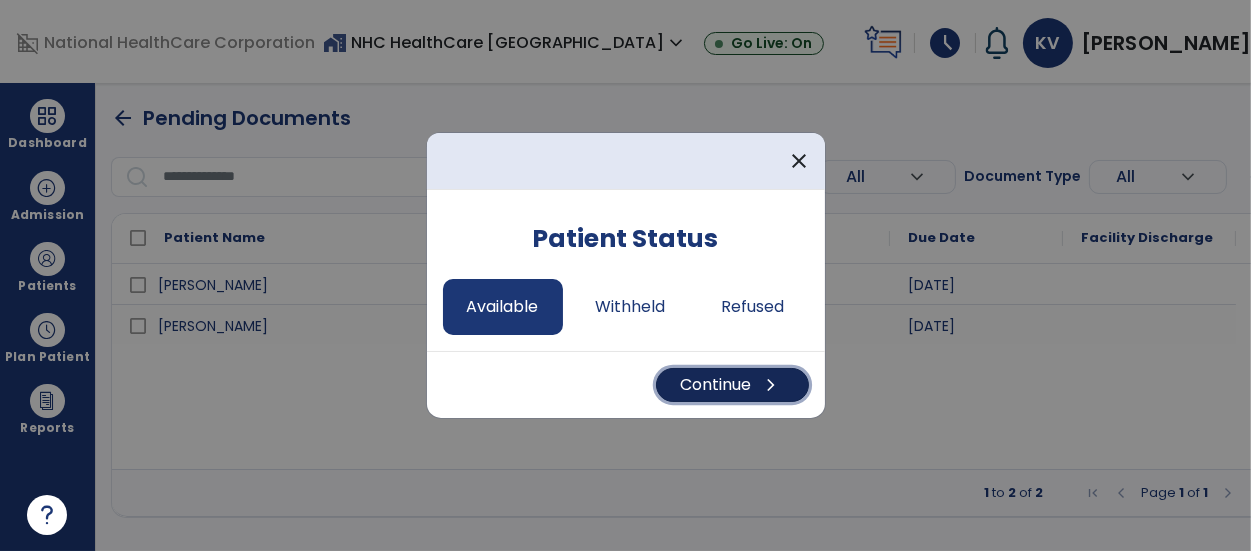 click on "Continue   chevron_right" at bounding box center (732, 385) 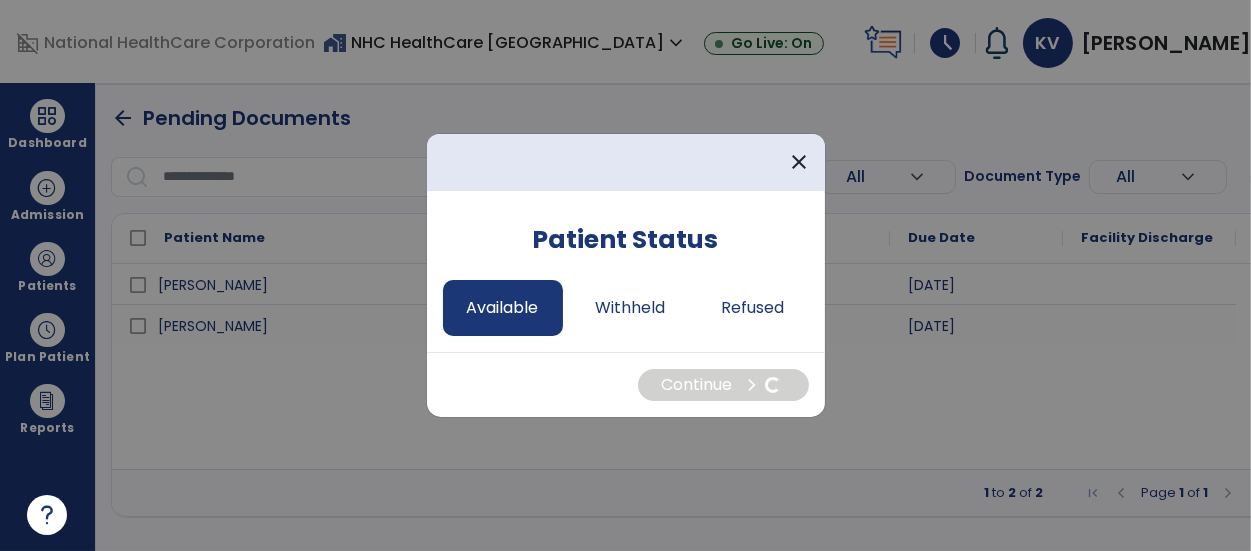 select on "*" 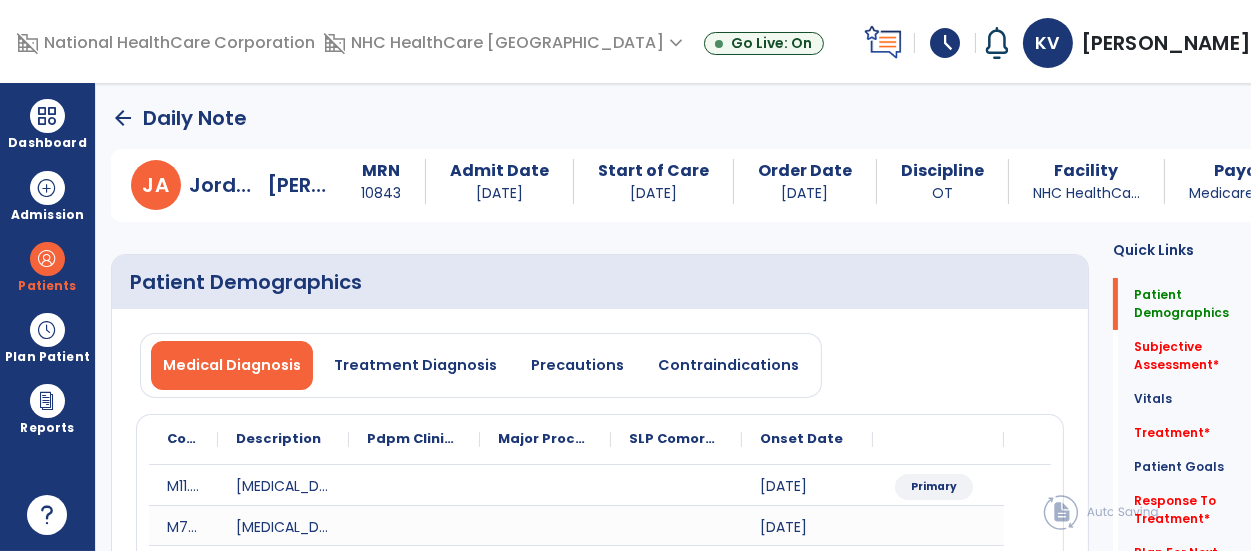 click on "Subjective Assessment   *" 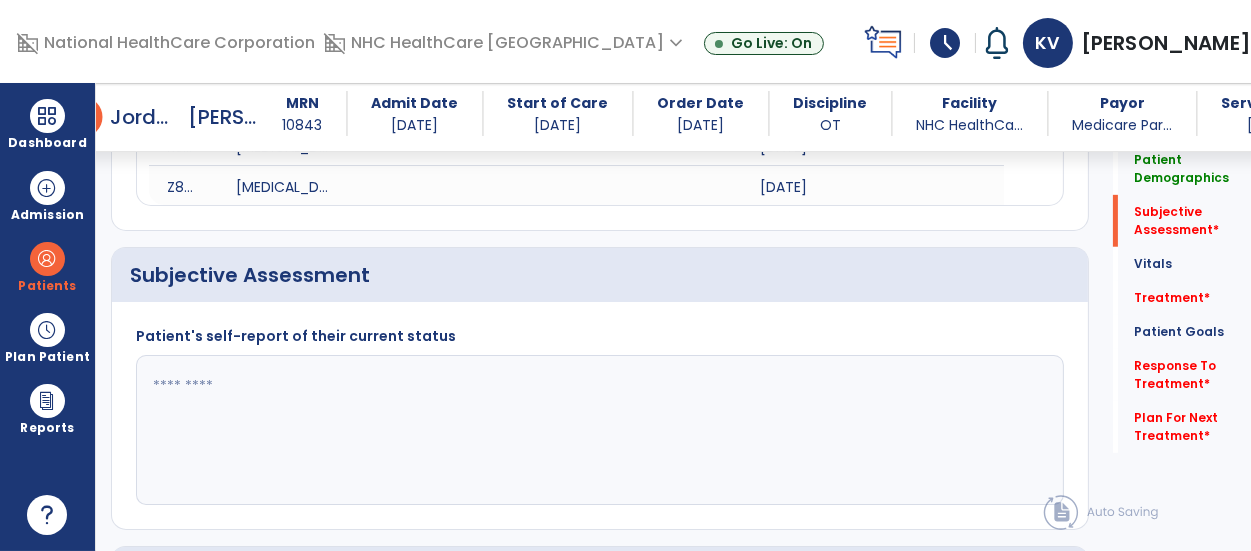 scroll, scrollTop: 1529, scrollLeft: 0, axis: vertical 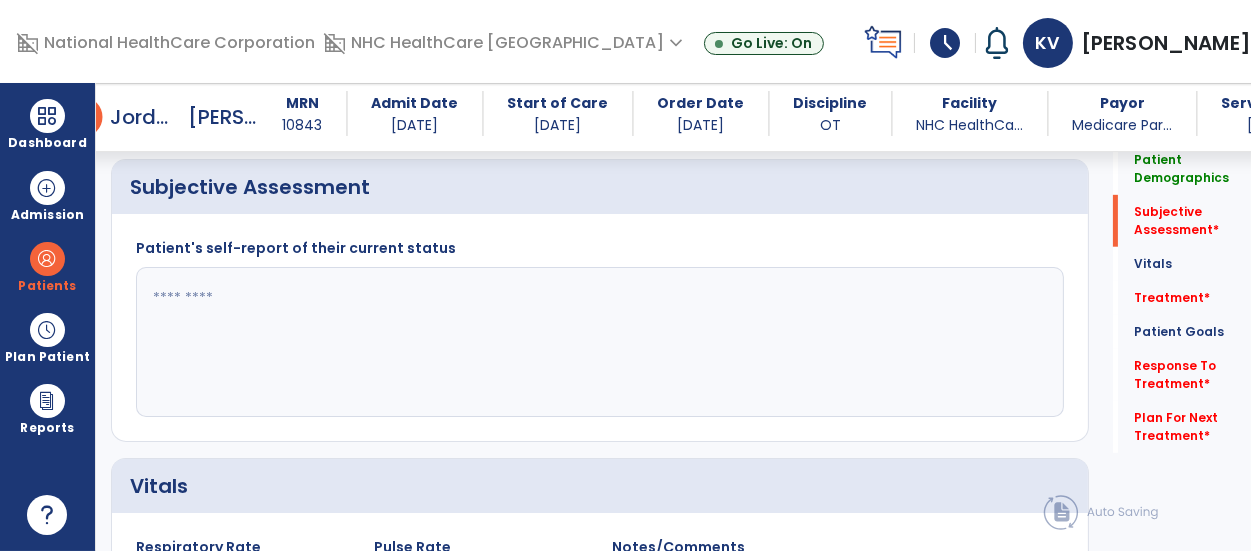 click 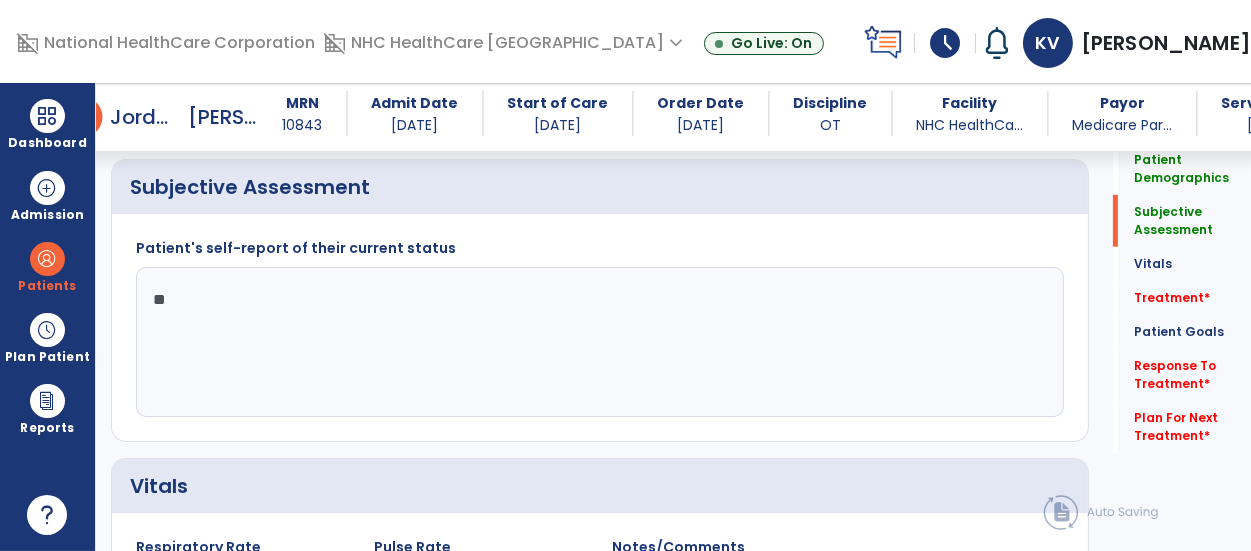 type on "*" 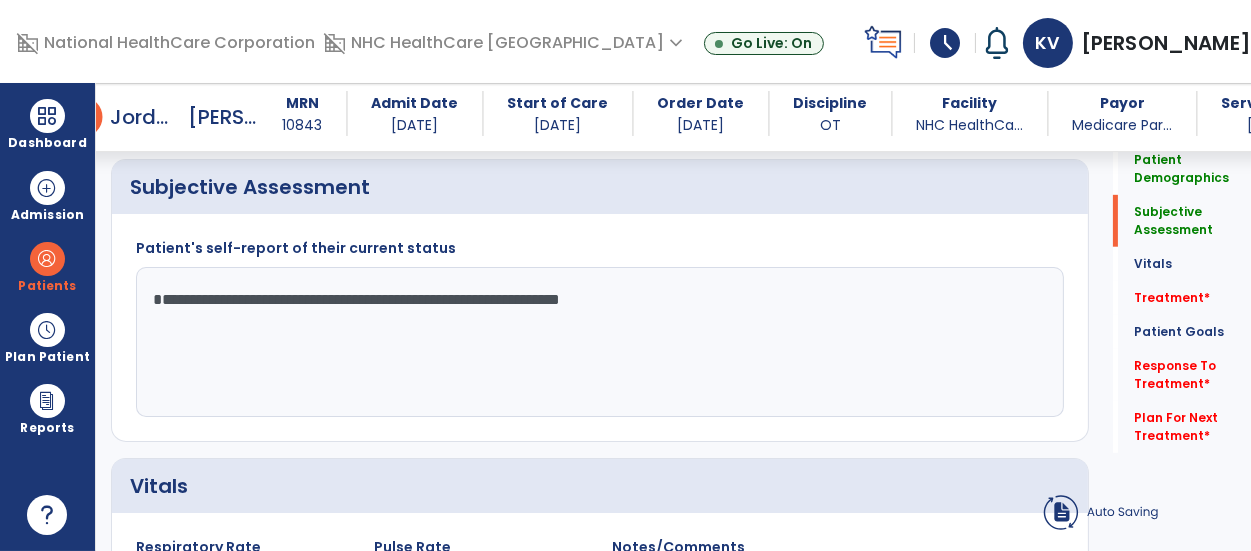 type on "**********" 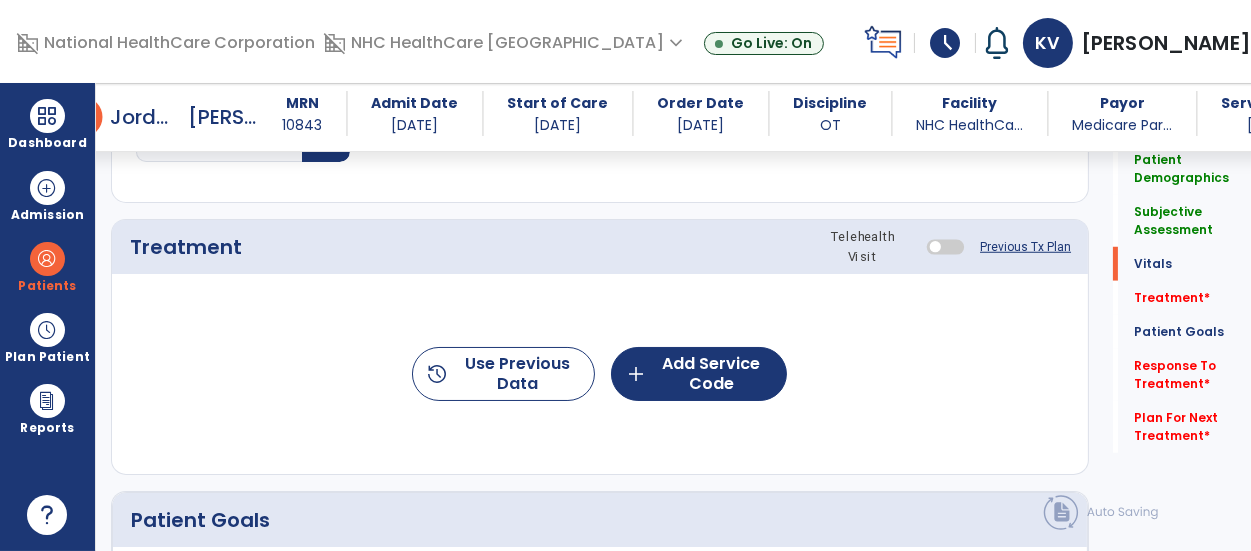 scroll, scrollTop: 2216, scrollLeft: 0, axis: vertical 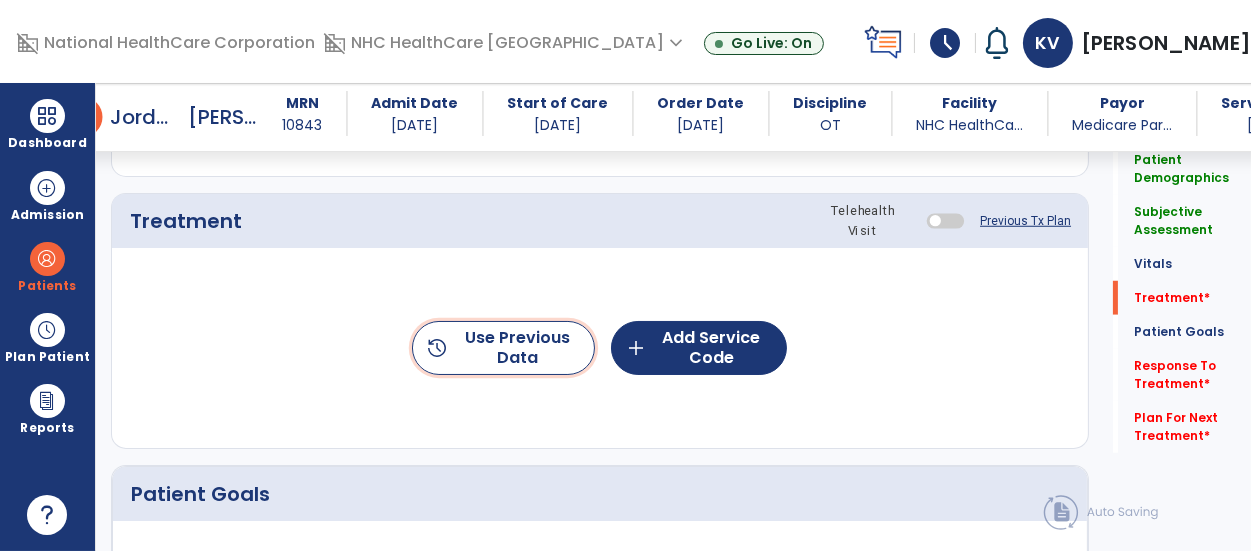 click on "history  Use Previous Data" 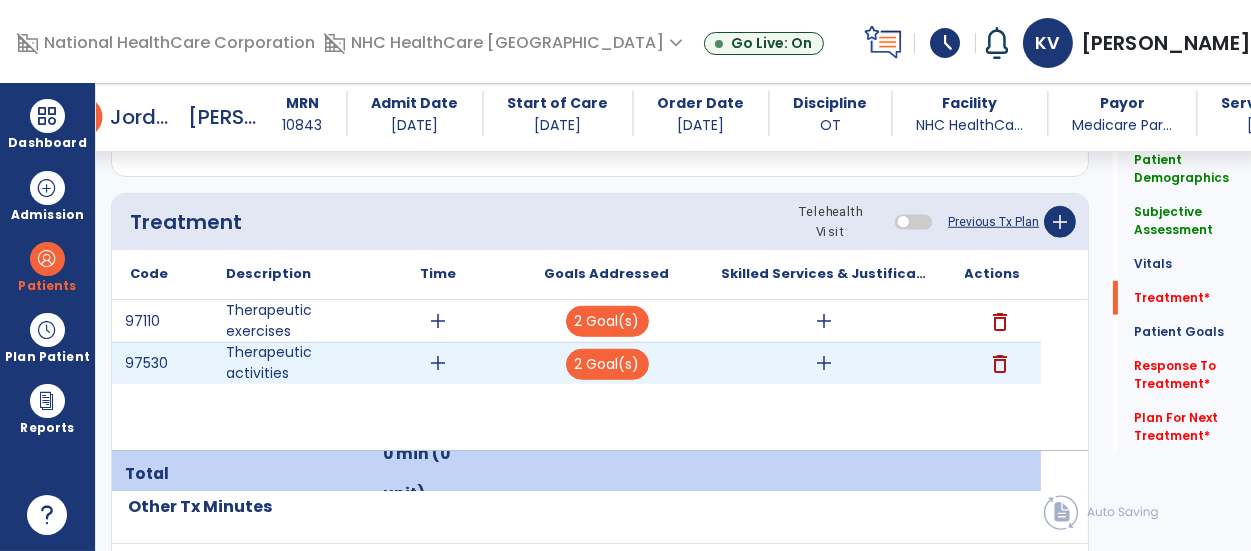 click on "delete" at bounding box center [1001, 364] 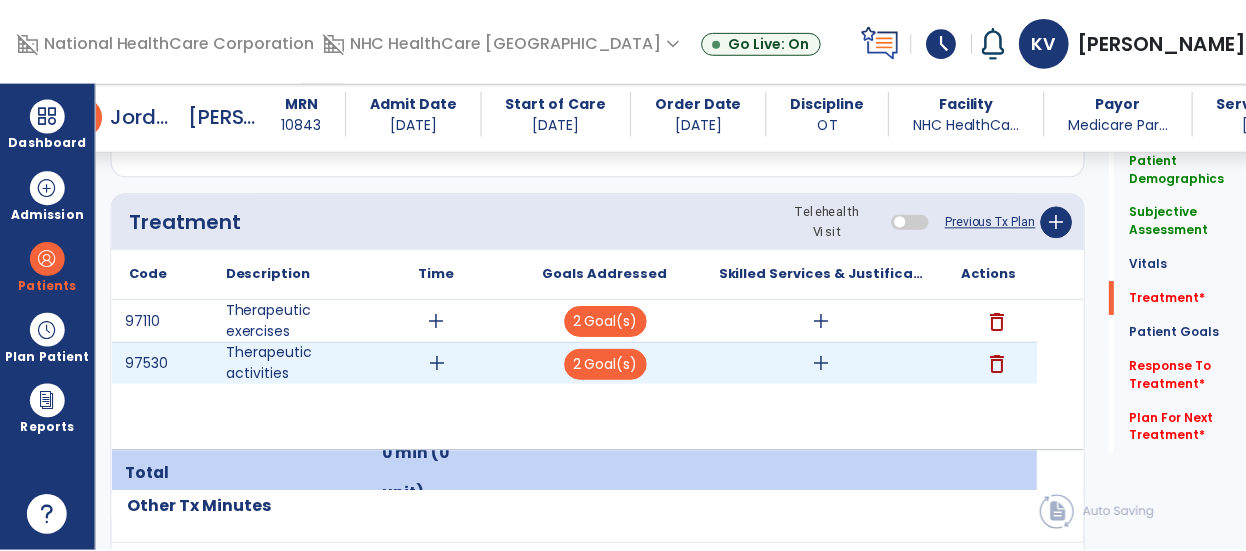 scroll, scrollTop: 2216, scrollLeft: 0, axis: vertical 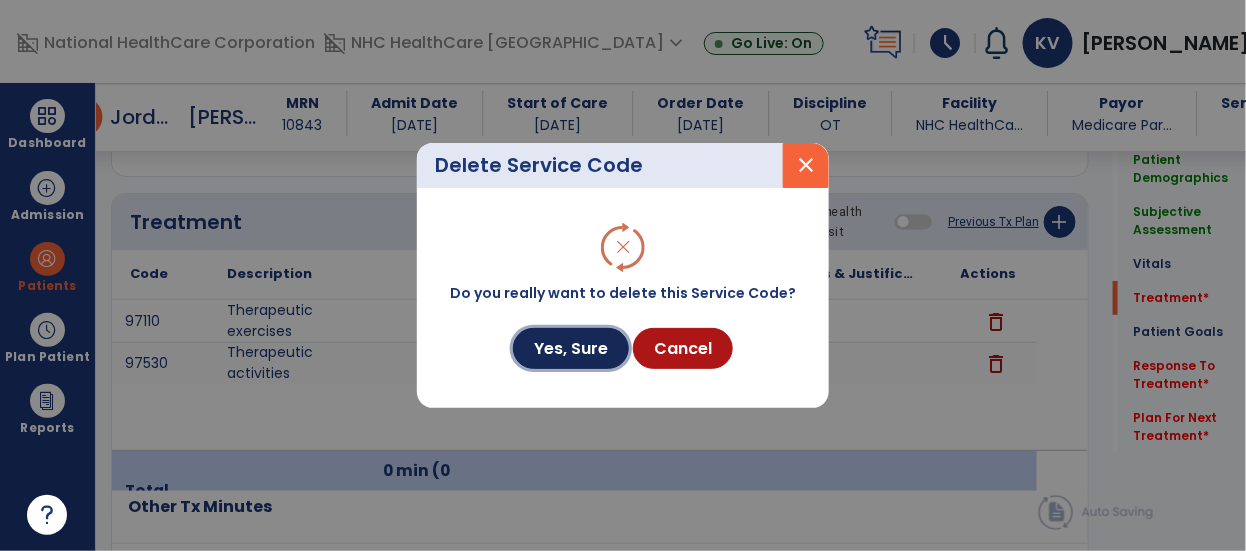 click on "Yes, Sure" at bounding box center [571, 348] 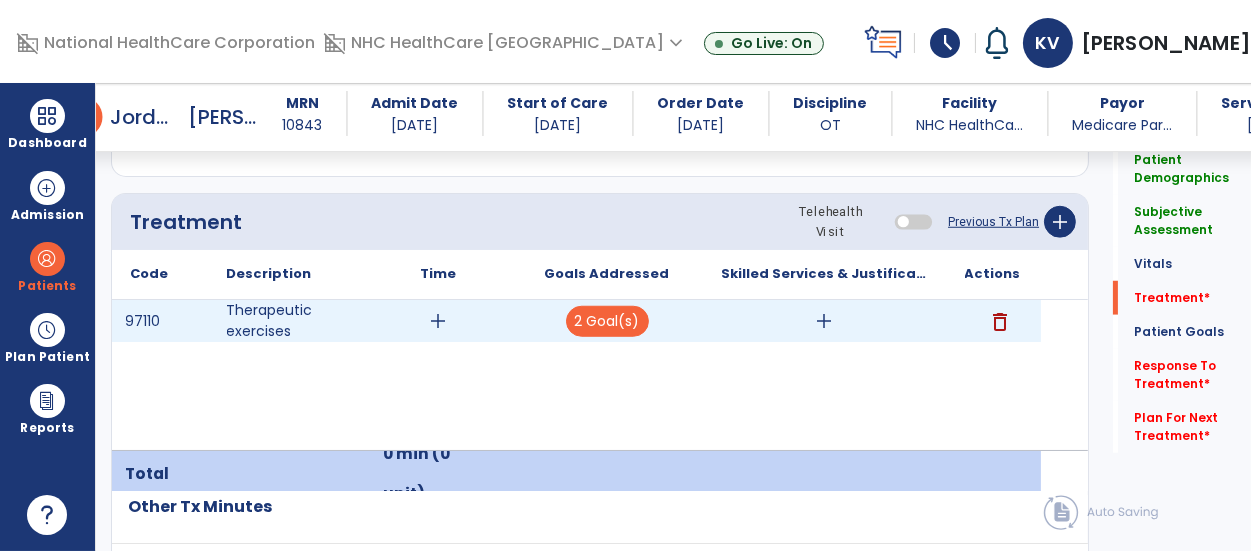 click on "add" at bounding box center (438, 321) 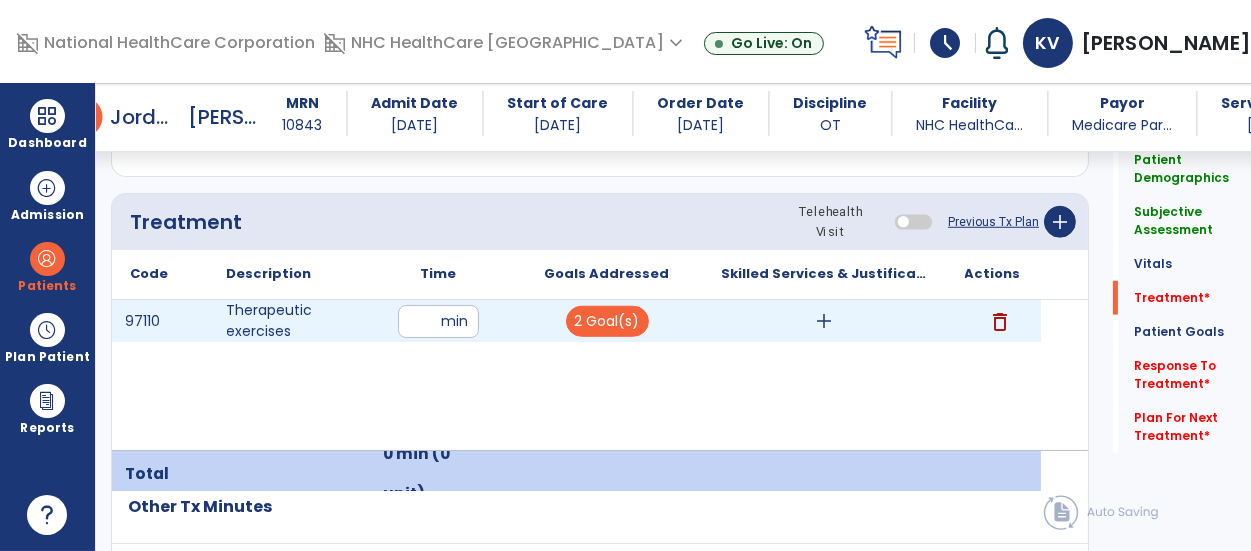 type on "**" 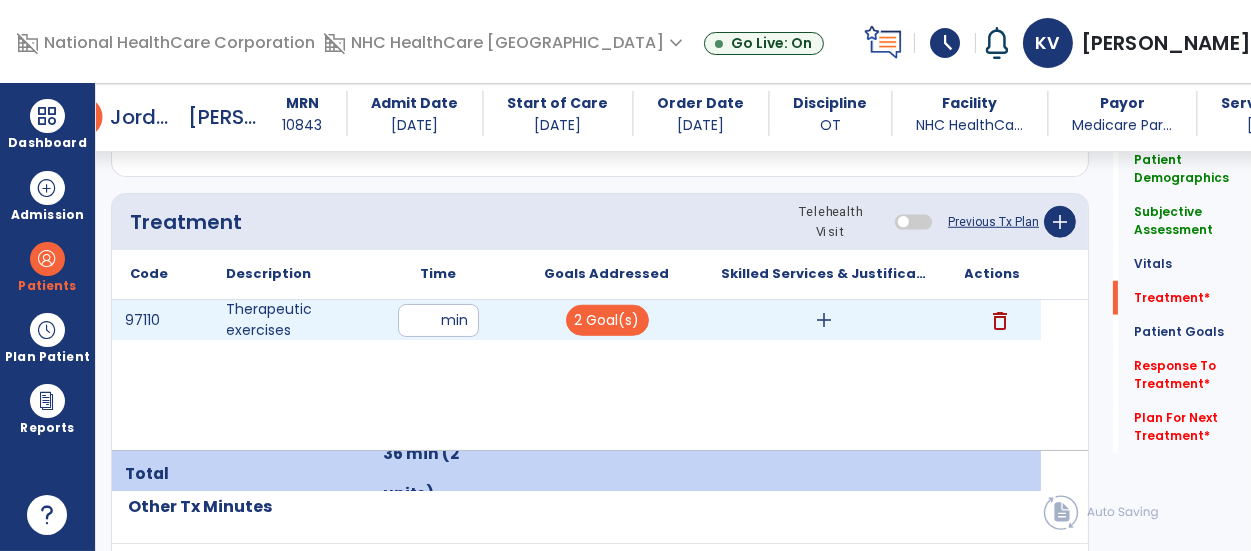 click on "add" at bounding box center [824, 320] 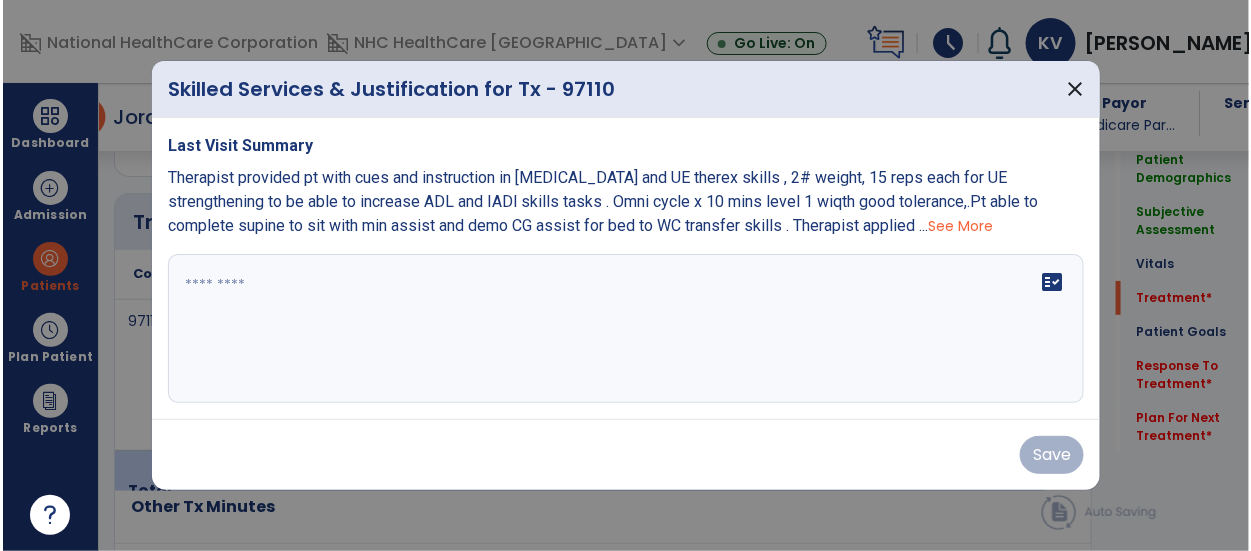 scroll, scrollTop: 2216, scrollLeft: 0, axis: vertical 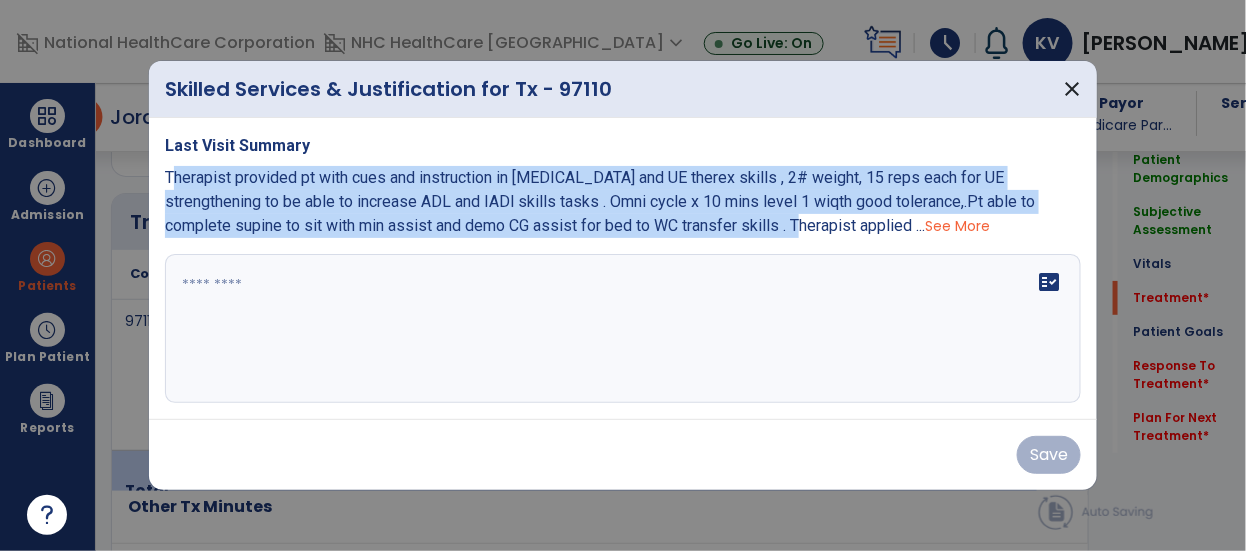 drag, startPoint x: 169, startPoint y: 177, endPoint x: 666, endPoint y: 220, distance: 498.8567 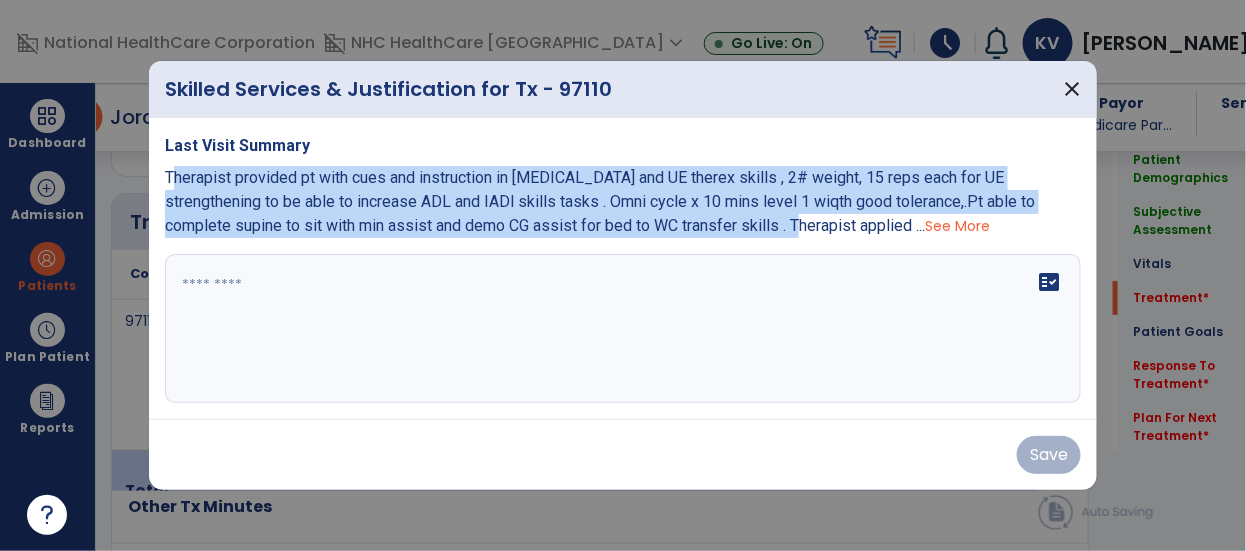 click on "Therapist provided pt with cues and instruction in [MEDICAL_DATA] and UE therex skills , 2# weight, 15 reps each for UE strengthening to be able to increase ADL and IADl skills tasks . Omni cycle x 10 mins level 1 wiqth good tolerance,.Pt able to complete supine to sit with min assist and demo CG assist for bed to WC transfer skills . Therapist applied ..." at bounding box center (600, 201) 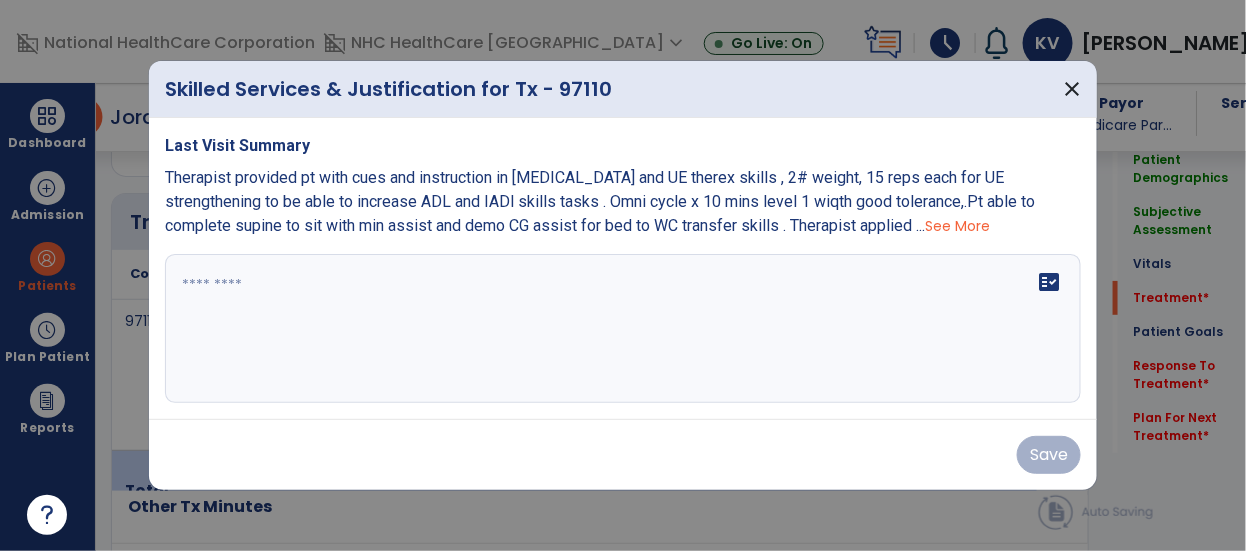click on "See More" at bounding box center [957, 226] 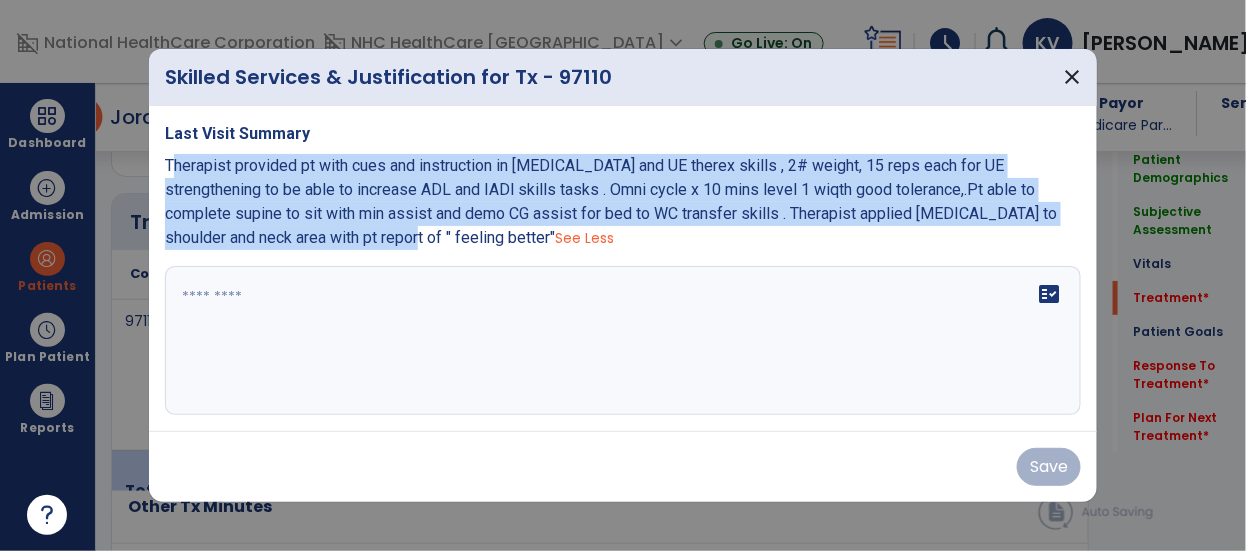 drag, startPoint x: 169, startPoint y: 157, endPoint x: 254, endPoint y: 228, distance: 110.751976 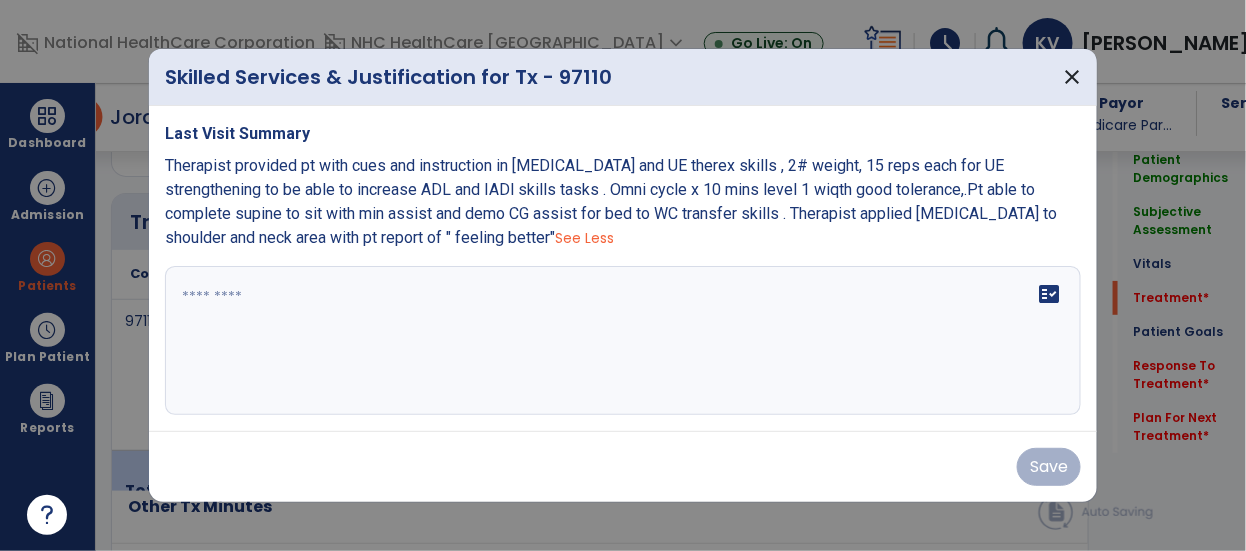 click on "Therapist provided pt with cues and instruction in [MEDICAL_DATA] and UE therex skills , 2# weight, 15 reps each for UE strengthening to be able to increase ADL and IADl skills tasks . Omni cycle x 10 mins level 1 wiqth good tolerance,.Pt able to complete supine to sit with min assist and demo CG assist for bed to WC transfer skills . Therapist applied [MEDICAL_DATA] to shoulder and neck area with pt report of " feeling better"" at bounding box center (611, 201) 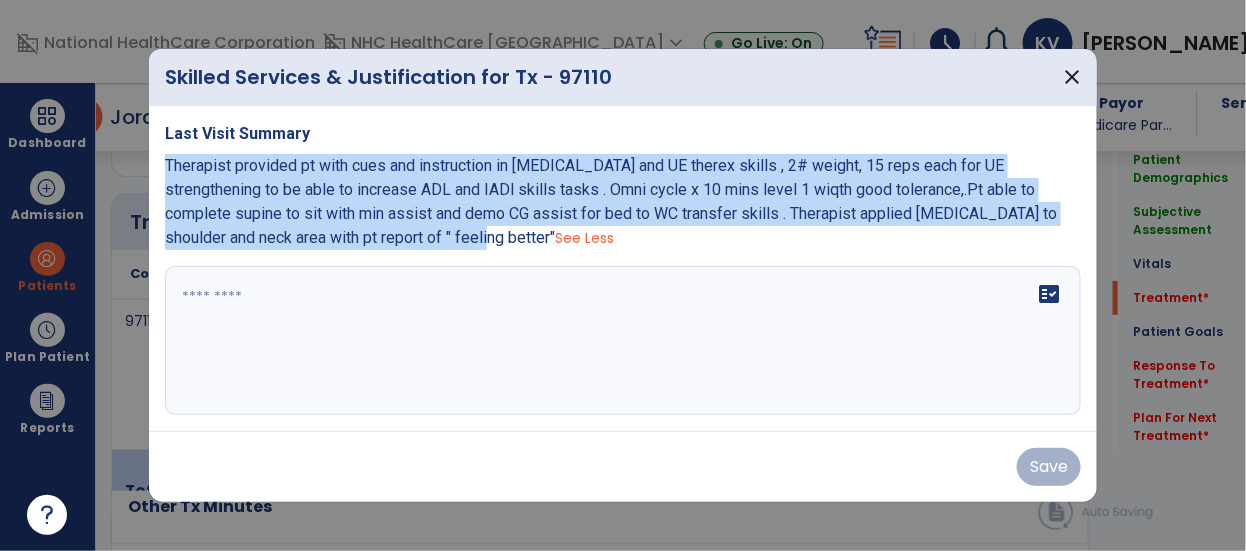drag, startPoint x: 164, startPoint y: 166, endPoint x: 337, endPoint y: 246, distance: 190.60168 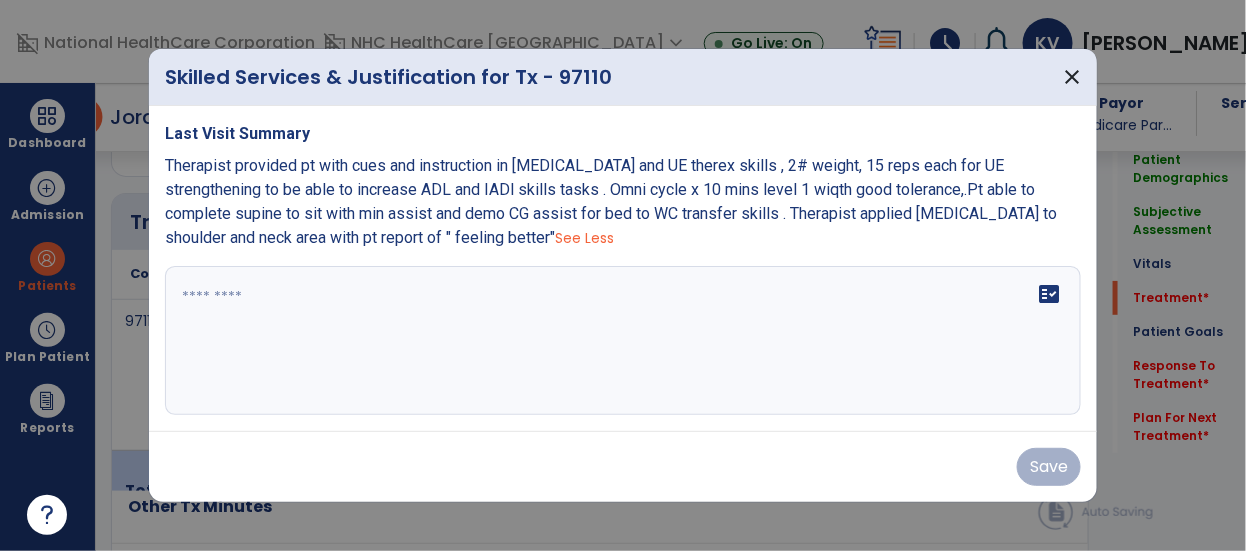 click on "fact_check" at bounding box center [623, 341] 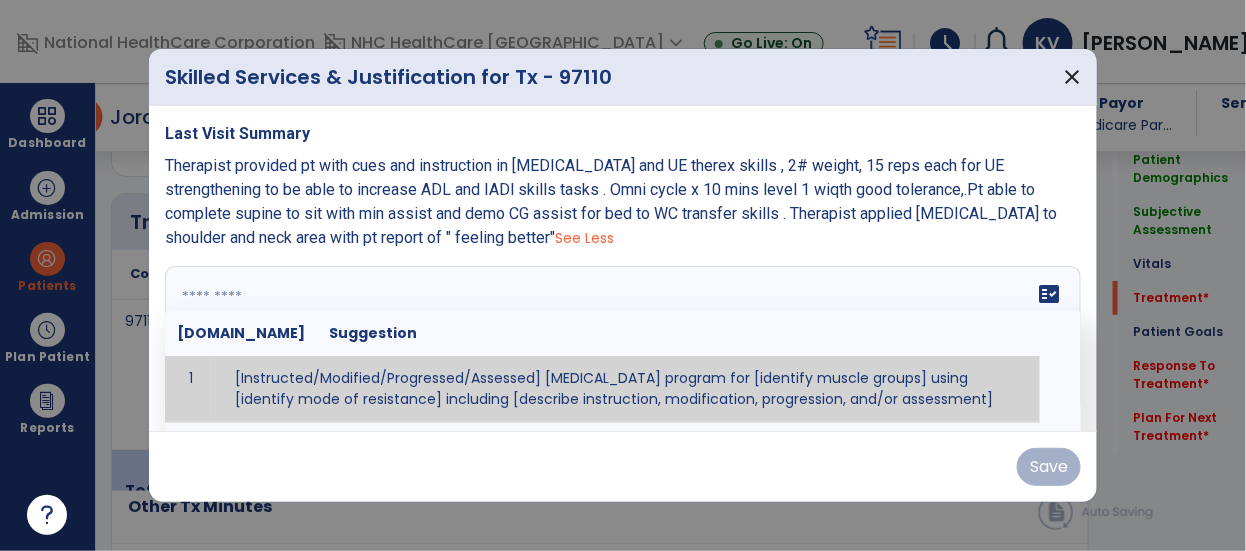 paste on "**********" 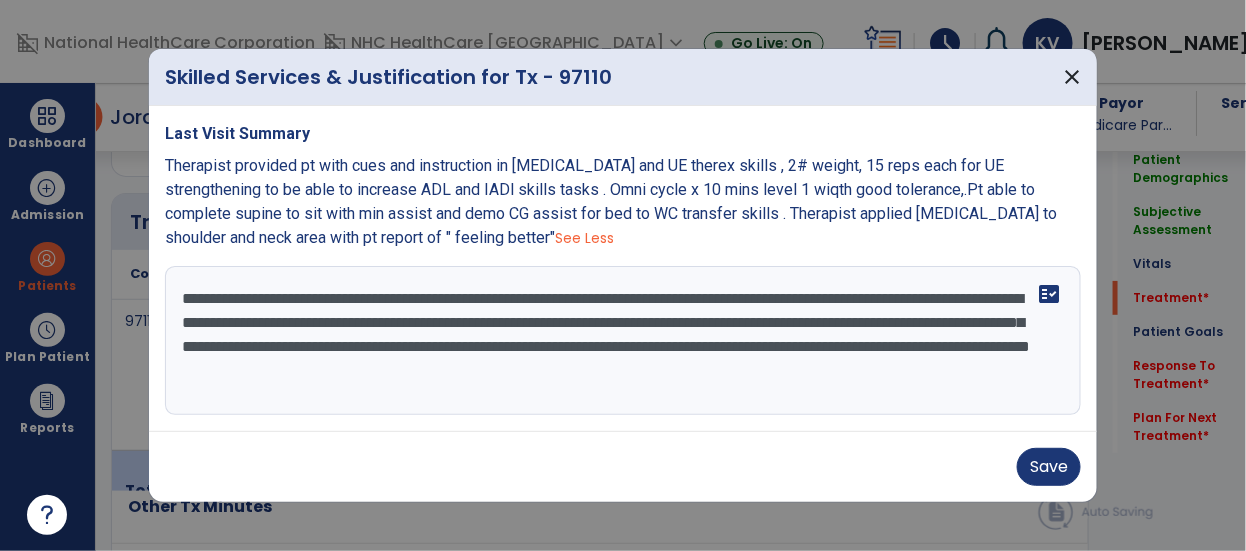 click on "**********" at bounding box center [623, 341] 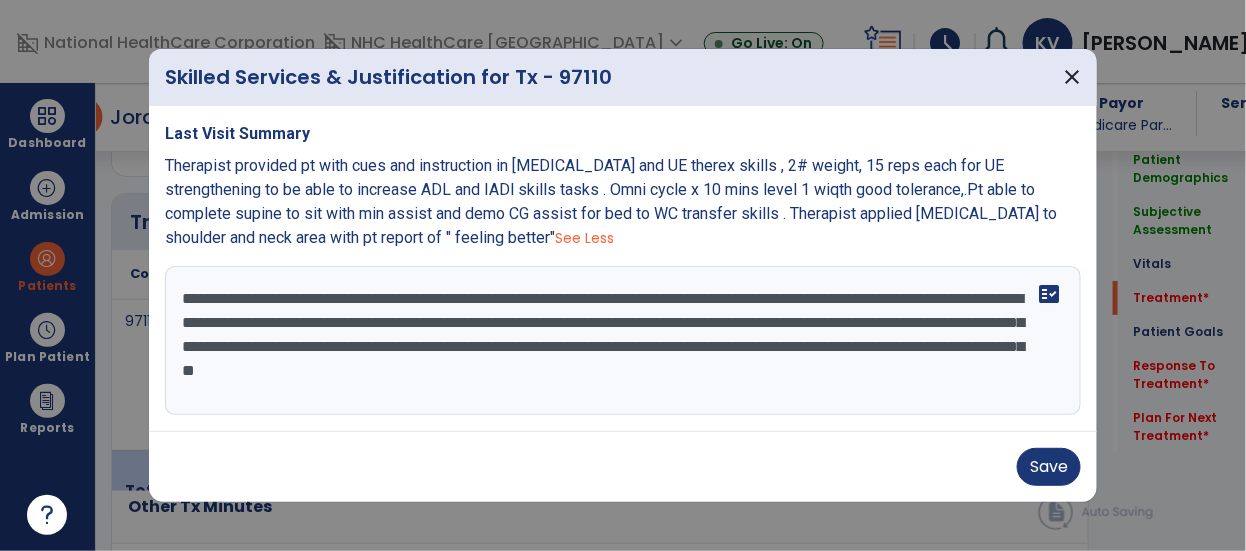 click on "**********" at bounding box center [623, 341] 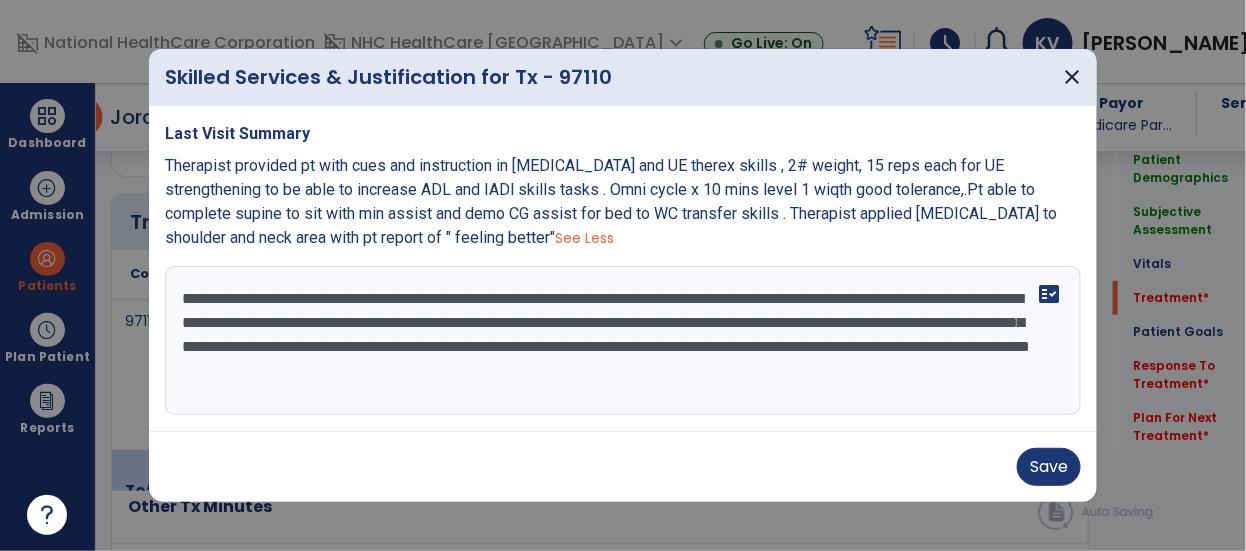 click on "**********" at bounding box center [623, 341] 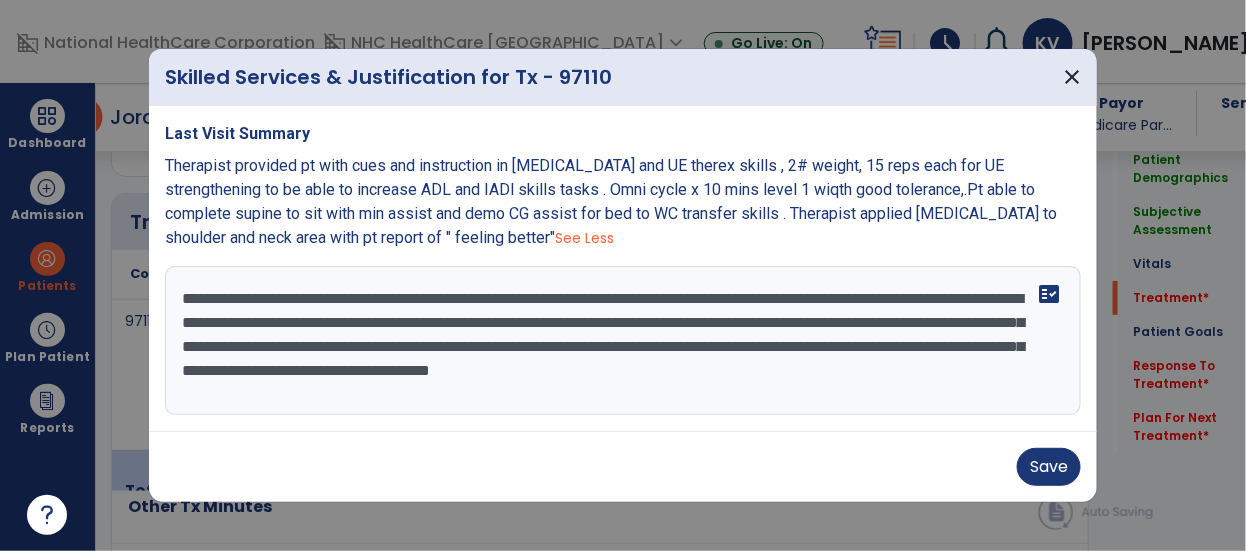 click on "**********" at bounding box center [623, 341] 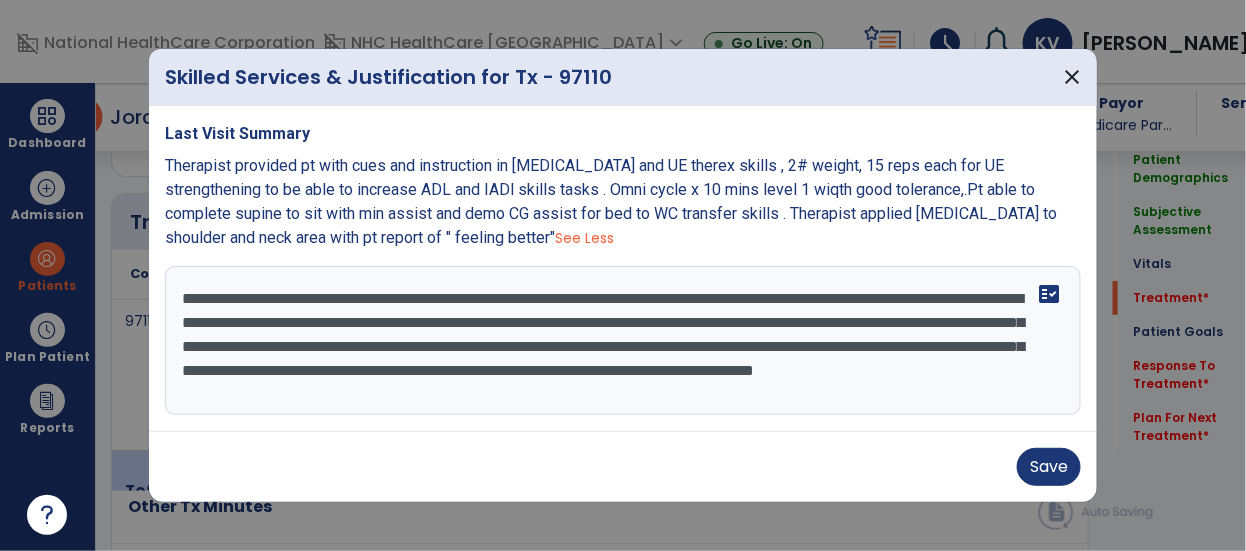 type on "**********" 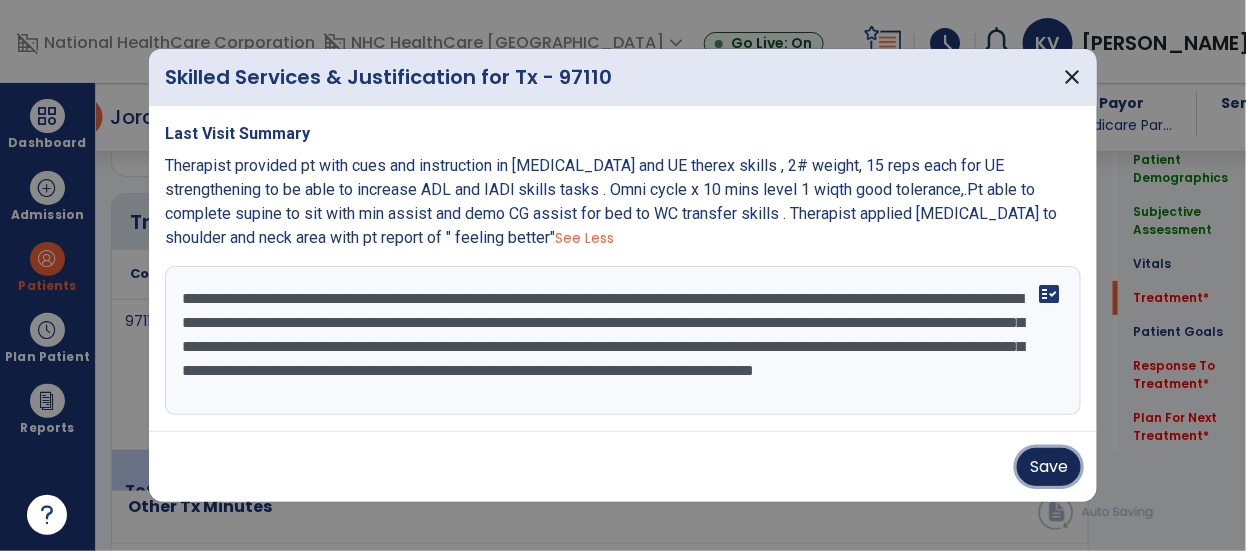 click on "Save" at bounding box center [1049, 467] 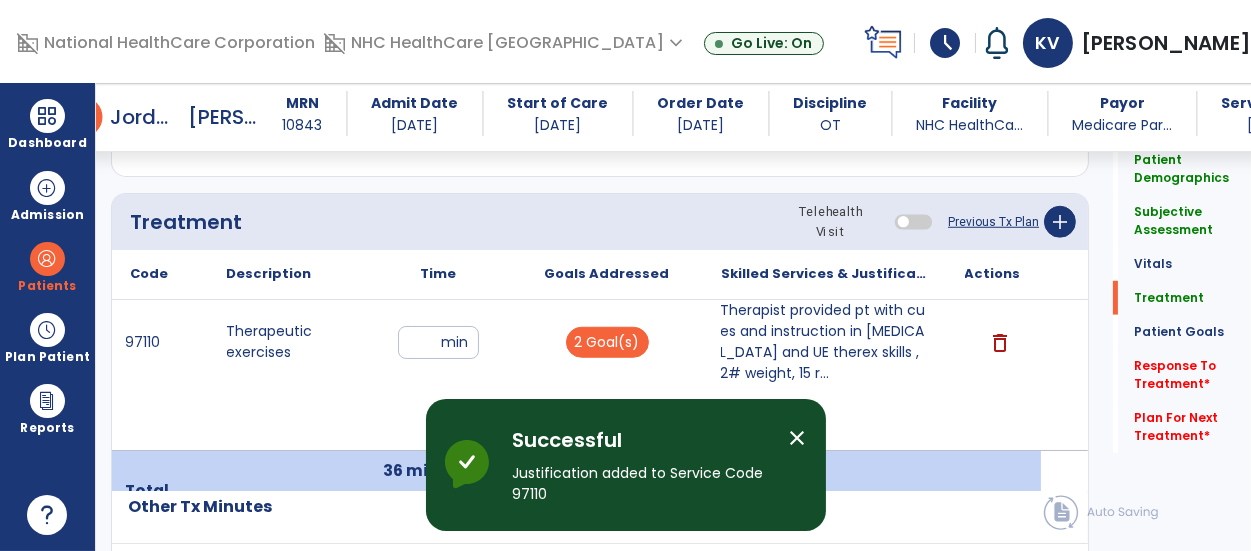 click on "Response To Treatment   *" 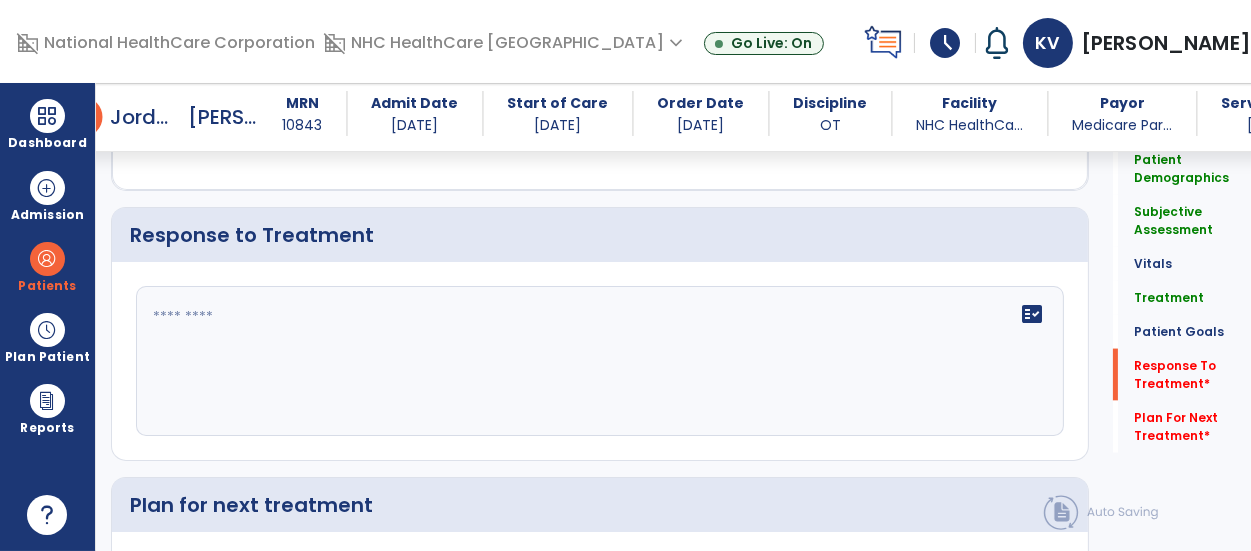 scroll, scrollTop: 3896, scrollLeft: 0, axis: vertical 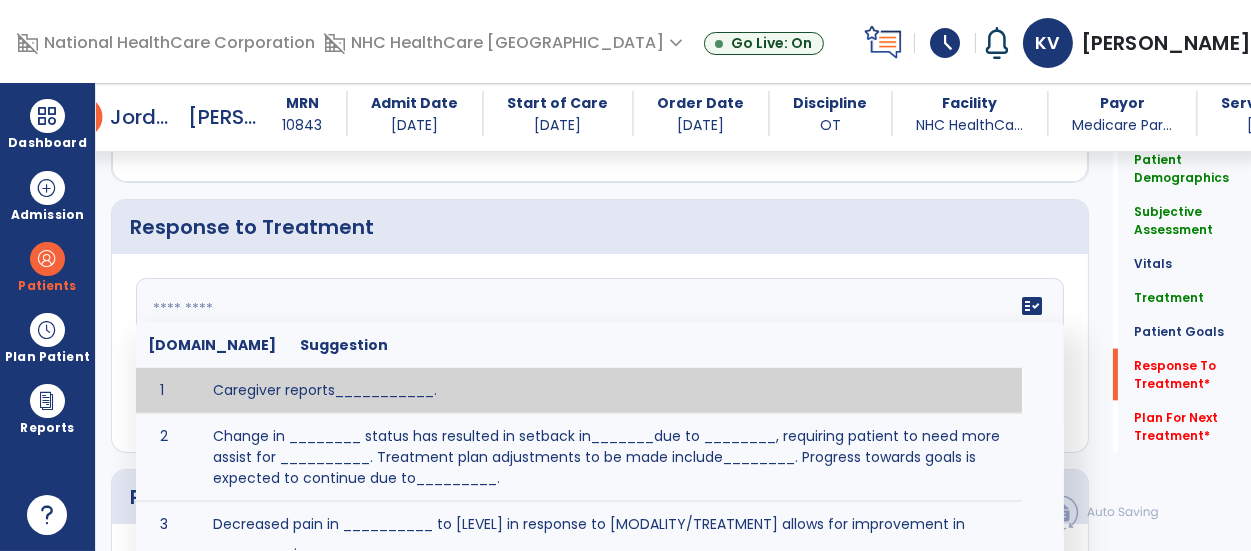 click on "fact_check  [DOMAIN_NAME] Suggestion 1 Caregiver reports___________. 2 Change in ________ status has resulted in setback in_______due to ________, requiring patient to need more assist for __________.   Treatment plan adjustments to be made include________.  Progress towards goals is expected to continue due to_________. 3 Decreased pain in __________ to [LEVEL] in response to [MODALITY/TREATMENT] allows for improvement in _________. 4 Functional gains in _______ have impacted the patient's ability to perform_________ with a reduction in assist levels to_________. 5 Functional progress this week has been significant due to__________. 6 Gains in ________ have improved the patient's ability to perform ______with decreased levels of assist to___________. 7 Improvement in ________allows patient to tolerate higher levels of challenges in_________. 8 Pain in [AREA] has decreased to [LEVEL] in response to [TREATMENT/MODALITY], allowing fore ease in completing__________. 9 10 11 12 13 14 15 16 17 18 19 20 21" 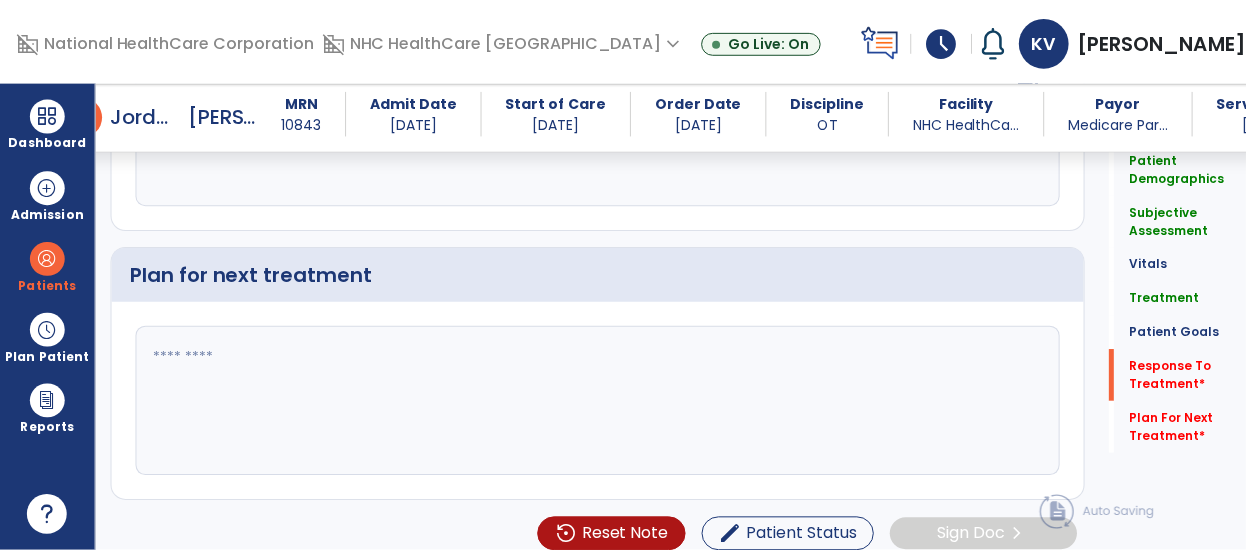 scroll, scrollTop: 4122, scrollLeft: 0, axis: vertical 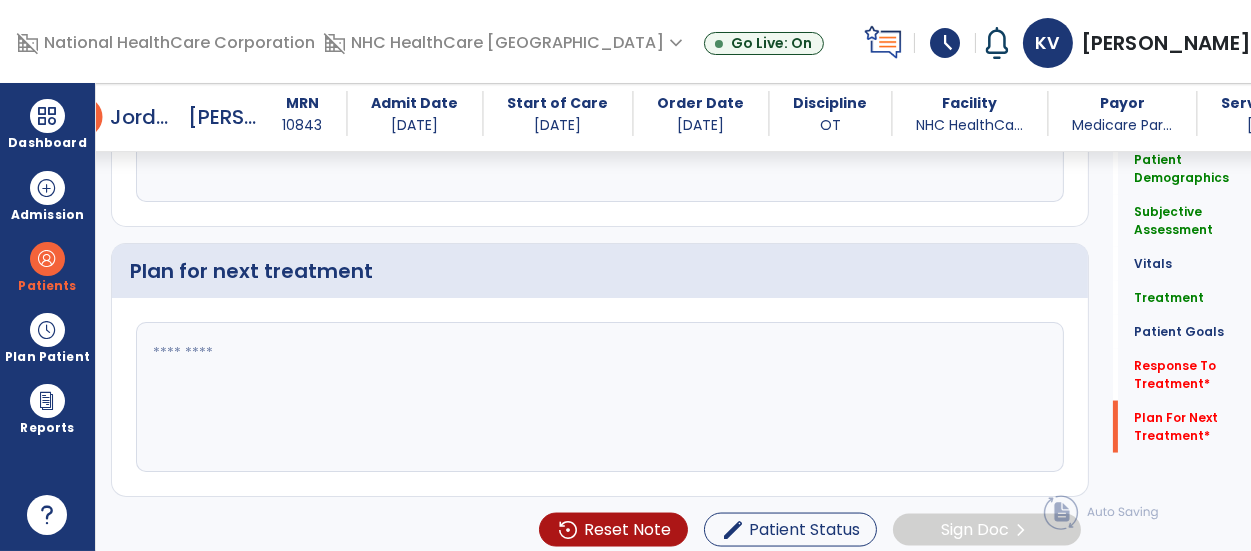 type on "**********" 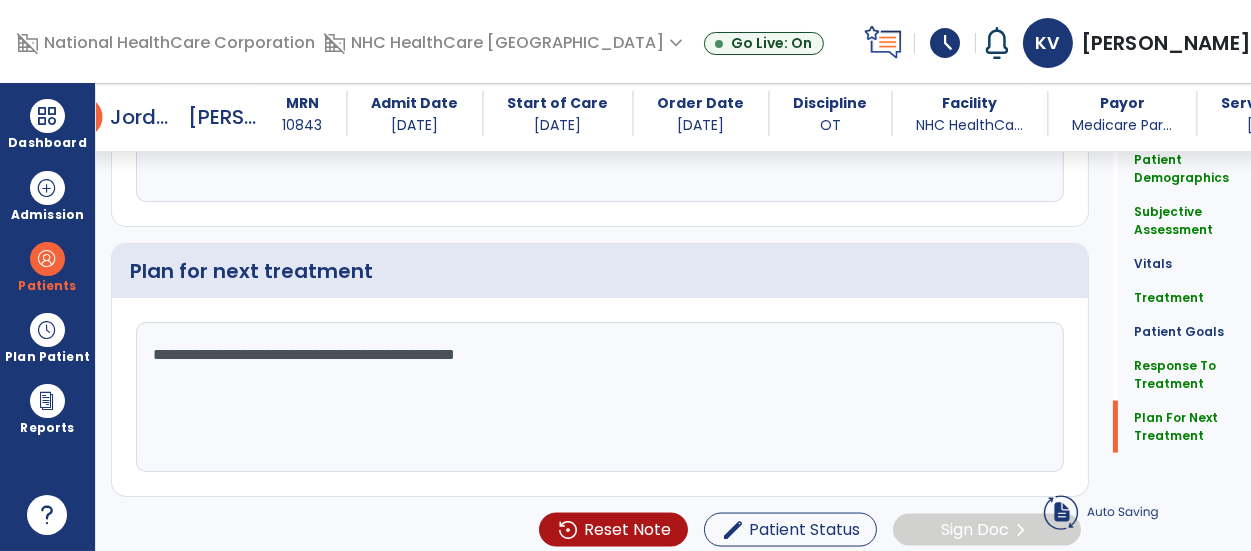 type on "**********" 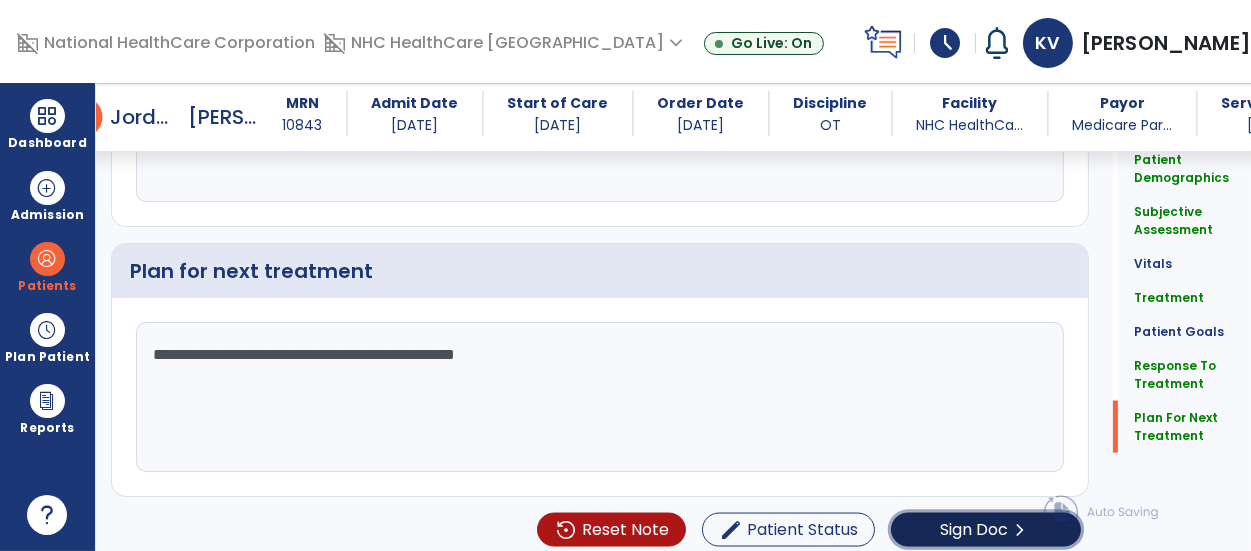 click on "Sign Doc" 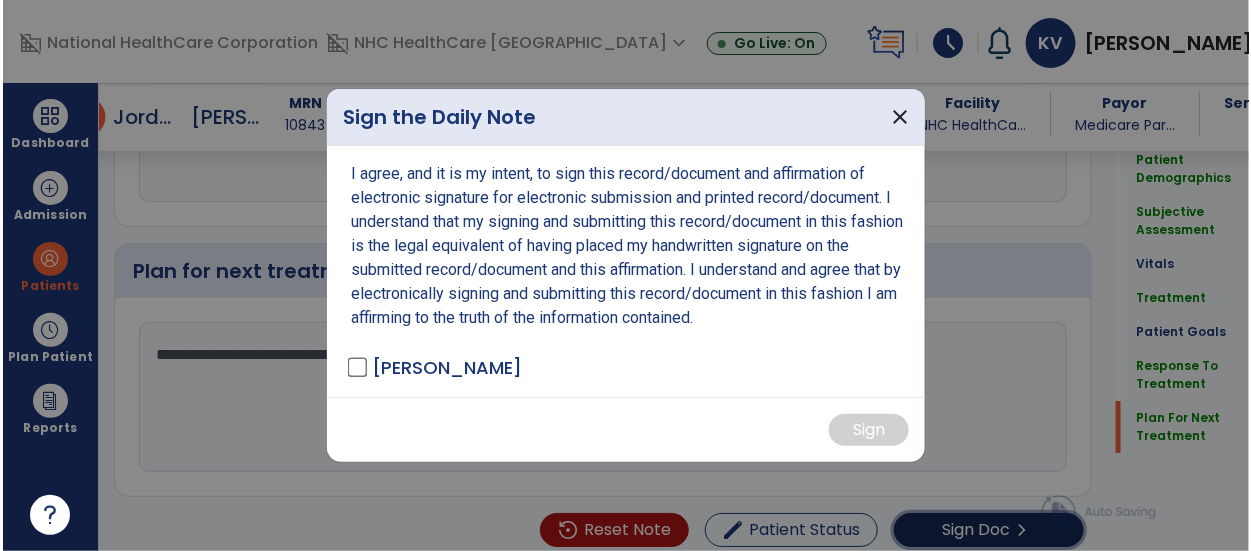 scroll, scrollTop: 4122, scrollLeft: 0, axis: vertical 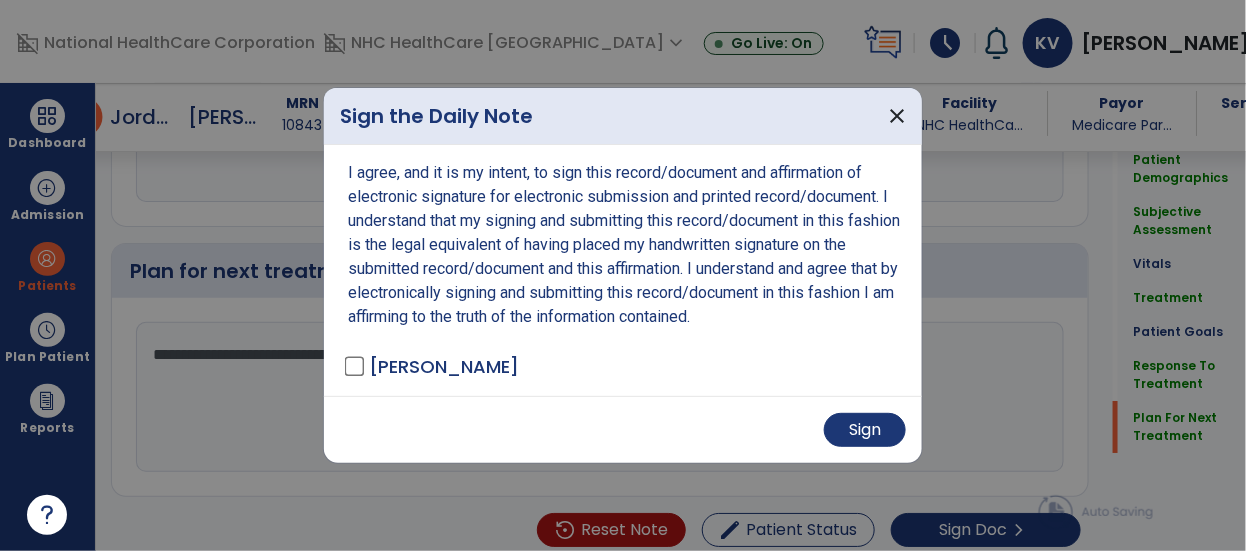 click on "Sign" at bounding box center [623, 429] 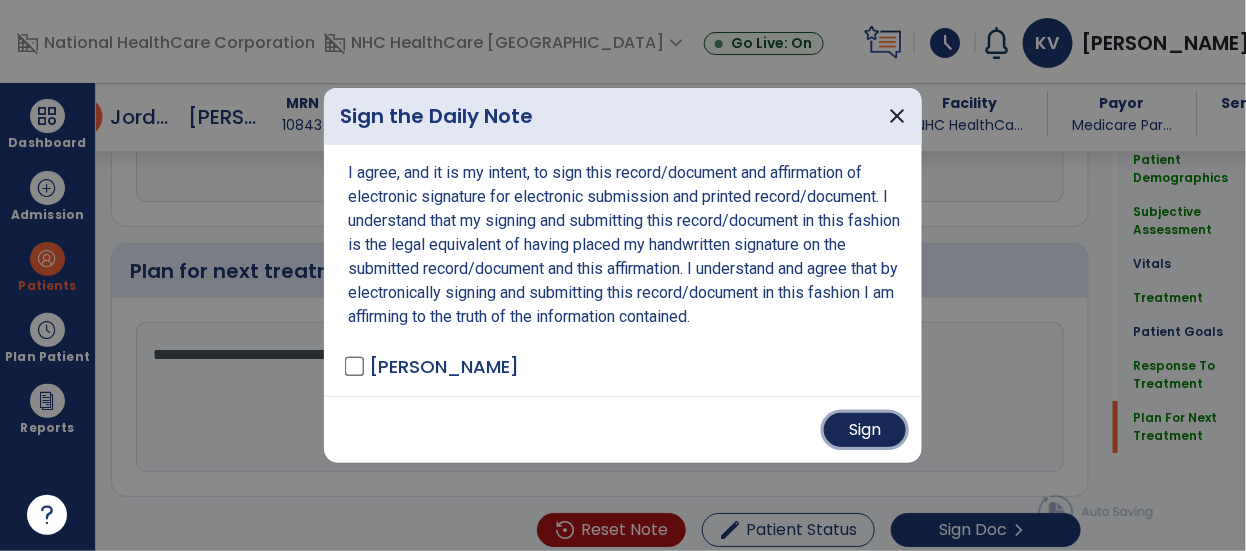 click on "Sign" at bounding box center (865, 430) 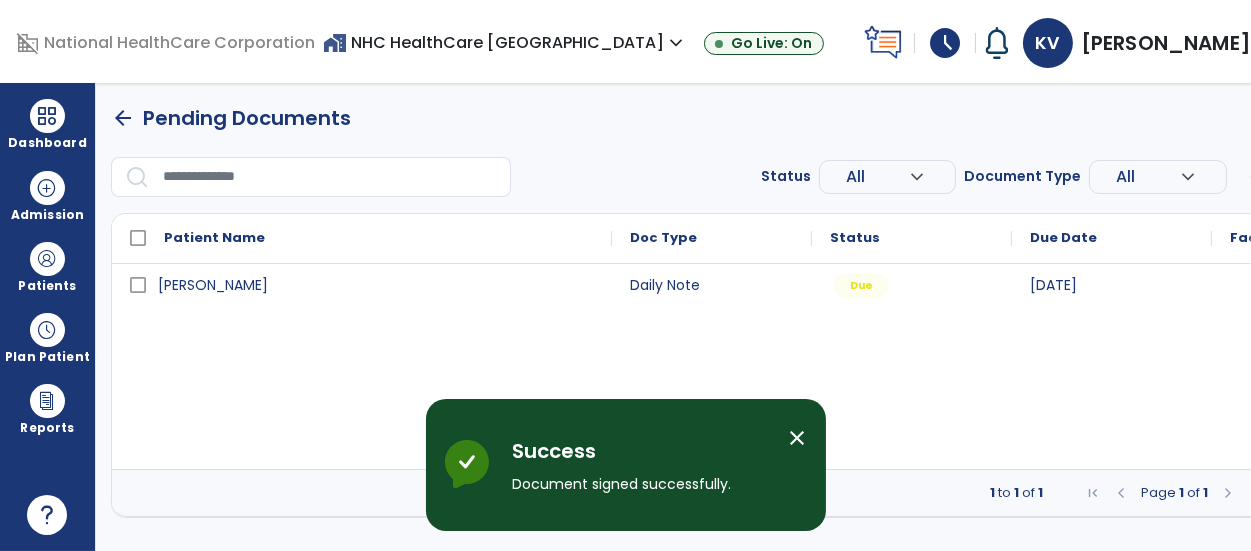 scroll, scrollTop: 0, scrollLeft: 0, axis: both 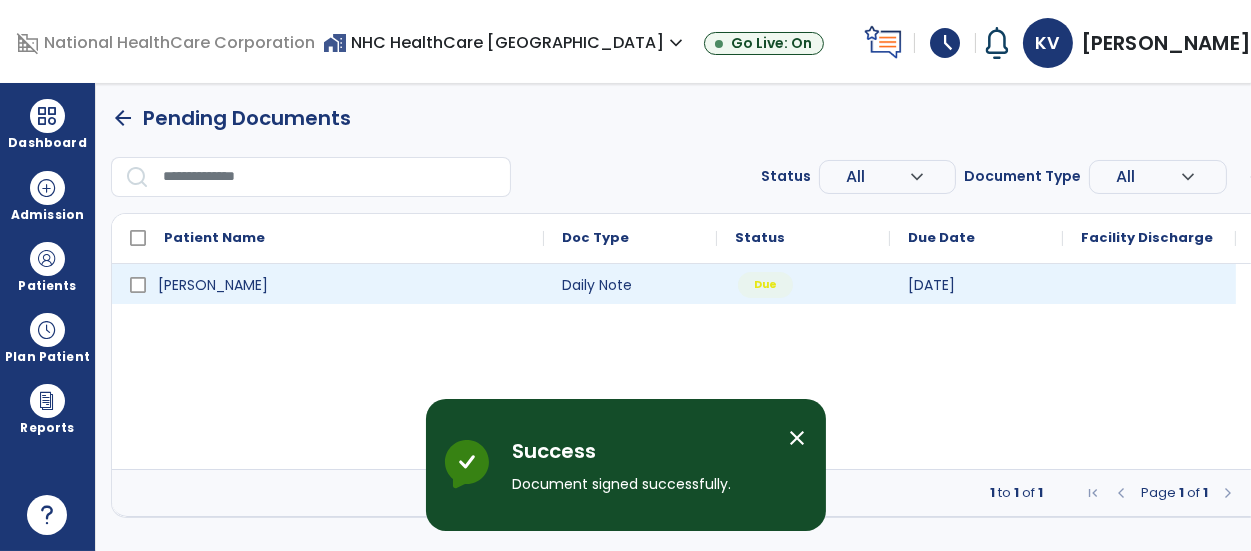 click on "Due" at bounding box center (765, 285) 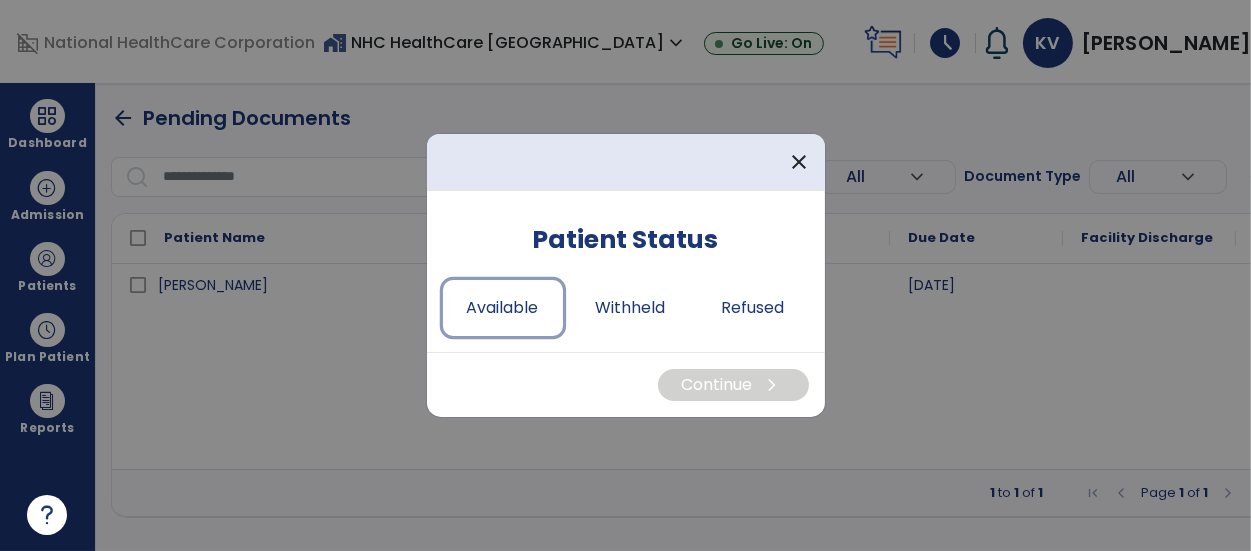 click on "Available" at bounding box center (503, 308) 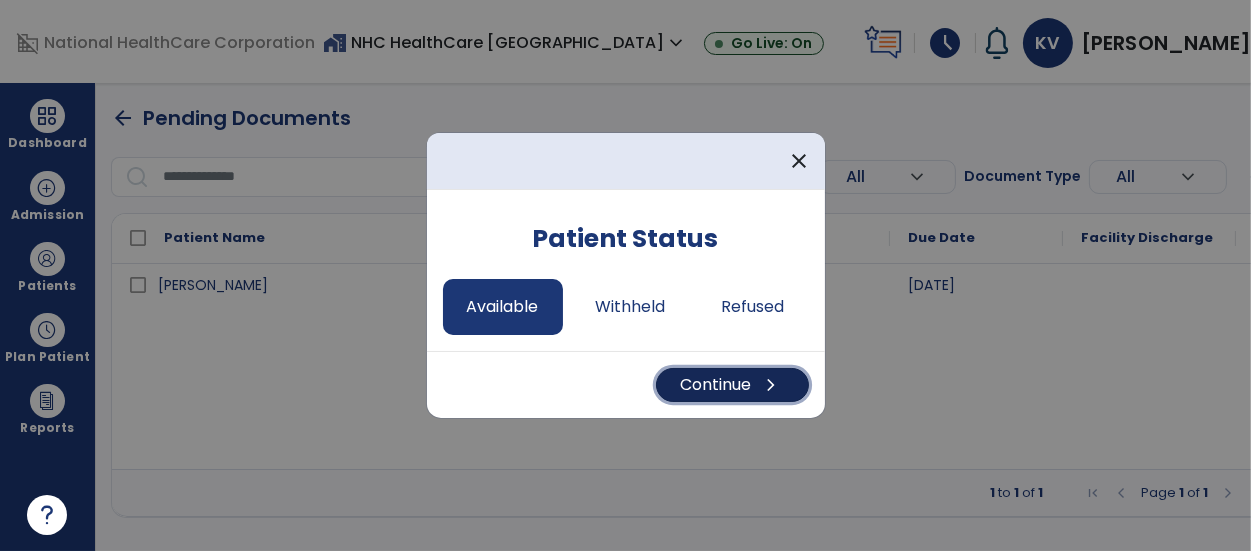 click on "Continue   chevron_right" at bounding box center (732, 385) 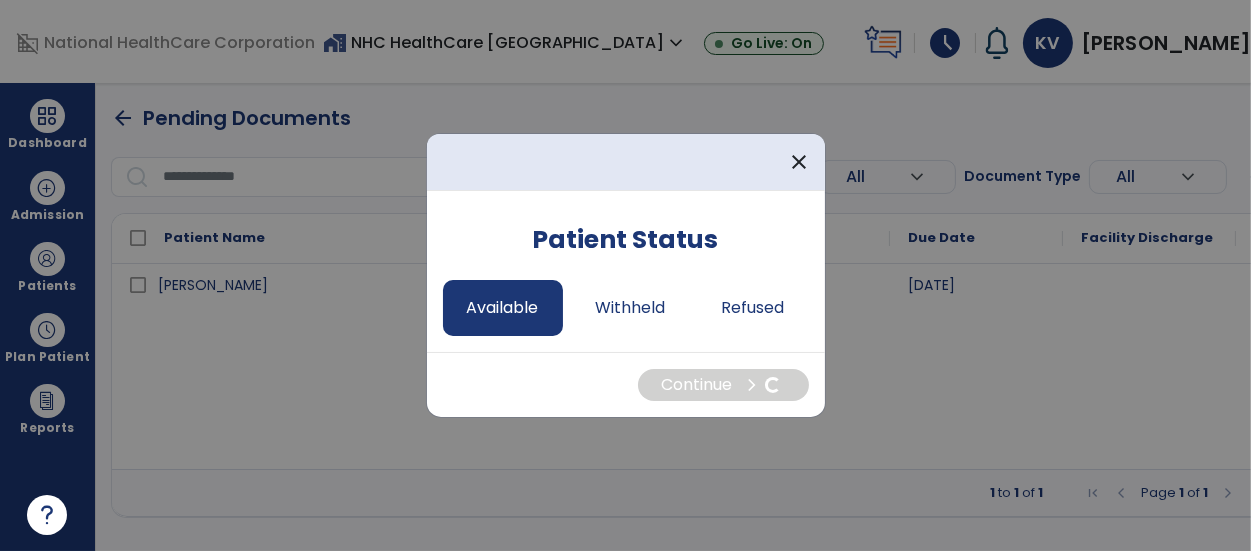 select on "*" 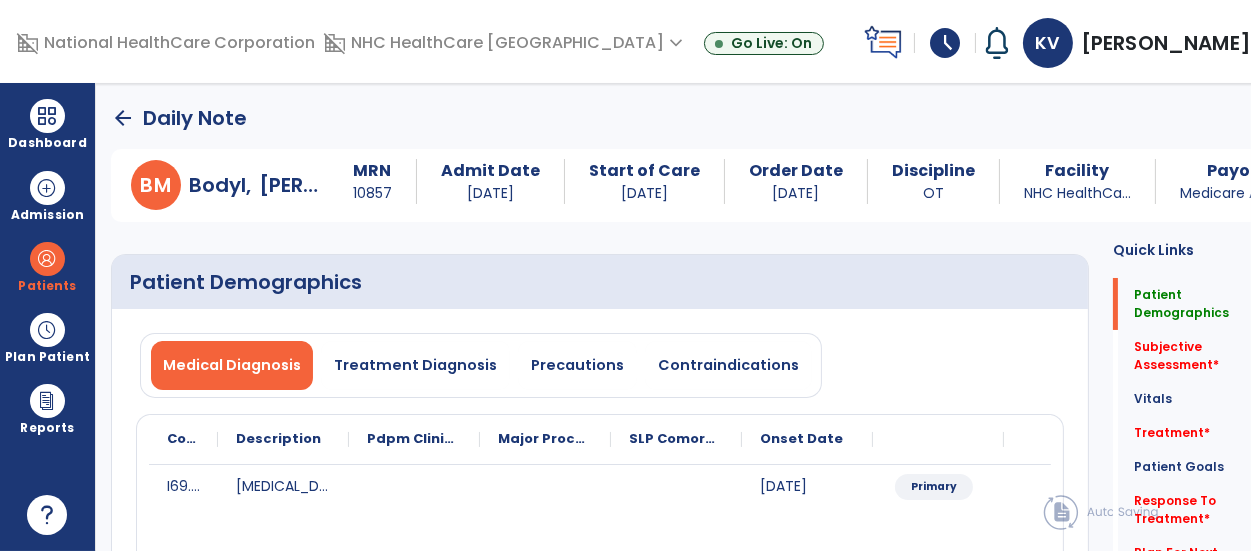 click on "Subjective Assessment   *" 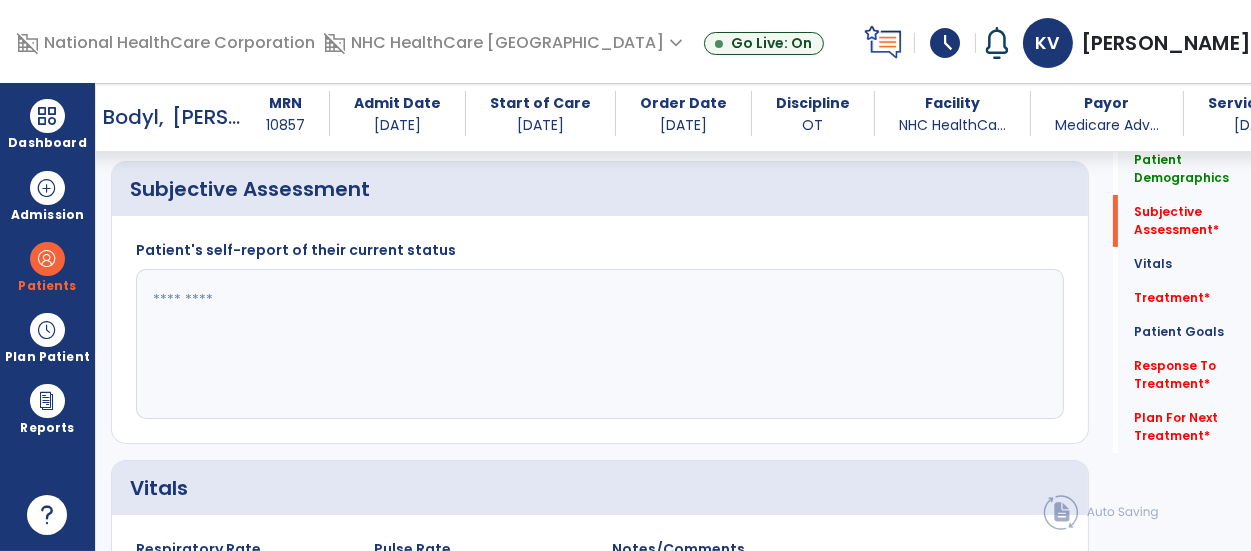 scroll, scrollTop: 479, scrollLeft: 0, axis: vertical 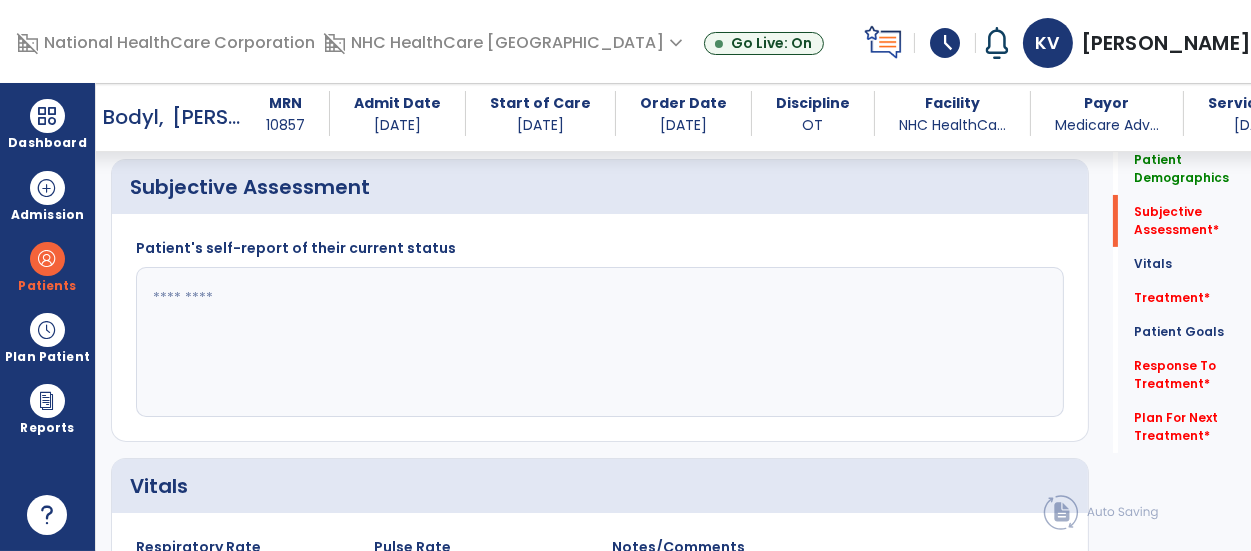 click 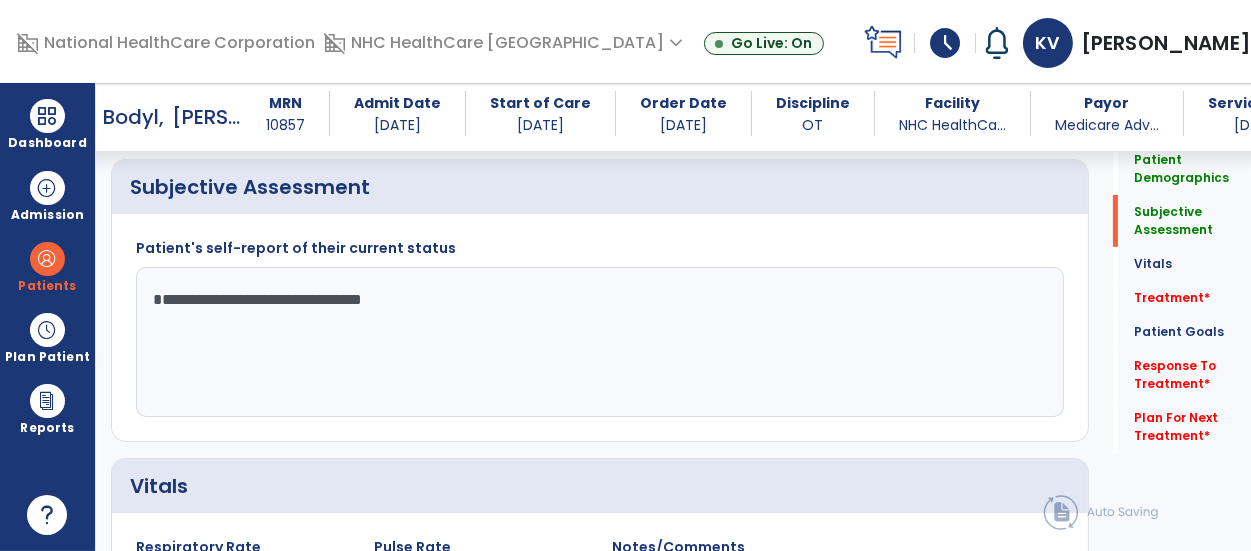 type on "**********" 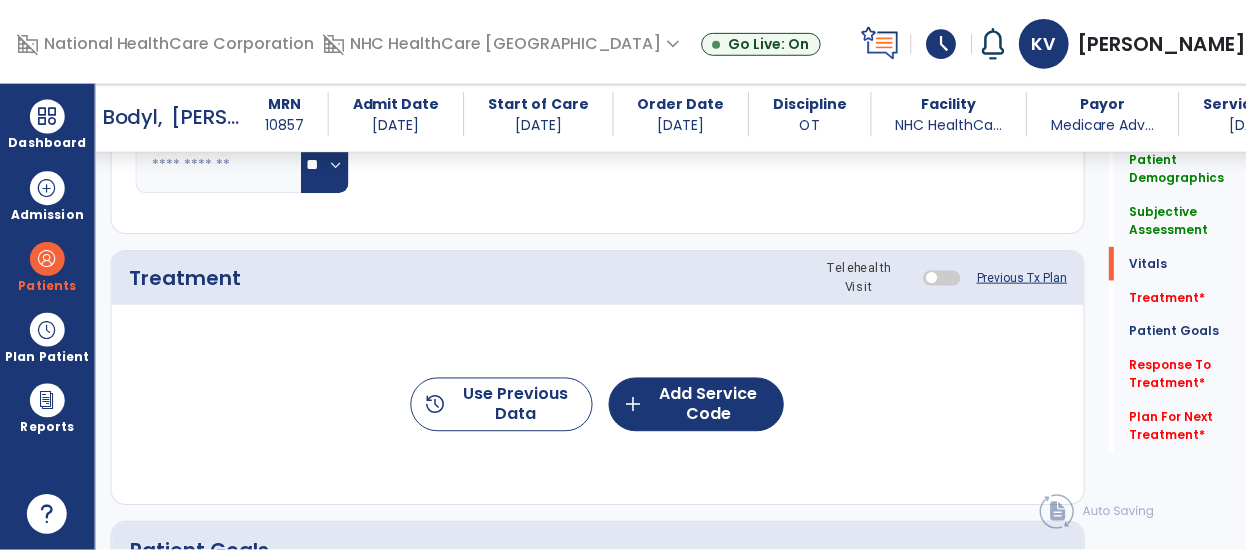 scroll, scrollTop: 1167, scrollLeft: 0, axis: vertical 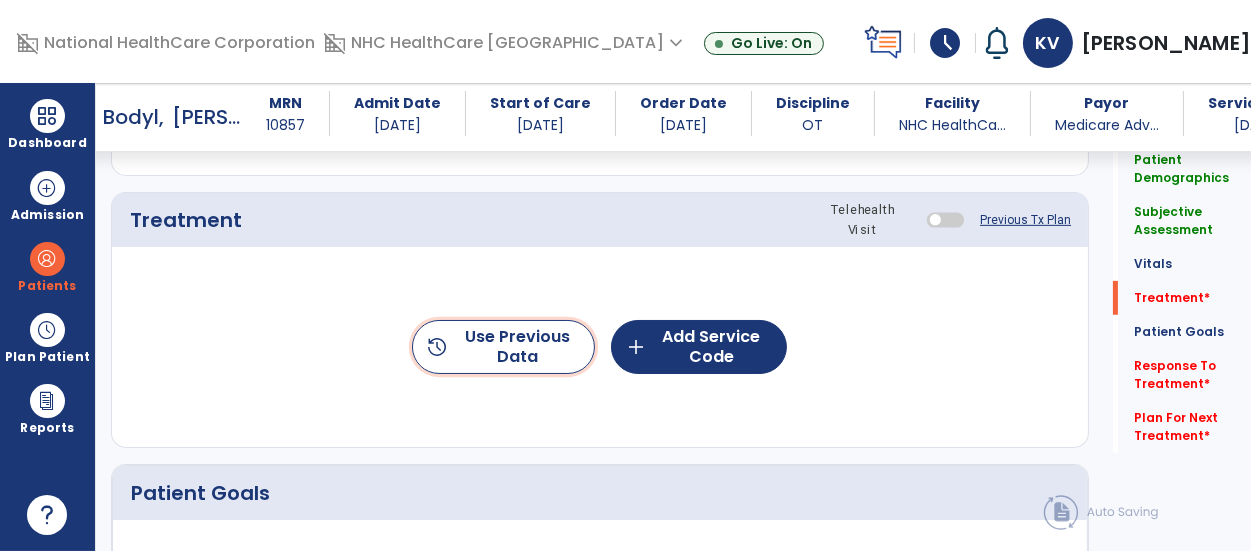 click on "history  Use Previous Data" 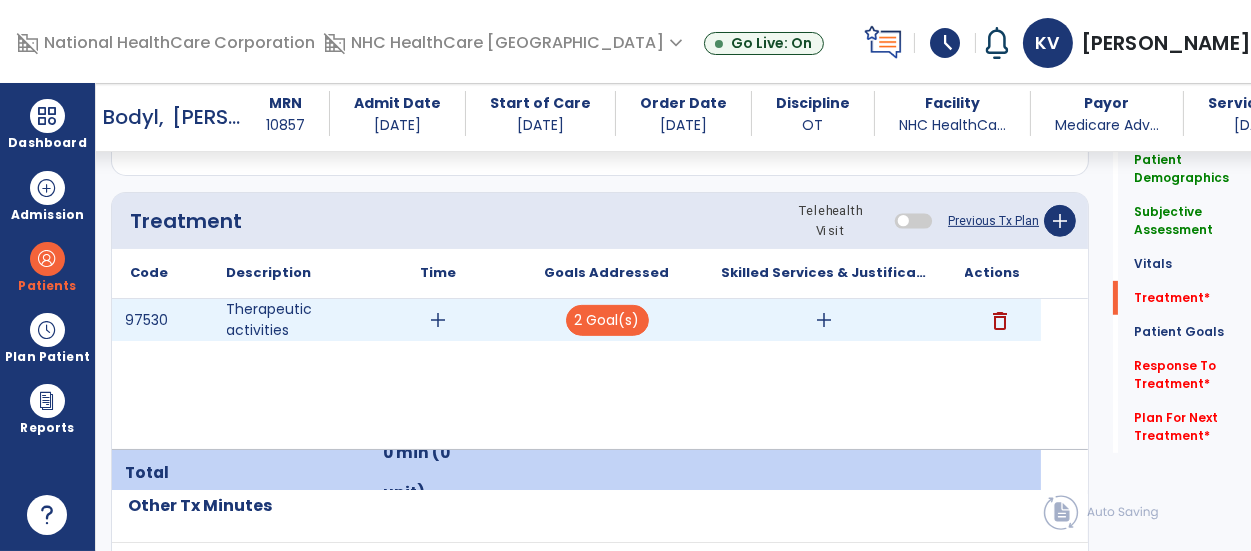 click on "delete" at bounding box center [1001, 321] 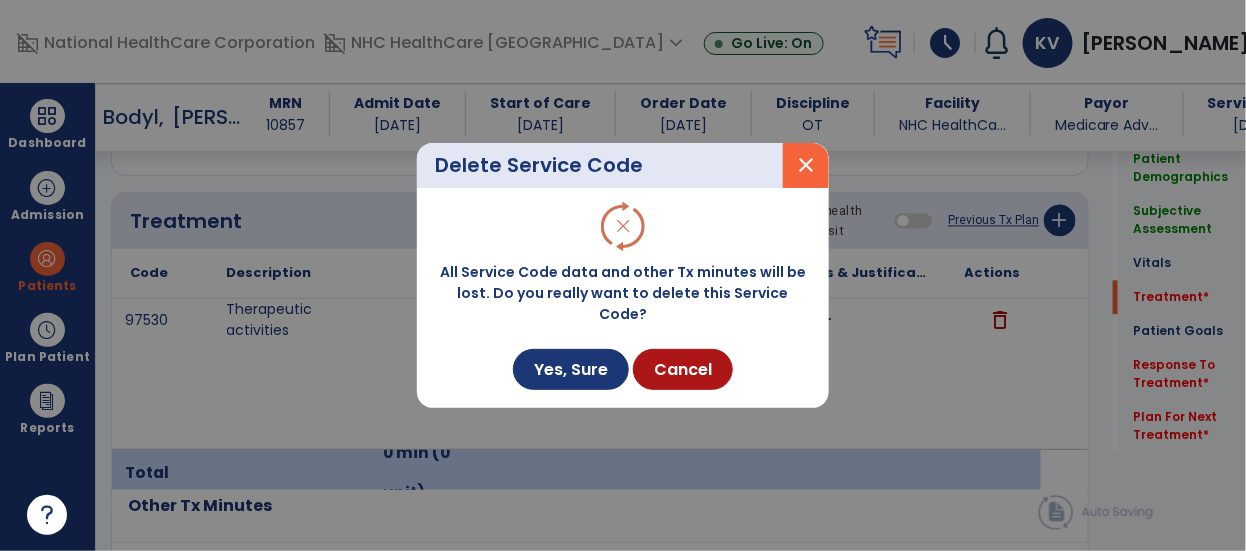 scroll, scrollTop: 1167, scrollLeft: 0, axis: vertical 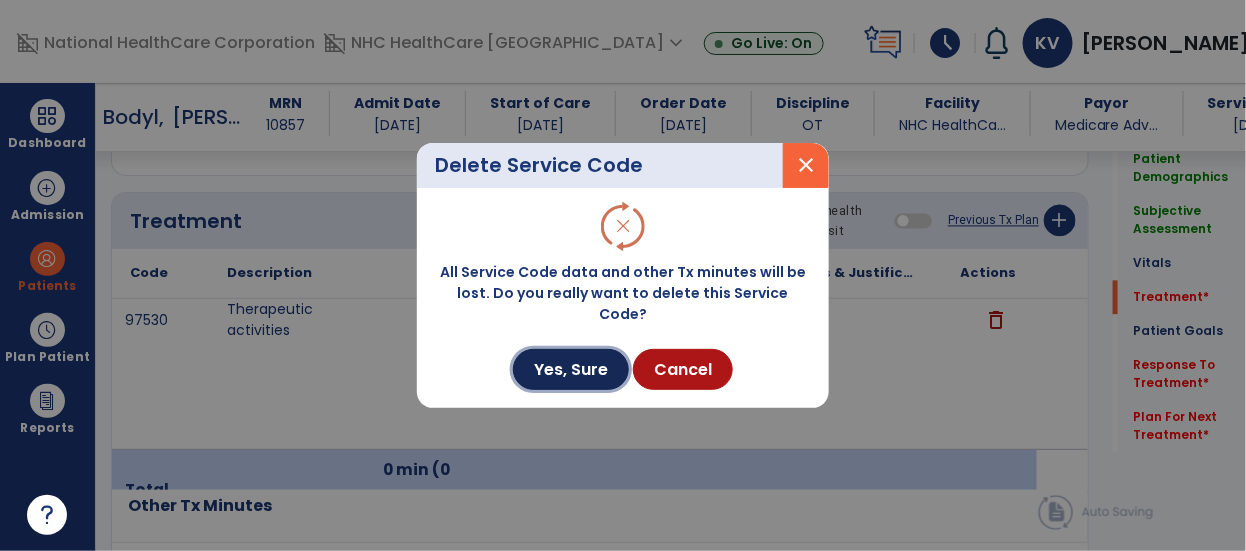 click on "Yes, Sure" at bounding box center [571, 369] 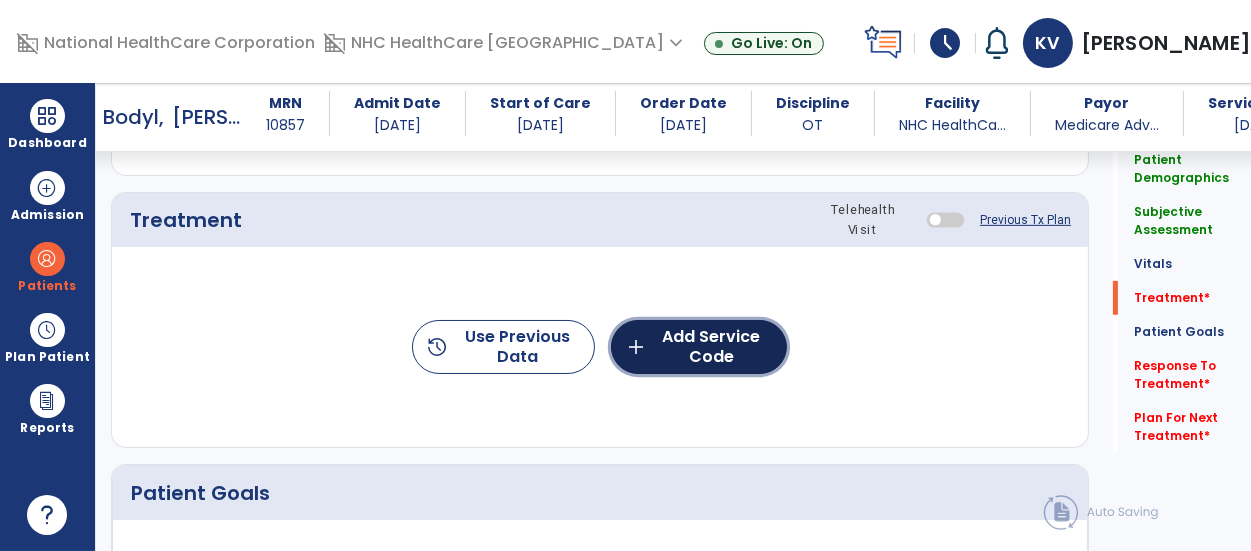 click on "add  Add Service Code" 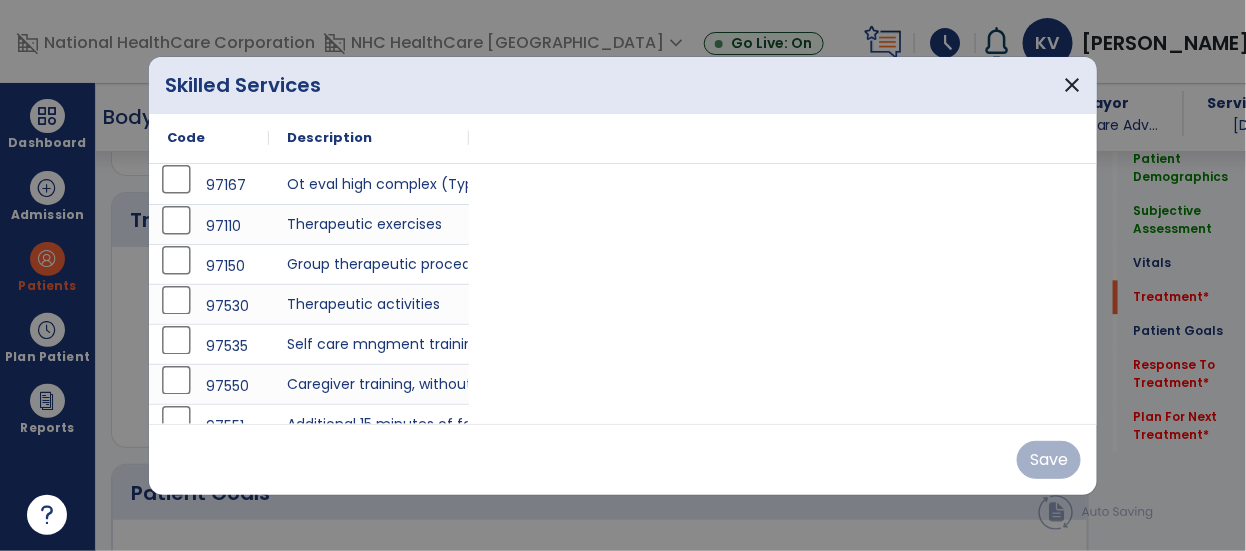 scroll, scrollTop: 1167, scrollLeft: 0, axis: vertical 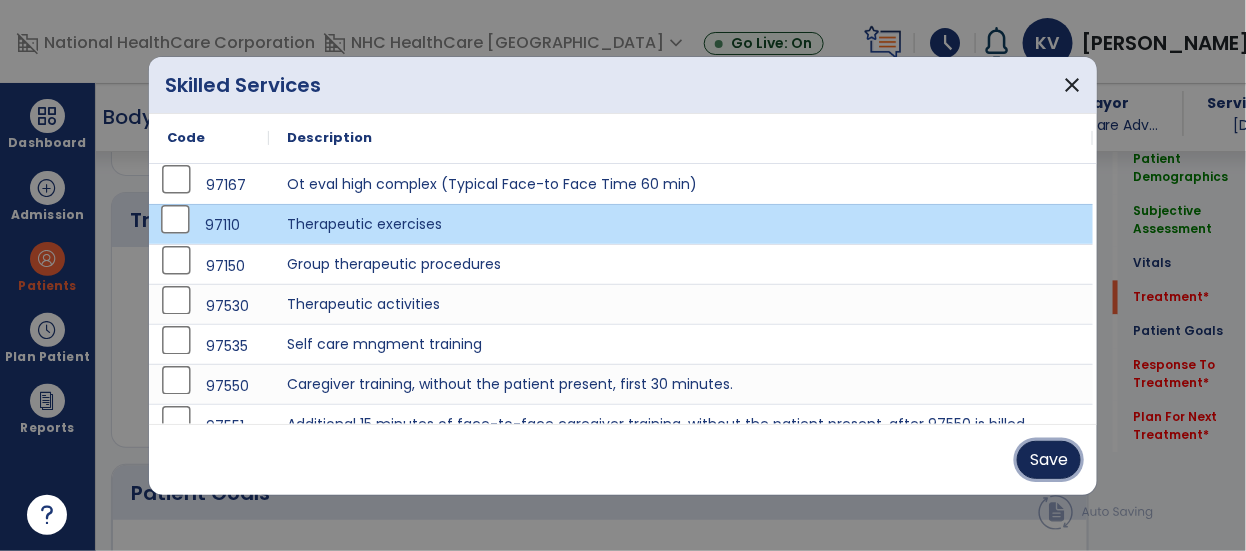 click on "Save" at bounding box center (1049, 460) 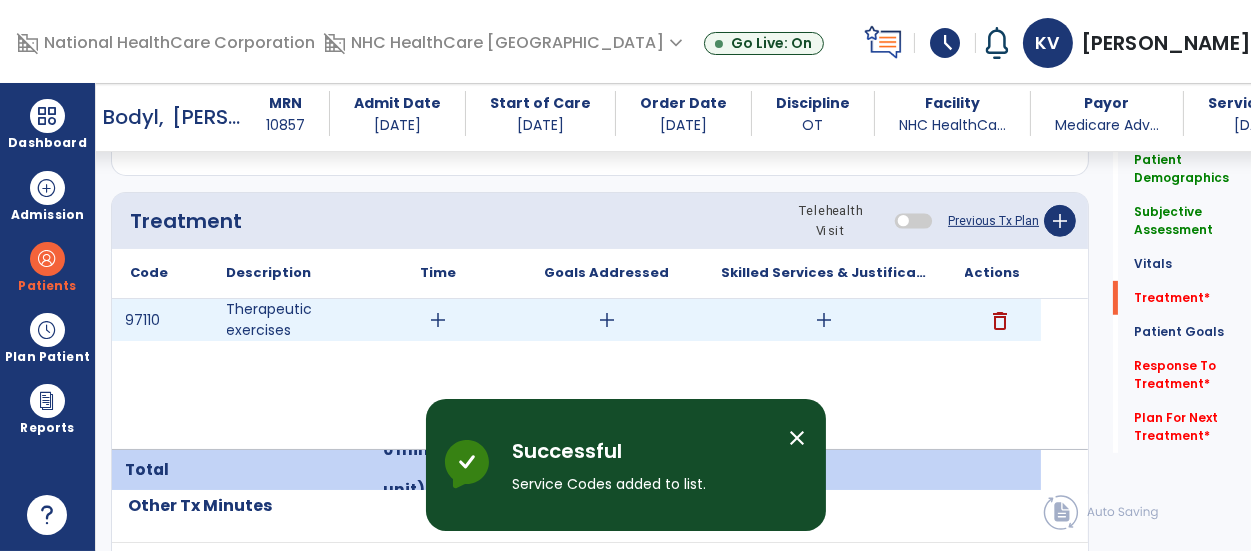 click on "add" at bounding box center [438, 320] 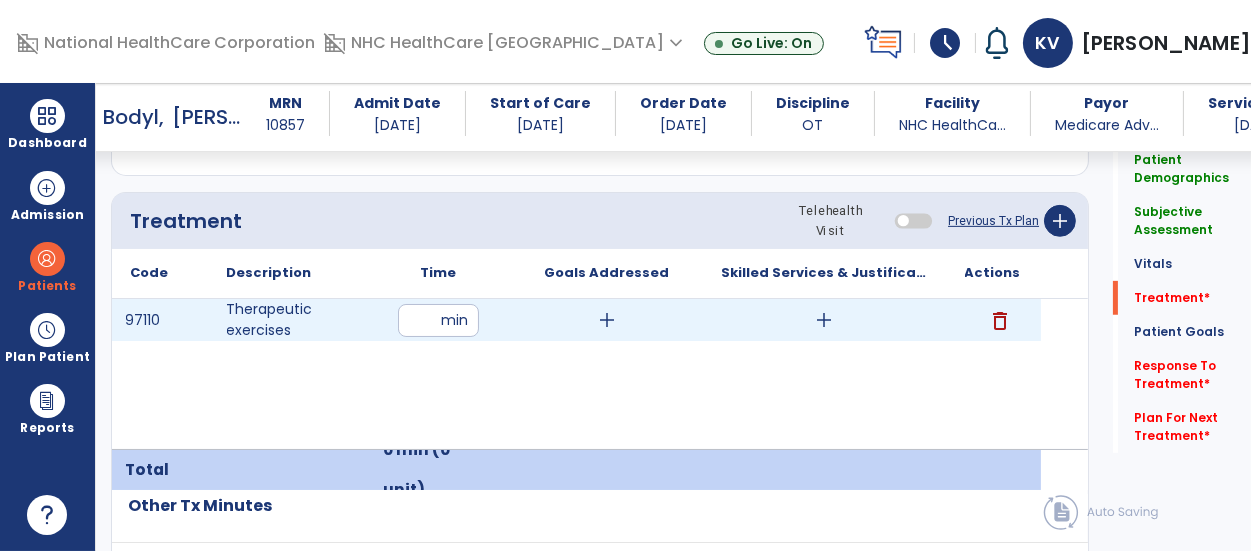 type on "**" 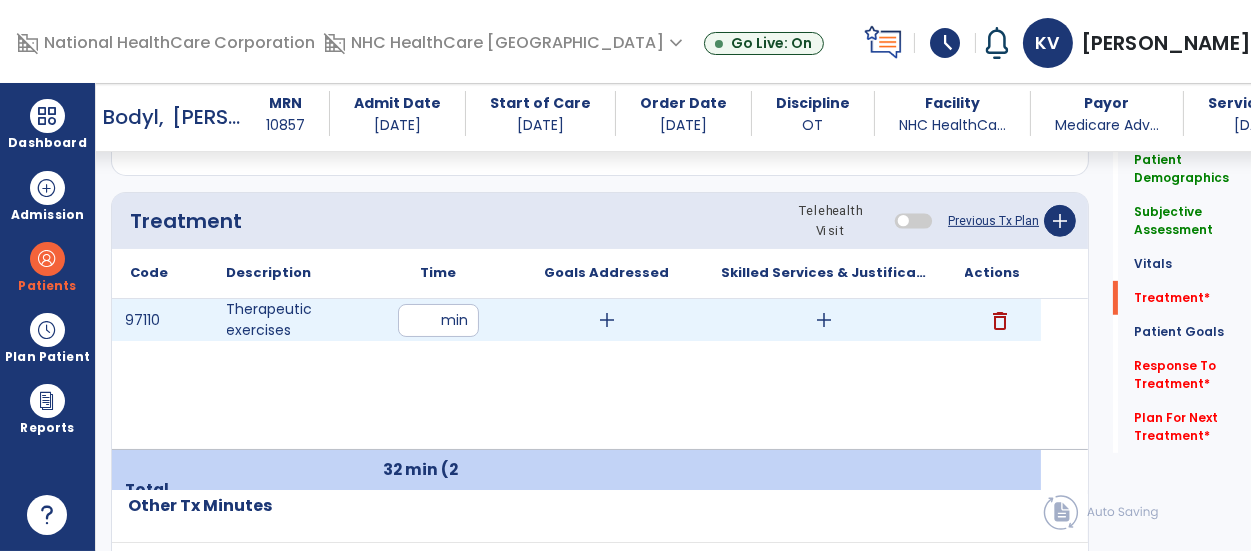 click on "add" at bounding box center (607, 320) 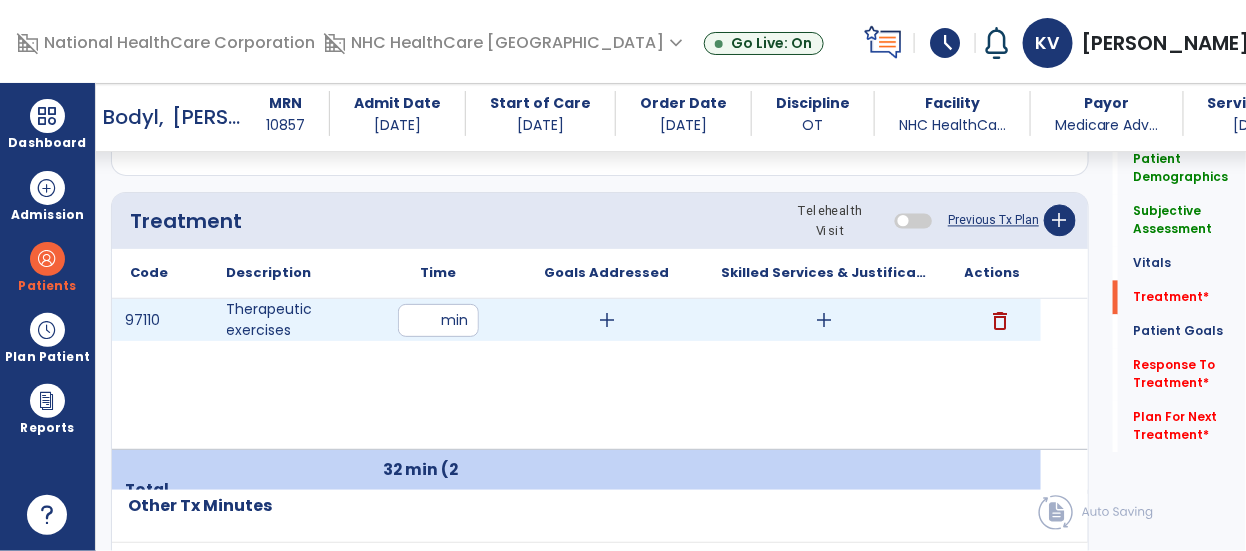 scroll, scrollTop: 1167, scrollLeft: 0, axis: vertical 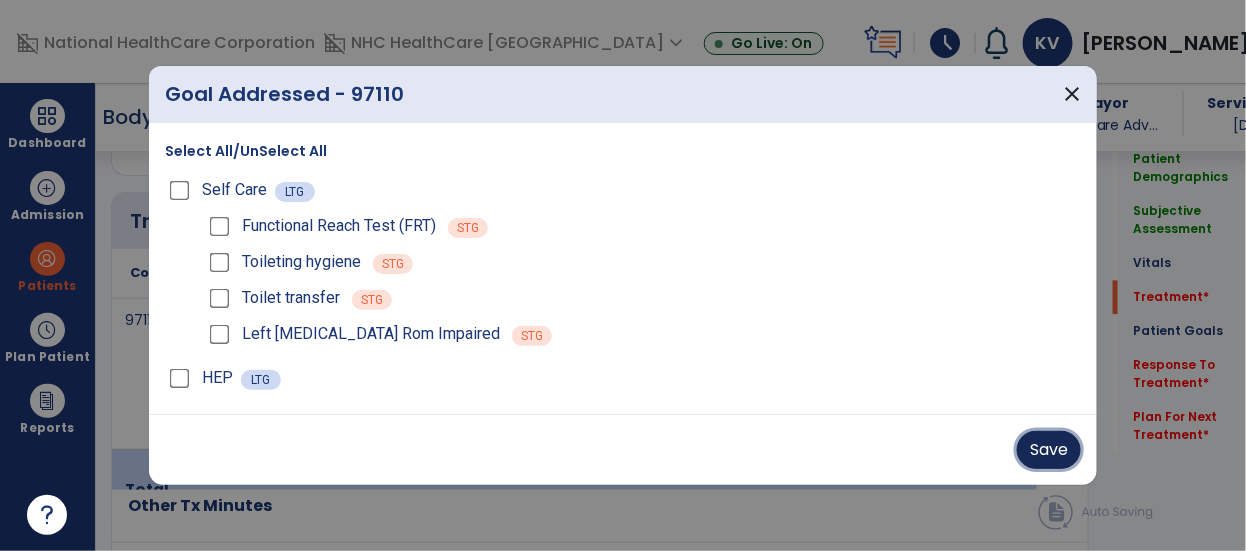 click on "Save" at bounding box center [1049, 450] 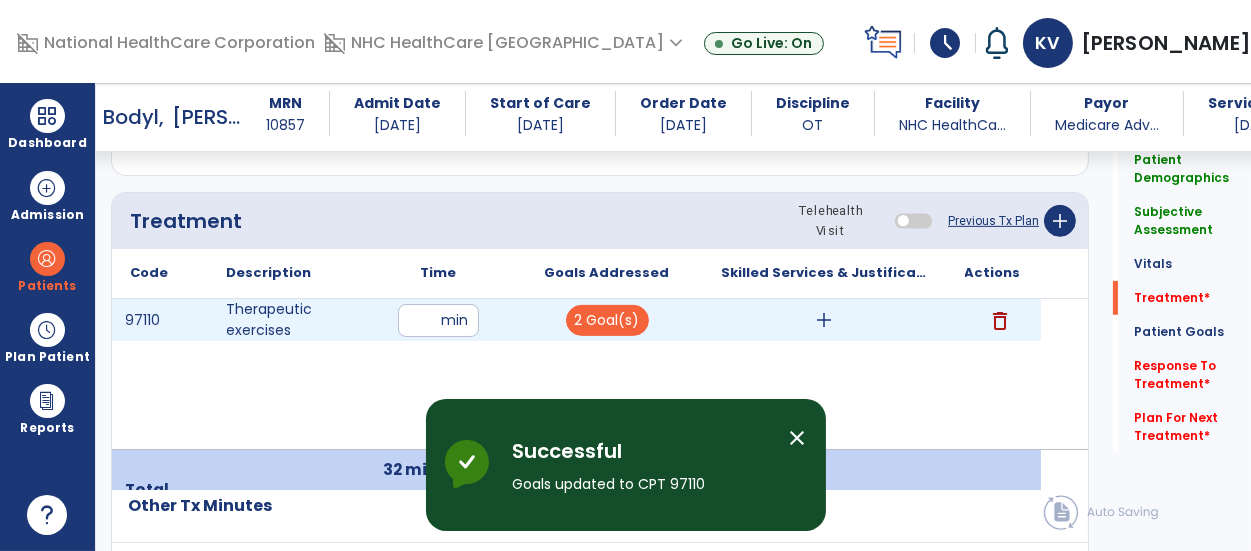 click on "add" at bounding box center [824, 320] 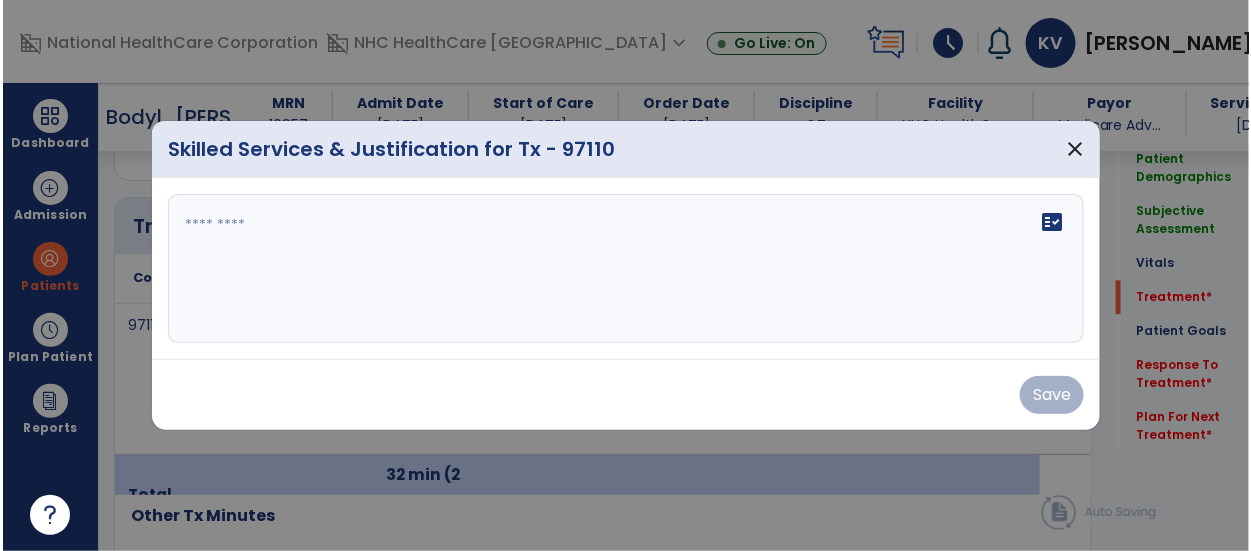 scroll, scrollTop: 1167, scrollLeft: 0, axis: vertical 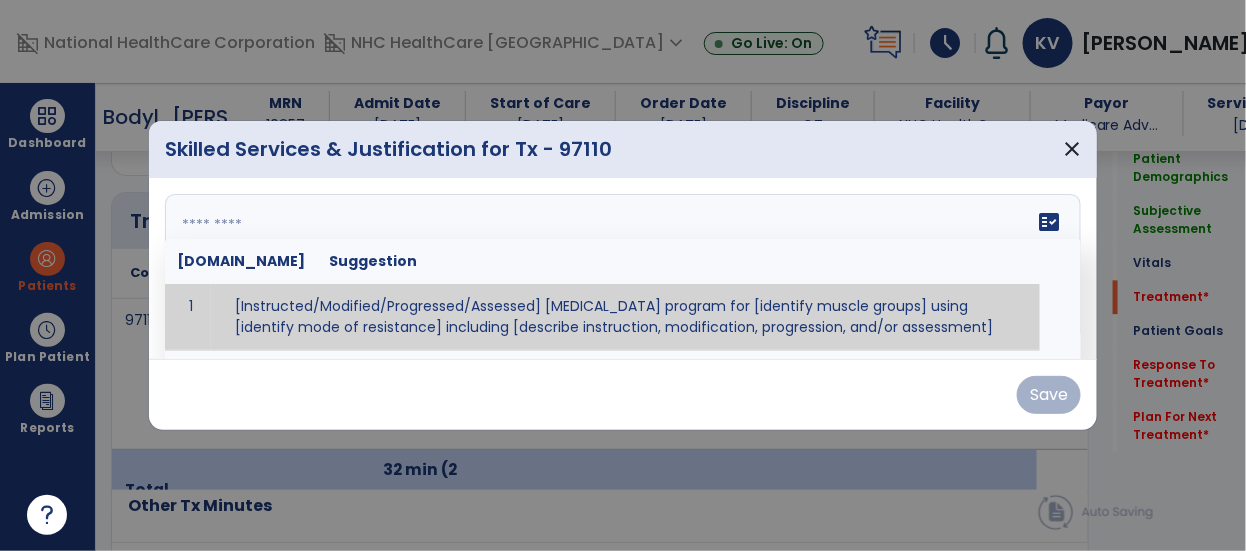 click on "fact_check  [DOMAIN_NAME] Suggestion 1 [Instructed/Modified/Progressed/Assessed] [MEDICAL_DATA] program for [identify muscle groups] using [identify mode of resistance] including [describe instruction, modification, progression, and/or assessment] 2 [Instructed/Modified/Progressed/Assessed] aerobic exercise program using [identify equipment/mode] including [describe instruction, modification,progression, and/or assessment] 3 [Instructed/Modified/Progressed/Assessed] [PROM/A/AROM/AROM] program for [identify joint movements] using [contract-relax, over-pressure, inhibitory techniques, other] 4 [Assessed/Tested] aerobic capacity with administration of [aerobic capacity test]" at bounding box center [623, 269] 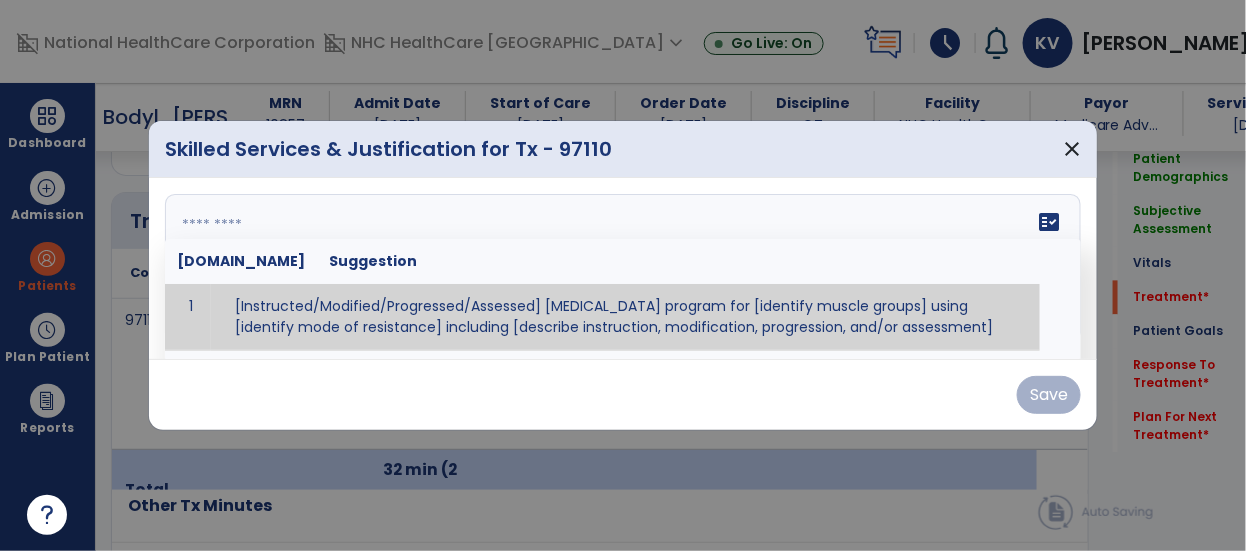 paste on "**********" 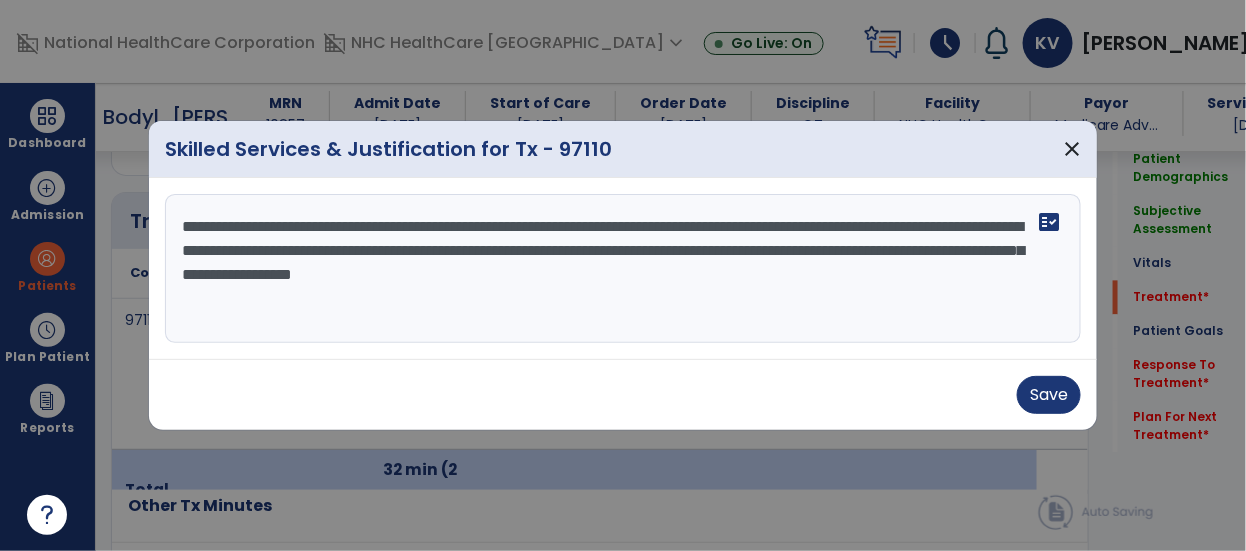 click on "**********" at bounding box center (623, 269) 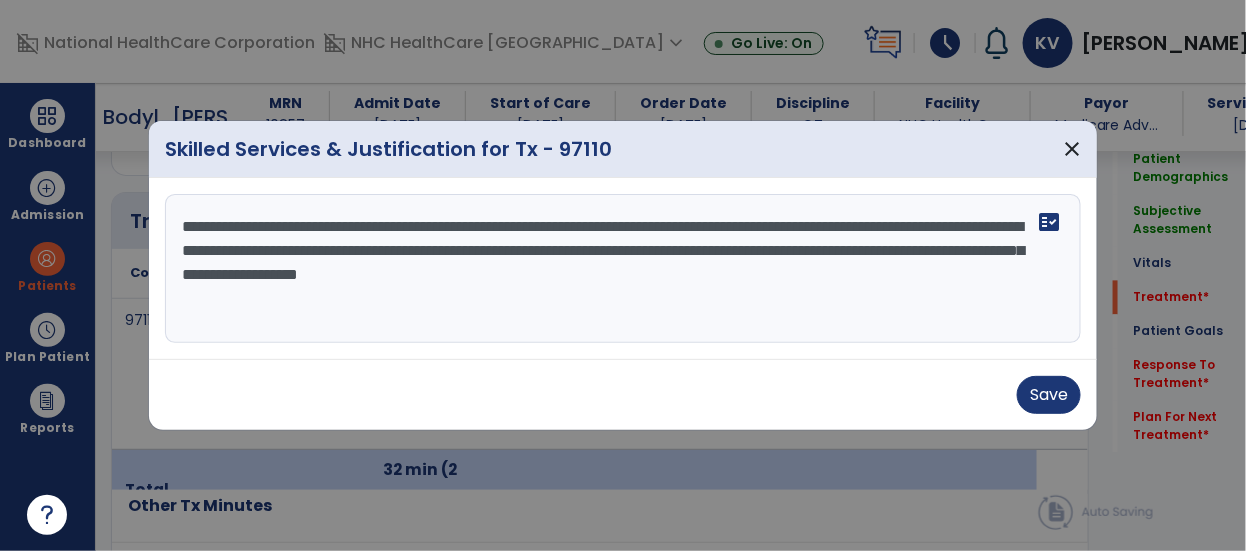 click on "**********" at bounding box center (623, 269) 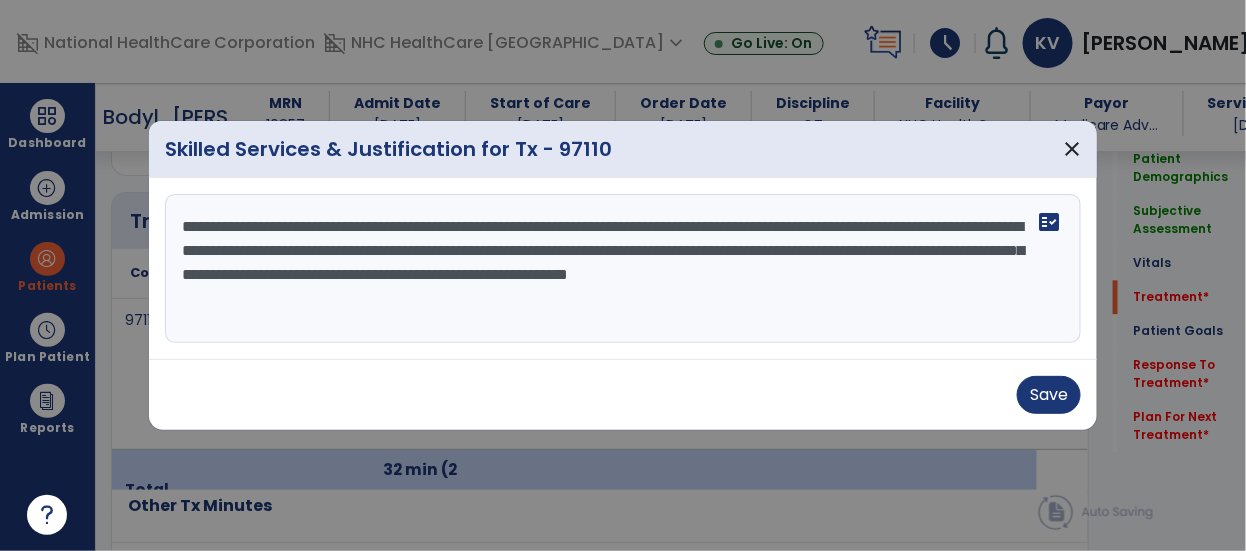 click on "**********" at bounding box center (623, 269) 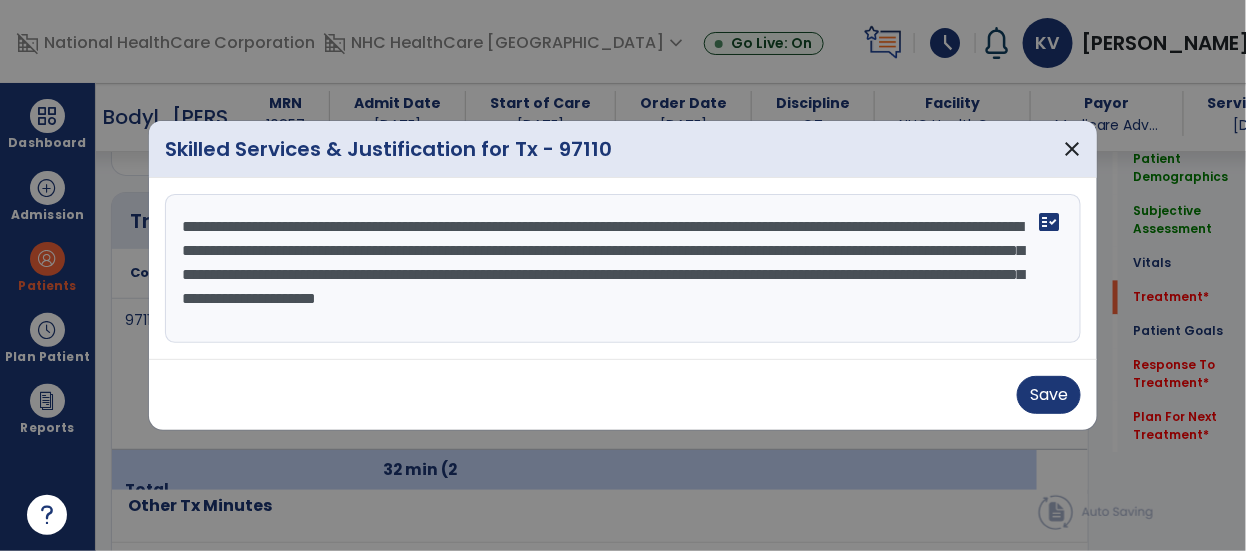 type on "**********" 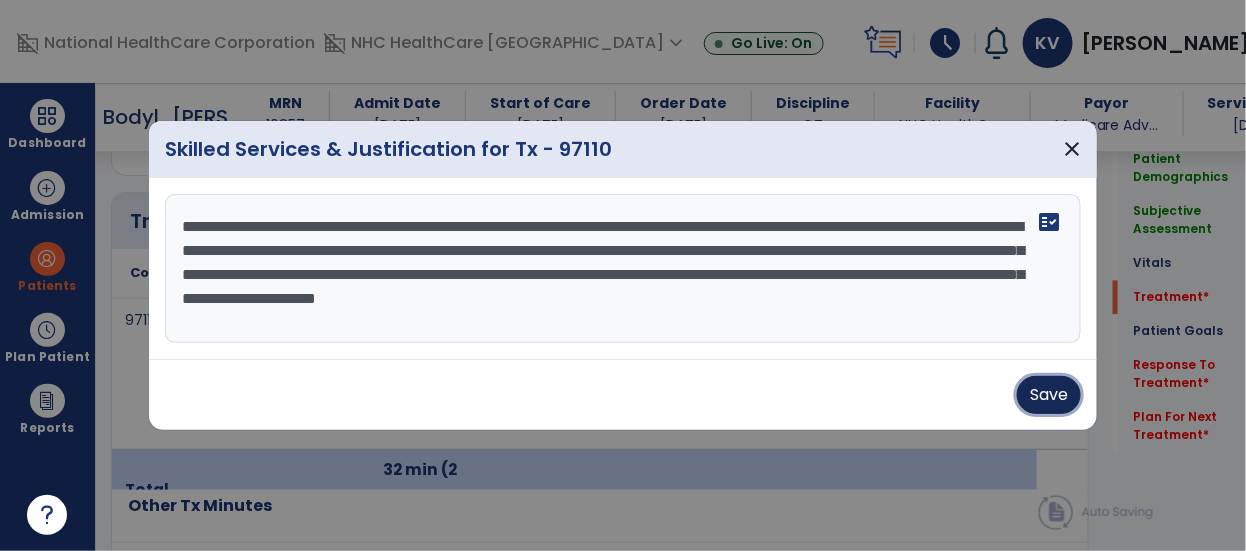 click on "Save" at bounding box center (1049, 395) 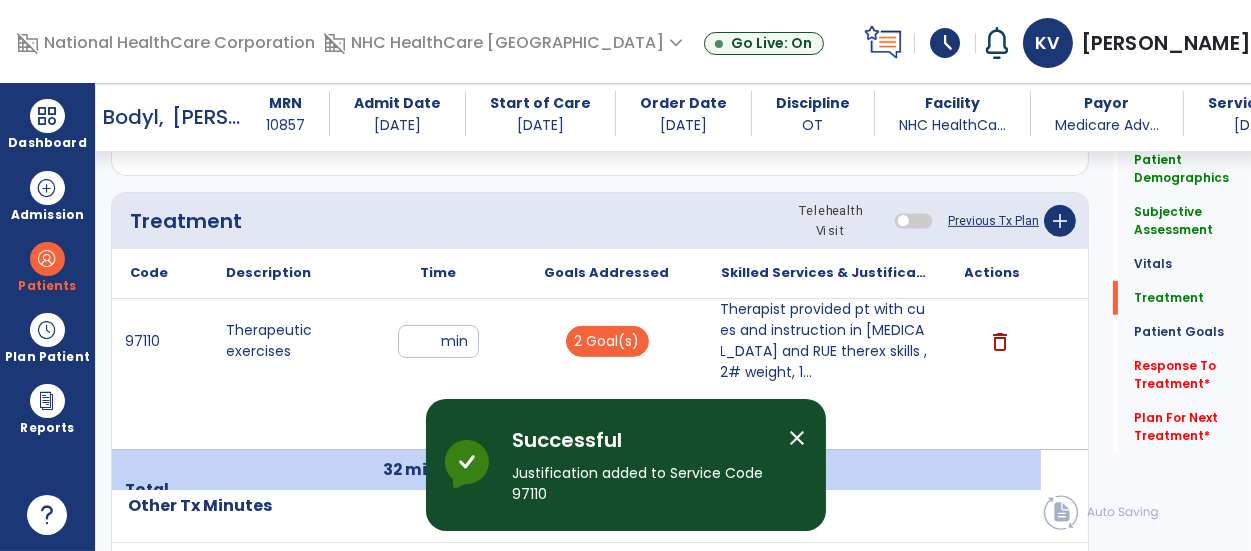 click on "Response To Treatment   *" 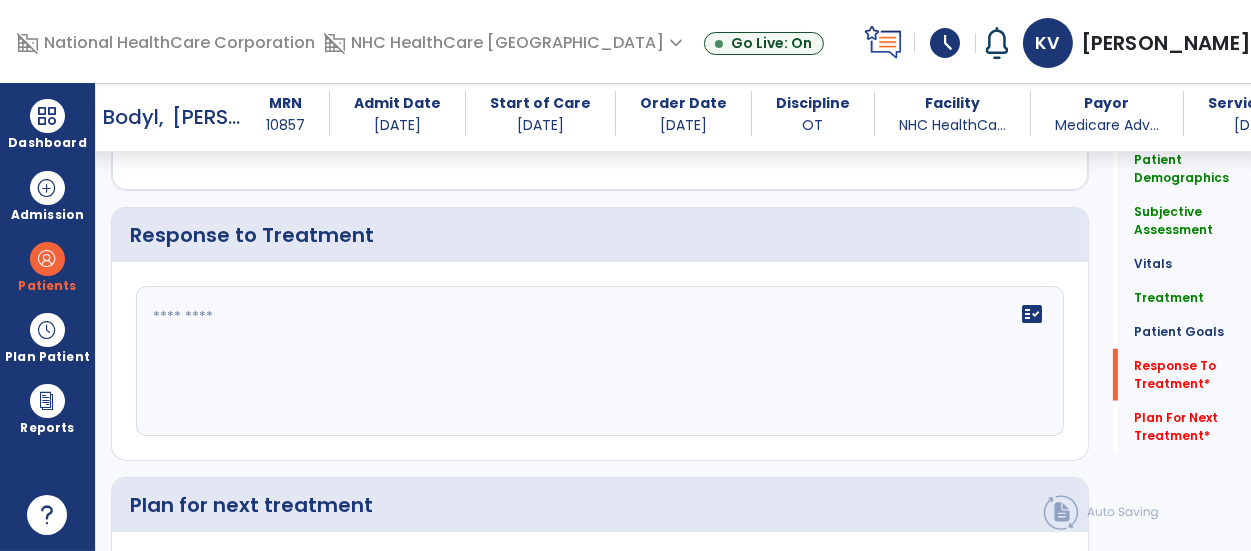 scroll, scrollTop: 2762, scrollLeft: 0, axis: vertical 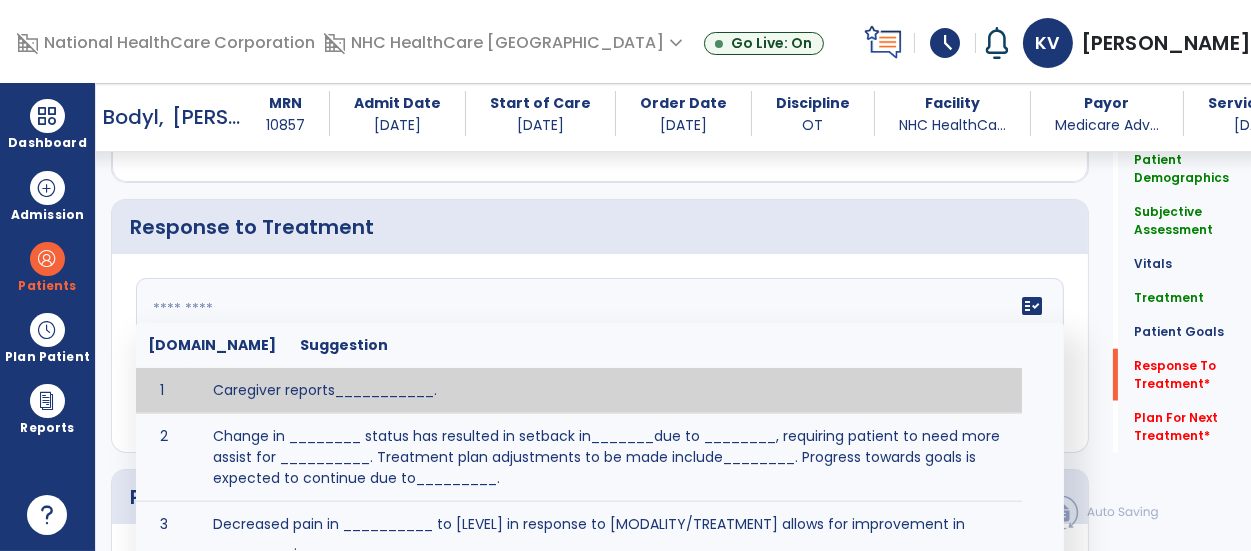 click on "fact_check  [DOMAIN_NAME] Suggestion 1 Caregiver reports___________. 2 Change in ________ status has resulted in setback in_______due to ________, requiring patient to need more assist for __________.   Treatment plan adjustments to be made include________.  Progress towards goals is expected to continue due to_________. 3 Decreased pain in __________ to [LEVEL] in response to [MODALITY/TREATMENT] allows for improvement in _________. 4 Functional gains in _______ have impacted the patient's ability to perform_________ with a reduction in assist levels to_________. 5 Functional progress this week has been significant due to__________. 6 Gains in ________ have improved the patient's ability to perform ______with decreased levels of assist to___________. 7 Improvement in ________allows patient to tolerate higher levels of challenges in_________. 8 Pain in [AREA] has decreased to [LEVEL] in response to [TREATMENT/MODALITY], allowing fore ease in completing__________. 9 10 11 12 13 14 15 16 17 18 19 20 21" 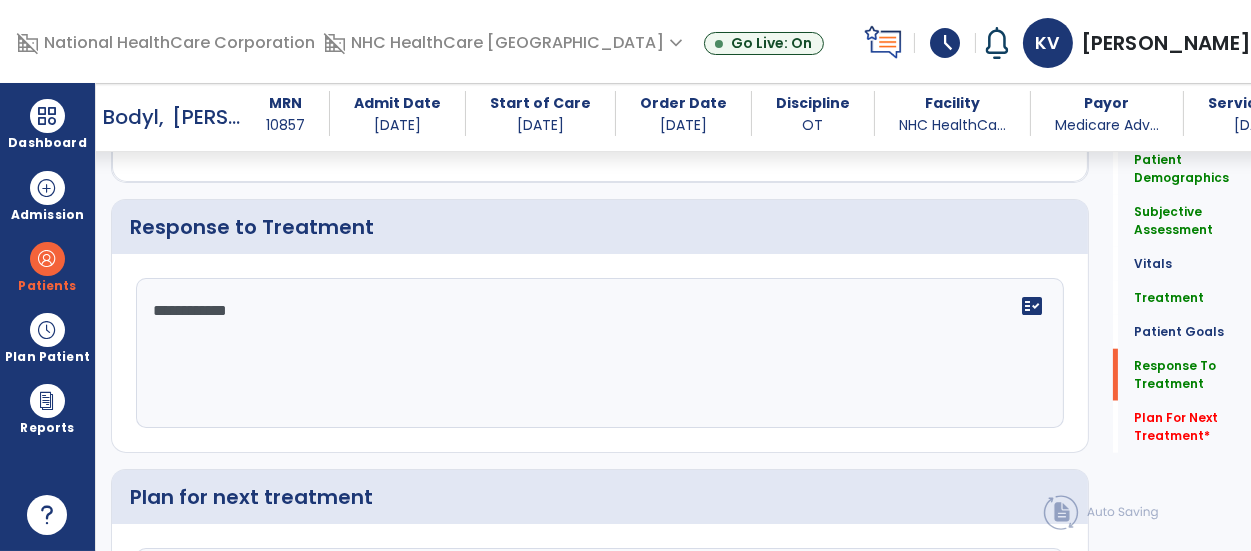 click on "Plan For Next Treatment   *" 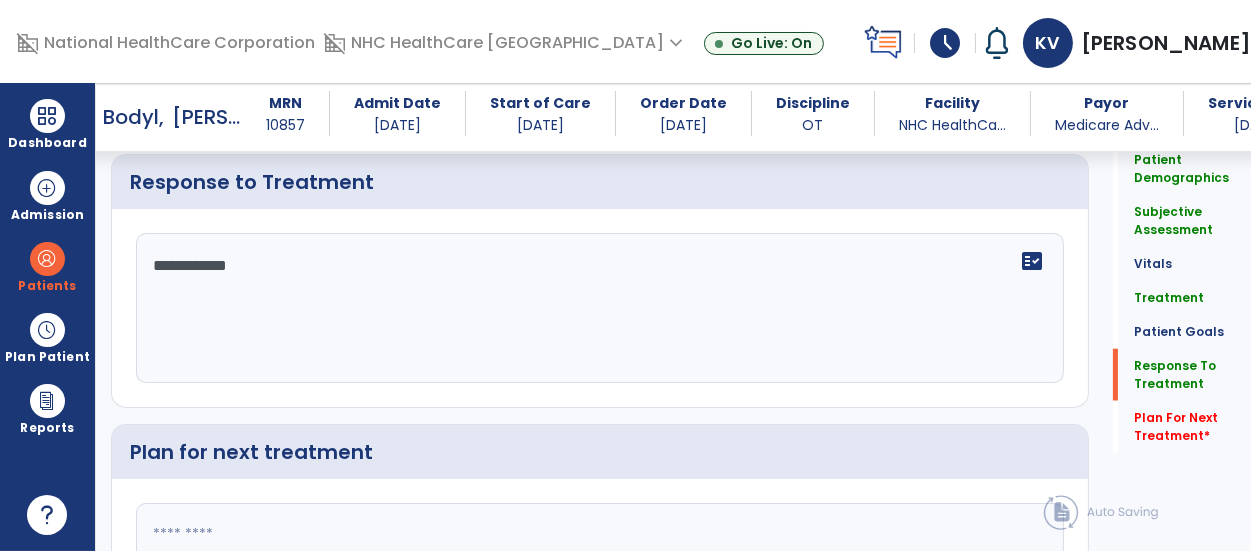 scroll, scrollTop: 2806, scrollLeft: 0, axis: vertical 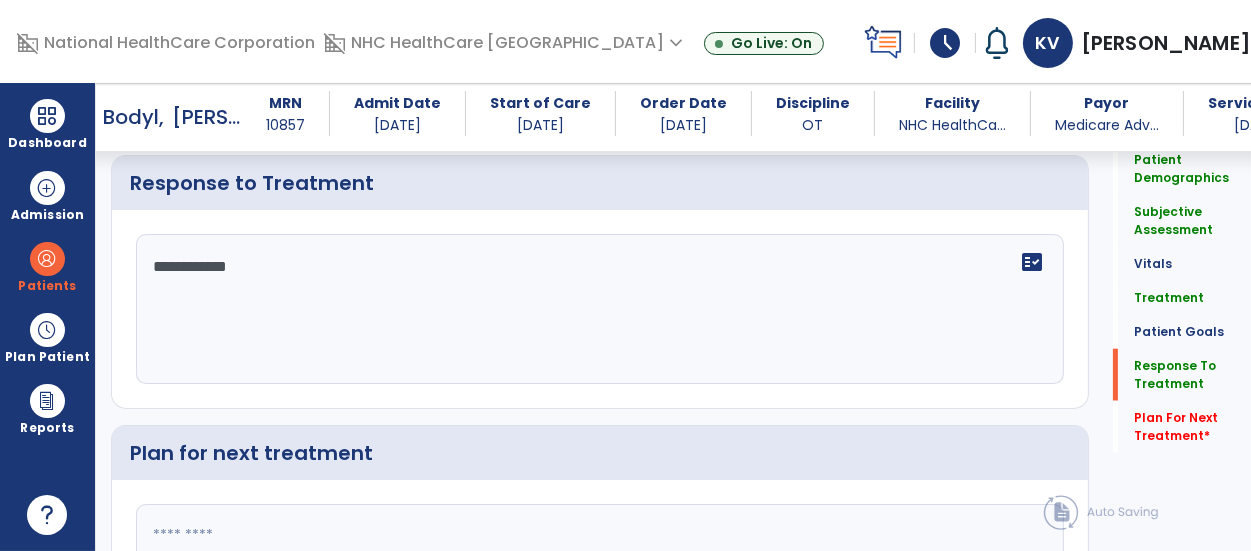 drag, startPoint x: 143, startPoint y: 251, endPoint x: 76, endPoint y: 246, distance: 67.18631 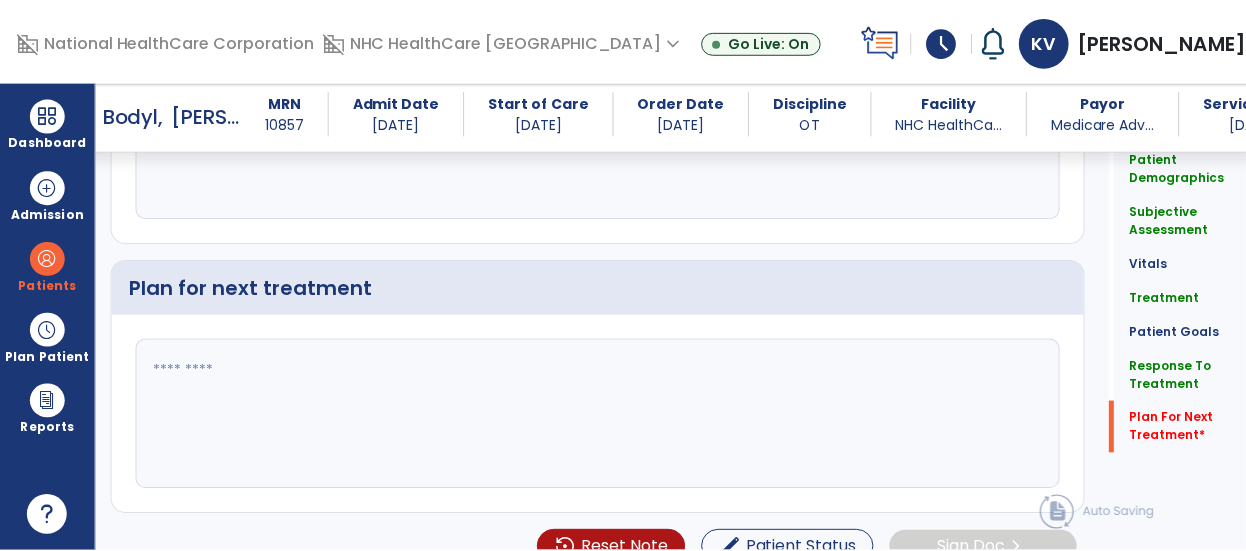 scroll, scrollTop: 2988, scrollLeft: 0, axis: vertical 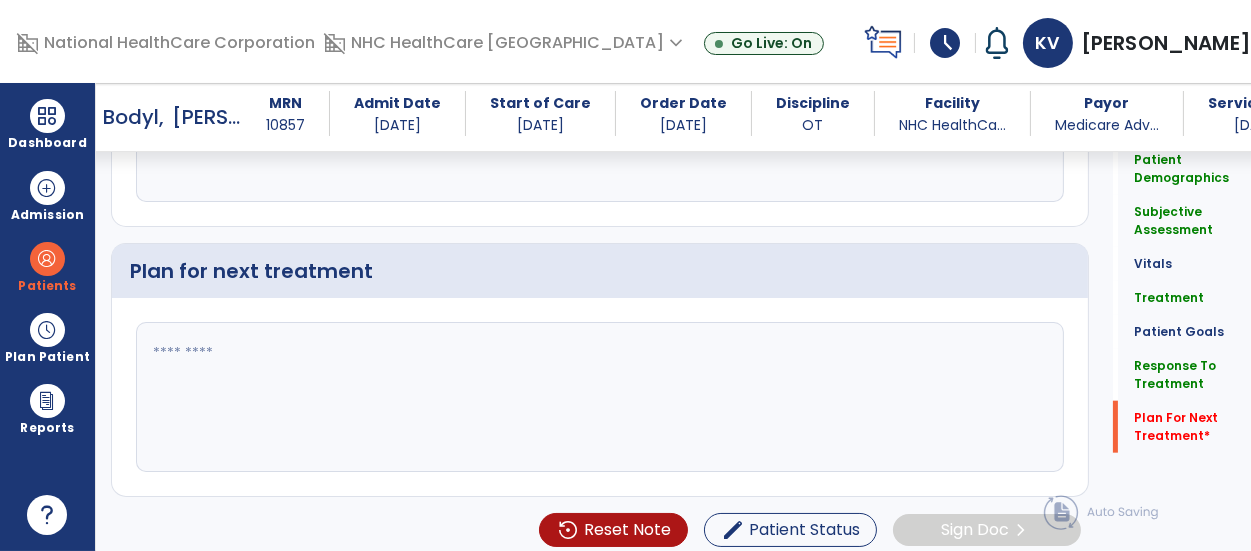 type on "**********" 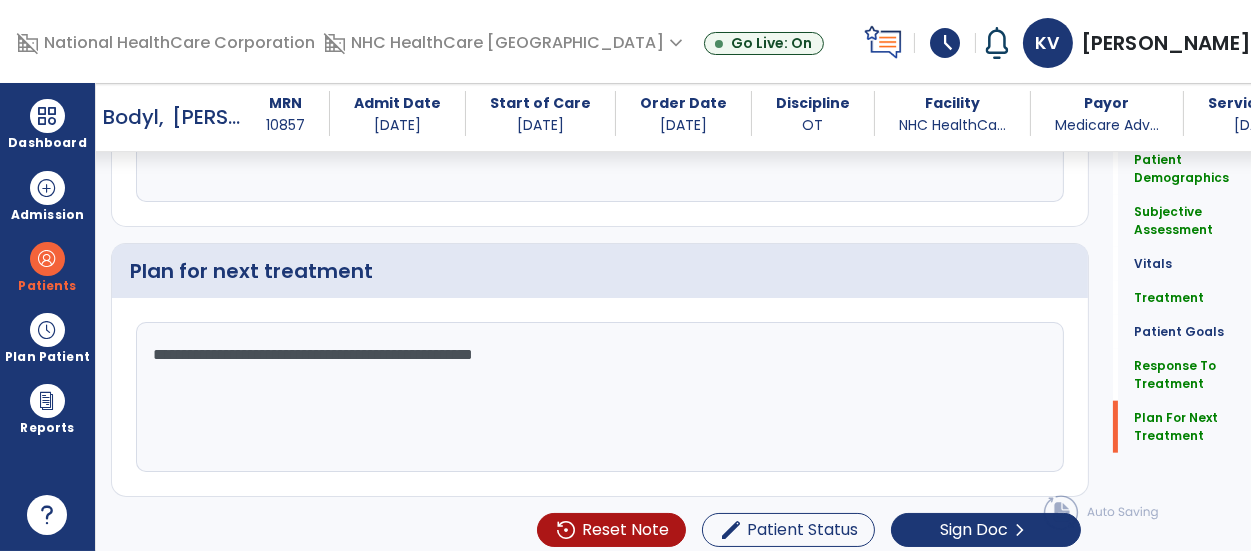 type on "**********" 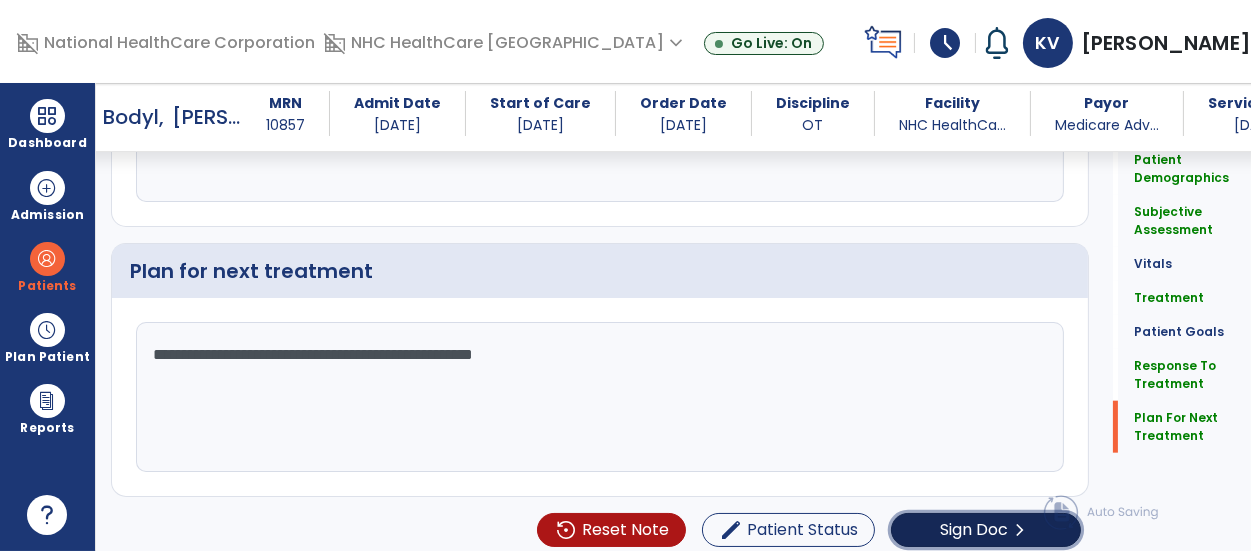 click on "Sign Doc" 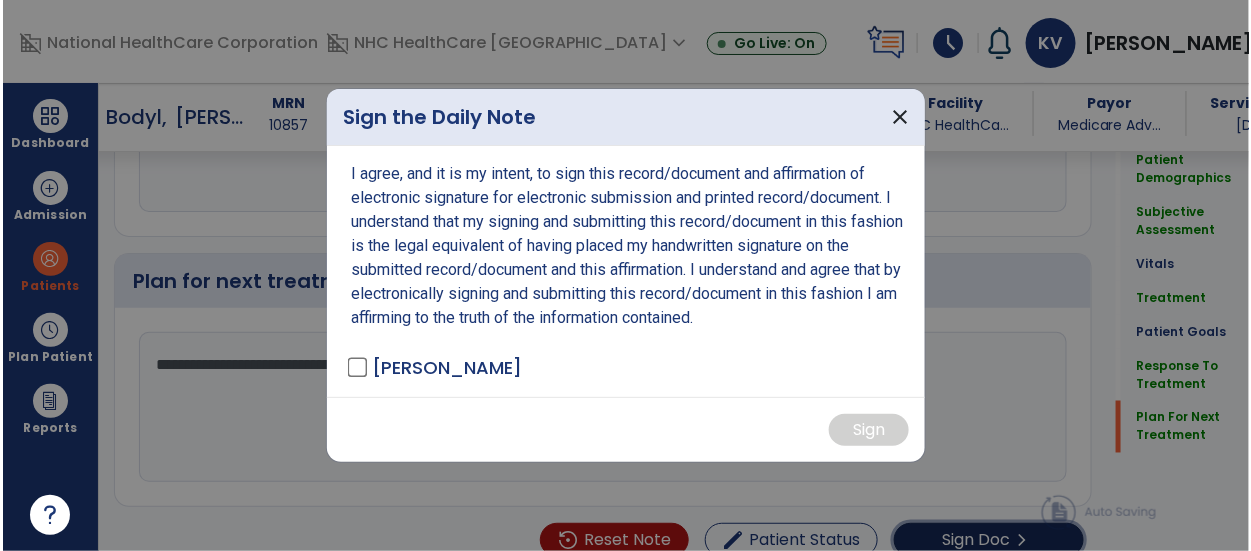 scroll, scrollTop: 2988, scrollLeft: 0, axis: vertical 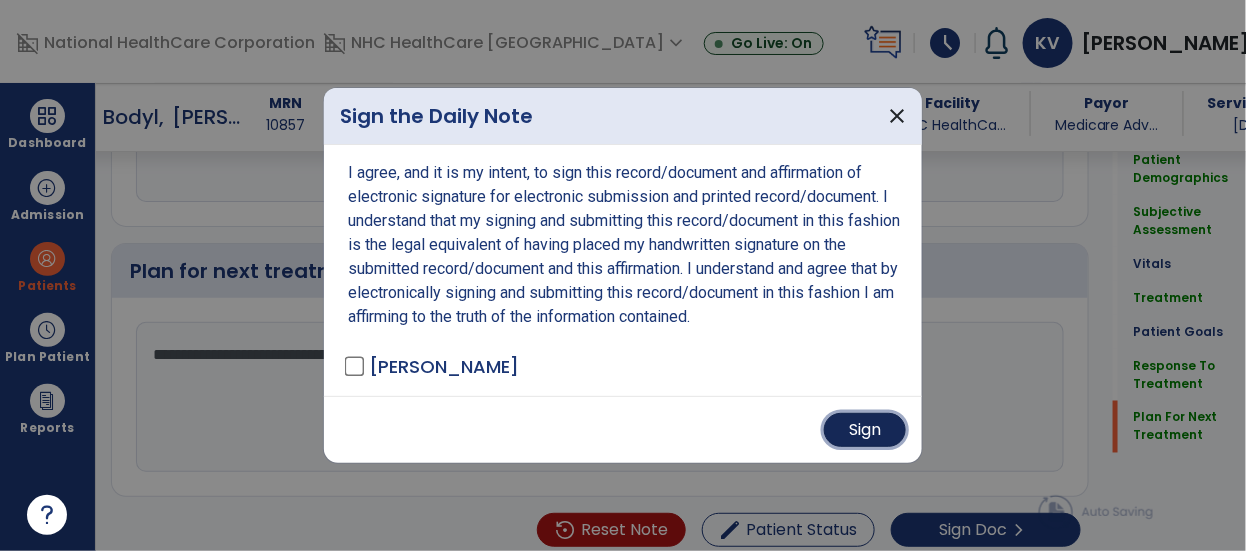 click on "Sign" at bounding box center (865, 430) 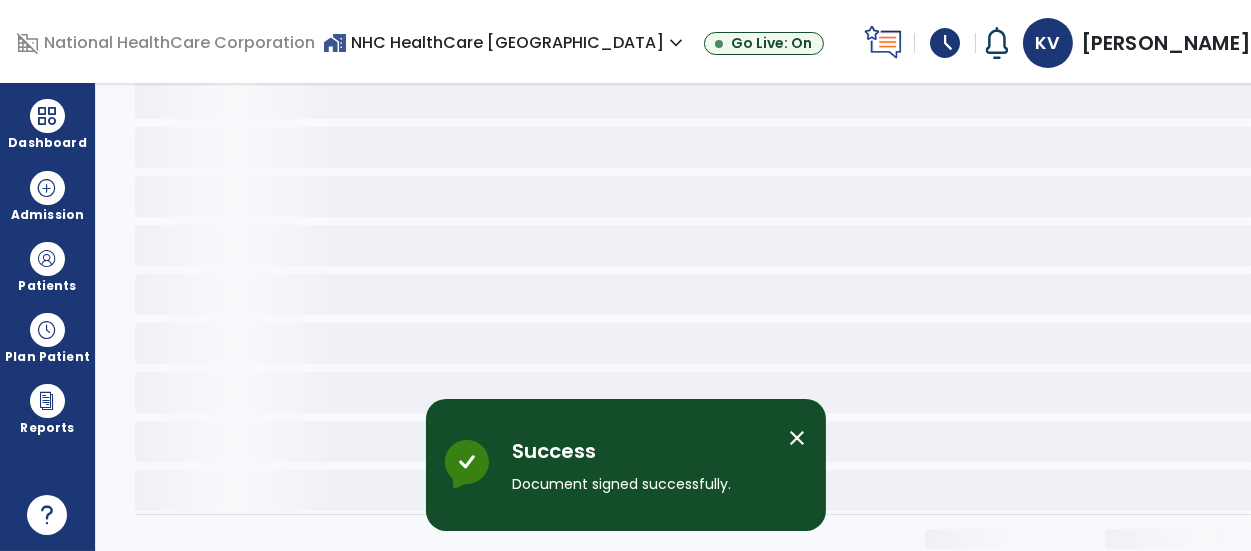 scroll, scrollTop: 0, scrollLeft: 0, axis: both 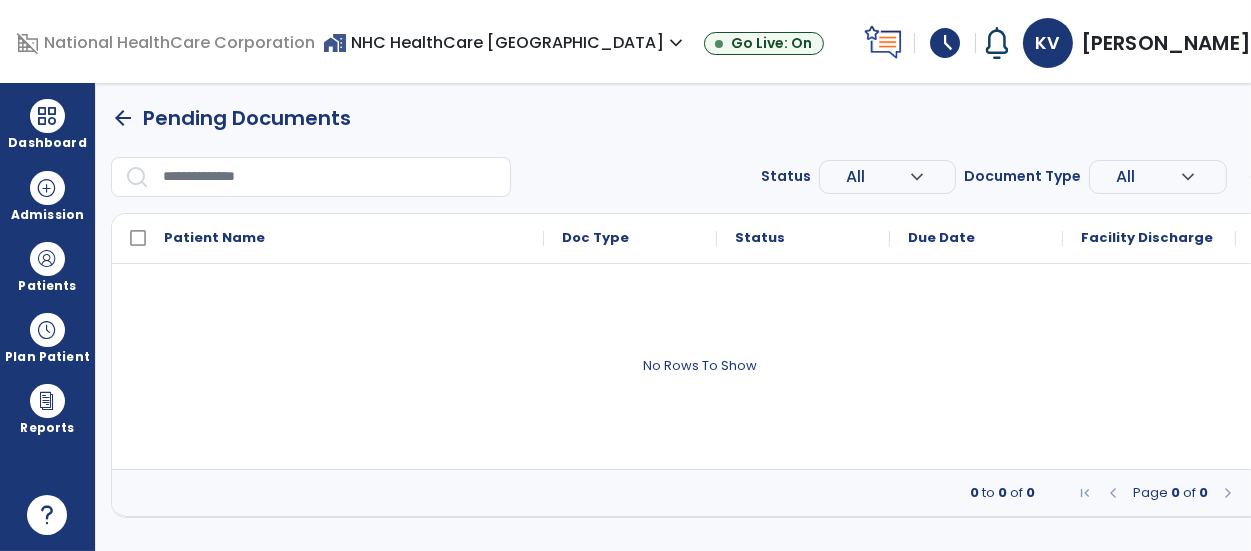 click on "schedule" at bounding box center [945, 43] 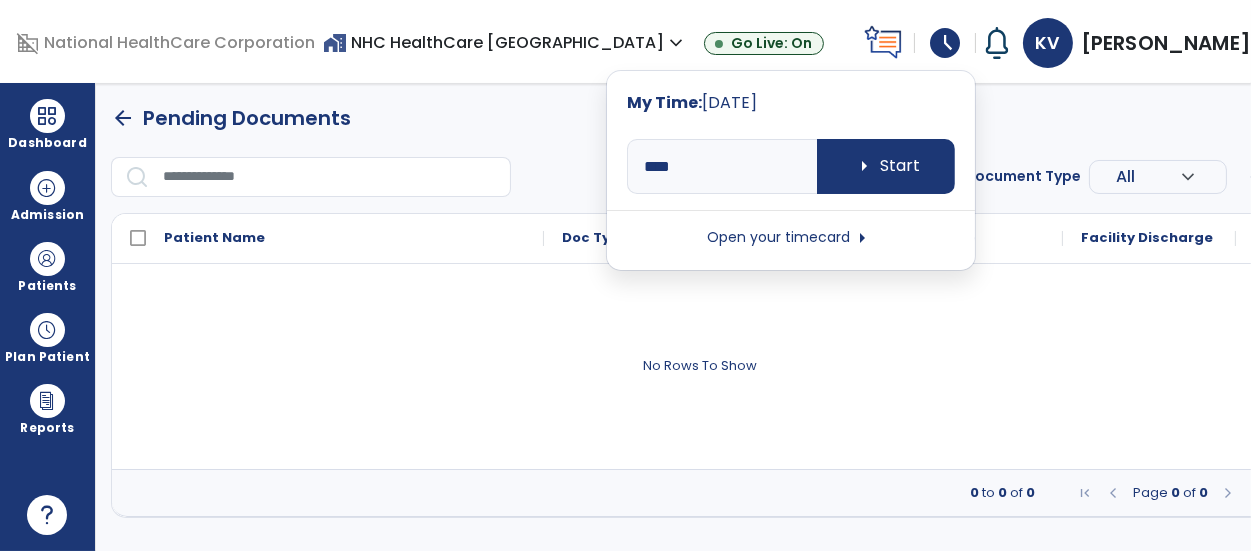 click on "Open your timecard  arrow_right" at bounding box center [791, 238] 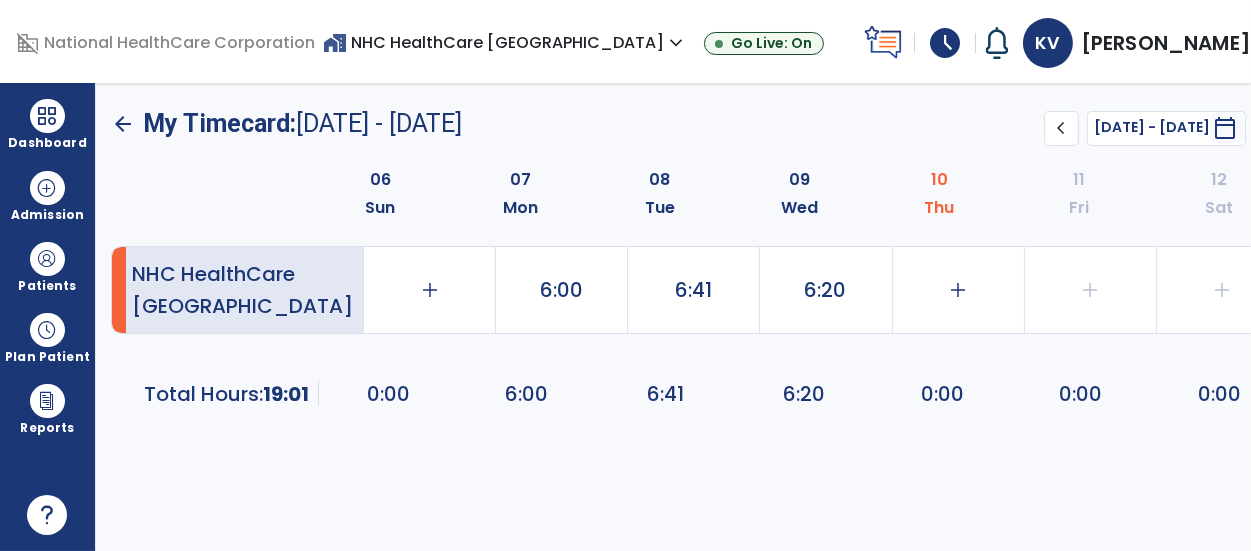 click on "add" 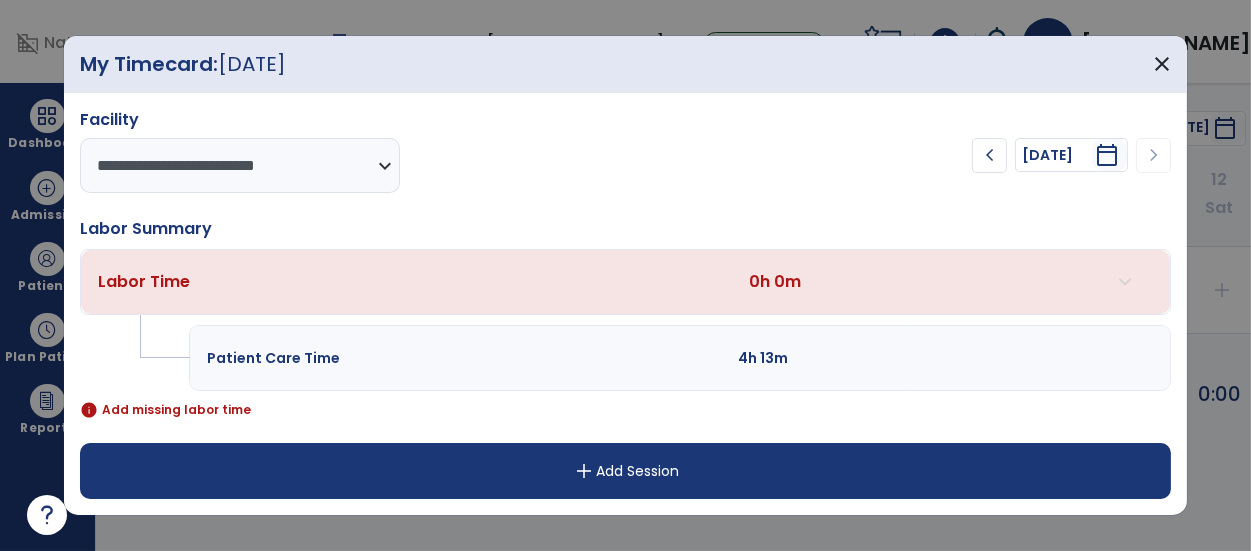 click on "add" at bounding box center (584, 471) 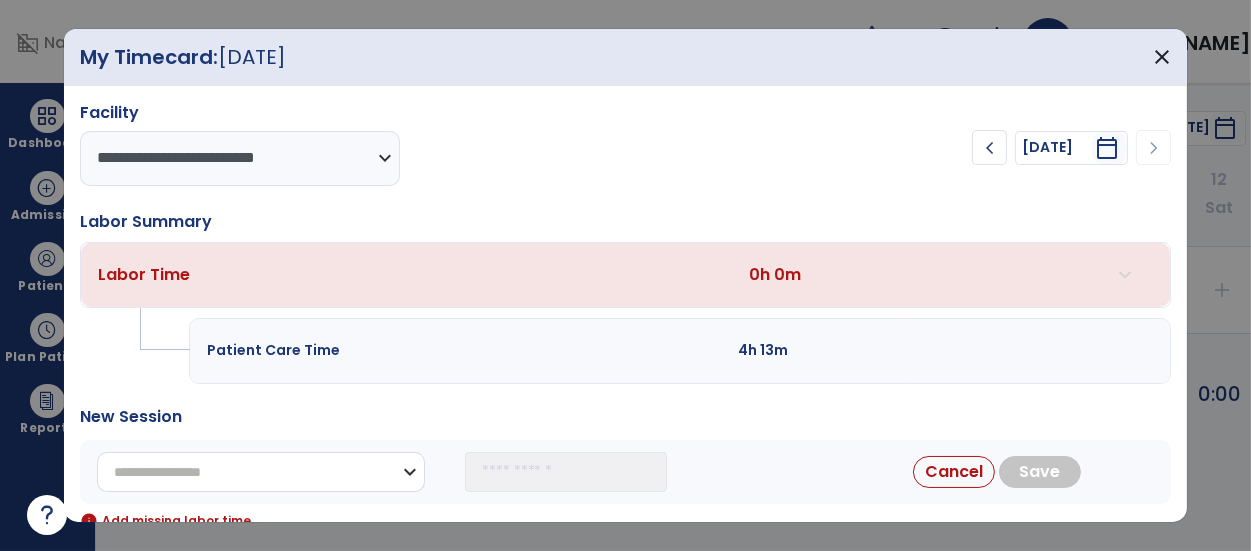 click on "**********" at bounding box center [261, 472] 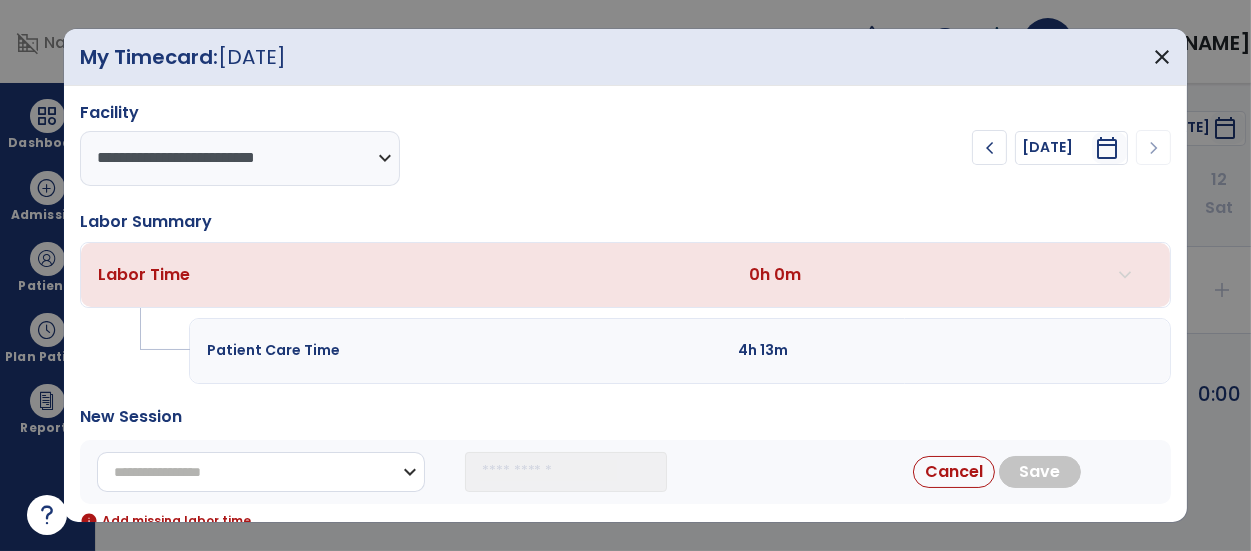 select on "**********" 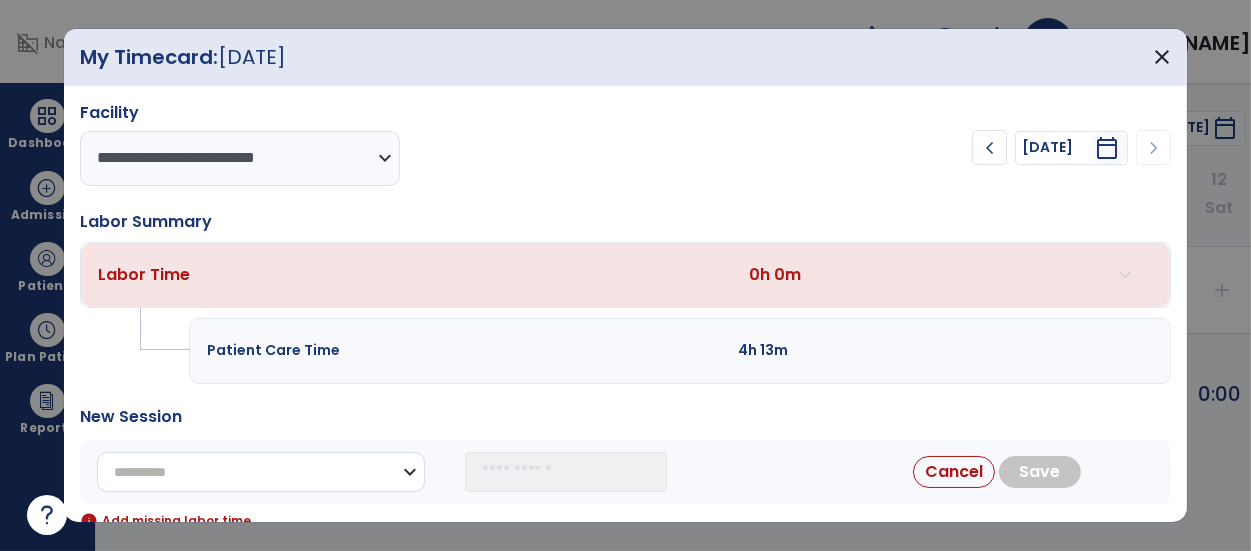 click on "**********" at bounding box center [261, 472] 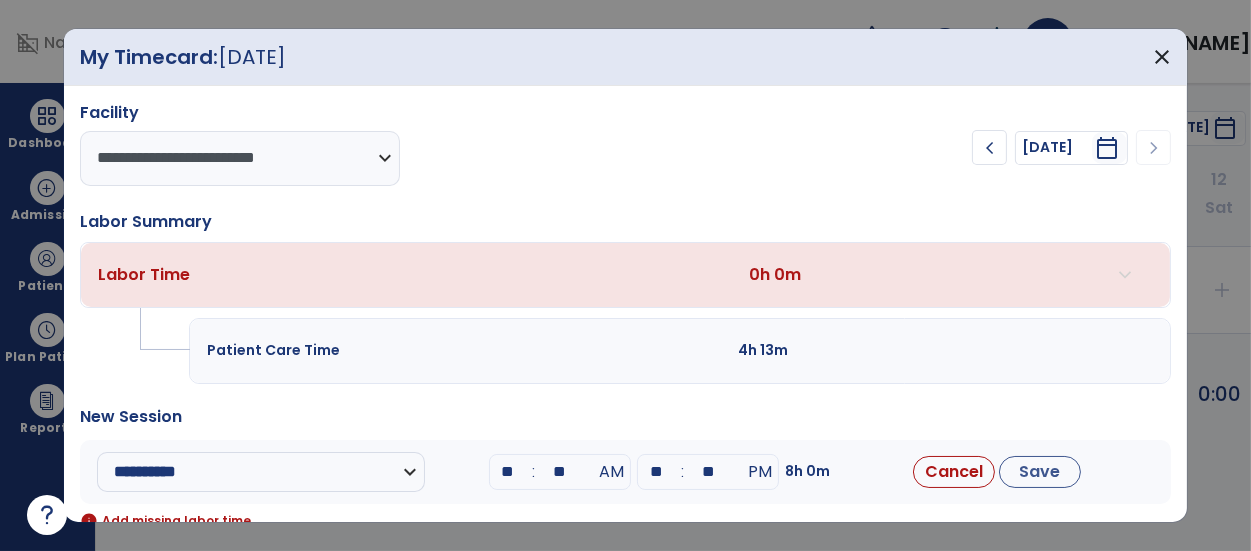 drag, startPoint x: 549, startPoint y: 461, endPoint x: 568, endPoint y: 463, distance: 19.104973 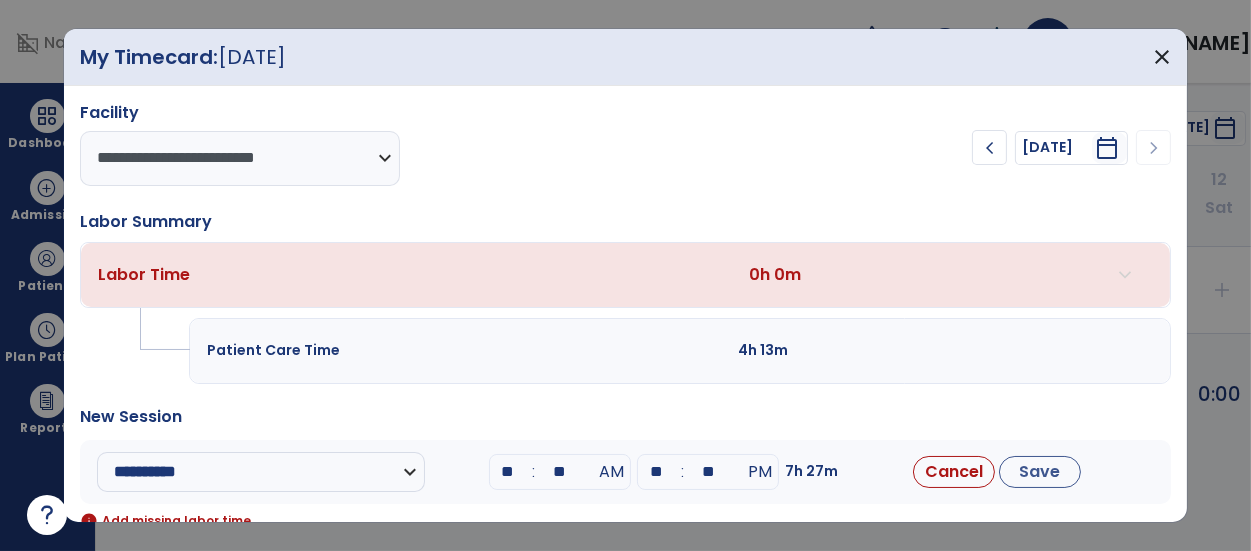 drag, startPoint x: 647, startPoint y: 470, endPoint x: 663, endPoint y: 470, distance: 16 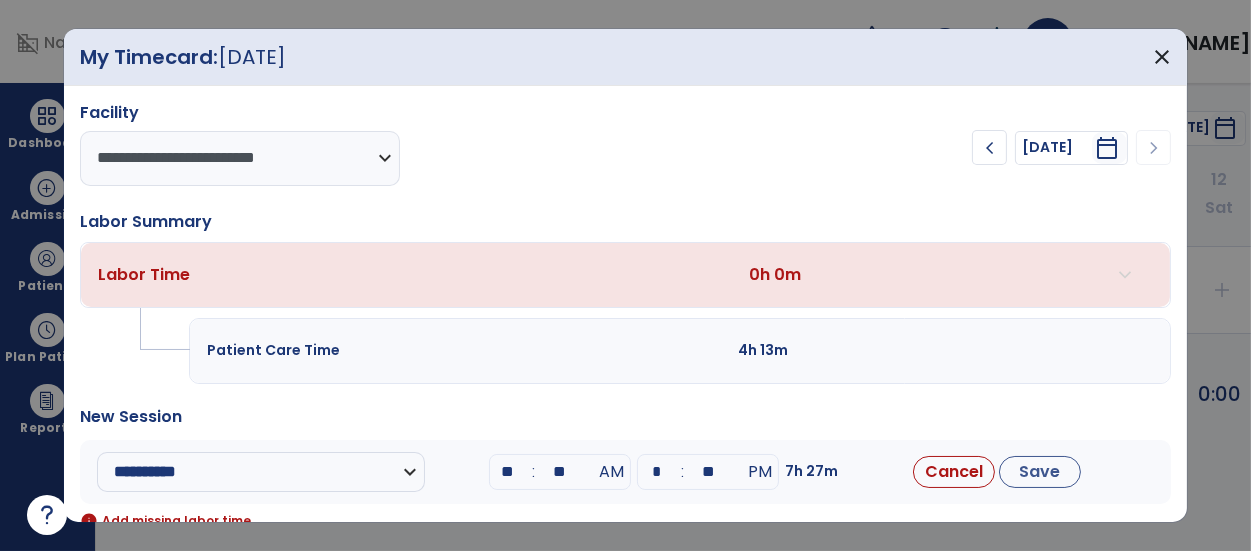 type on "**" 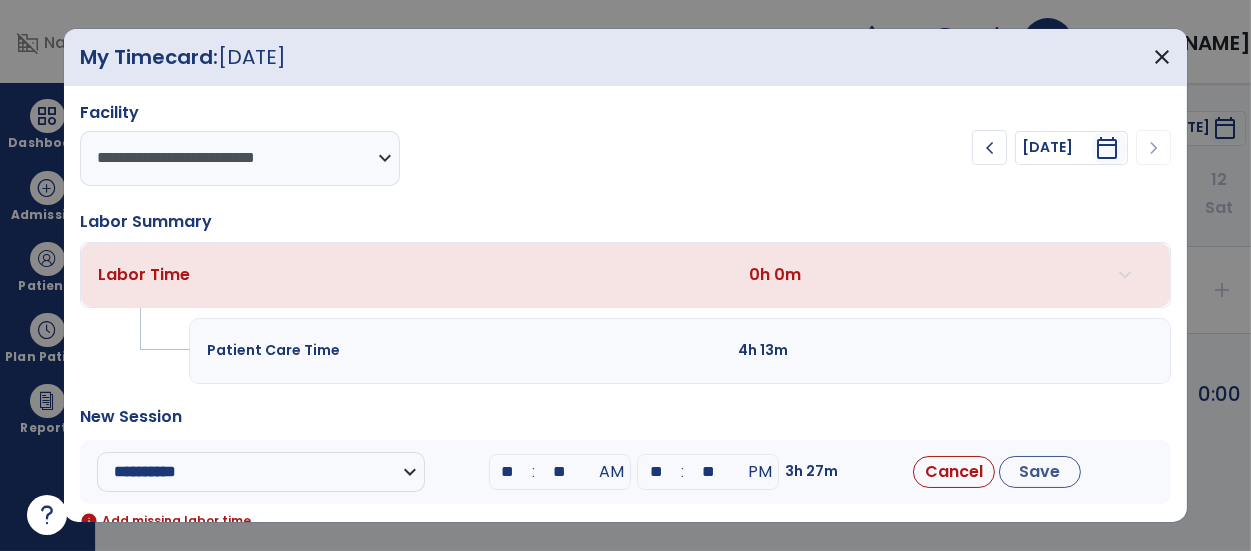 drag, startPoint x: 691, startPoint y: 468, endPoint x: 712, endPoint y: 466, distance: 21.095022 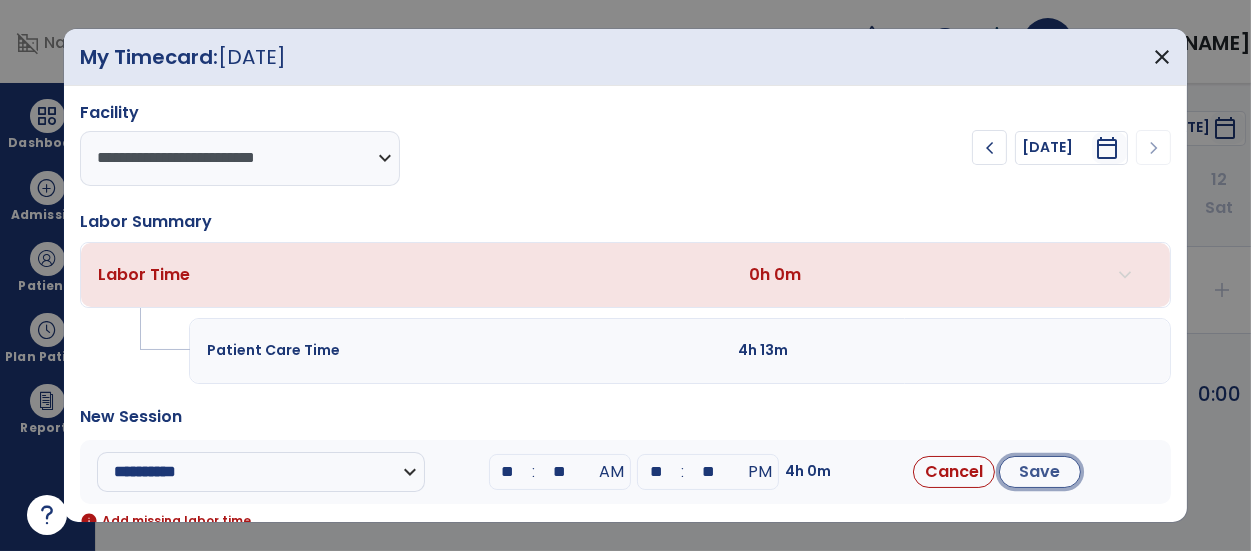click on "Save" at bounding box center [1040, 472] 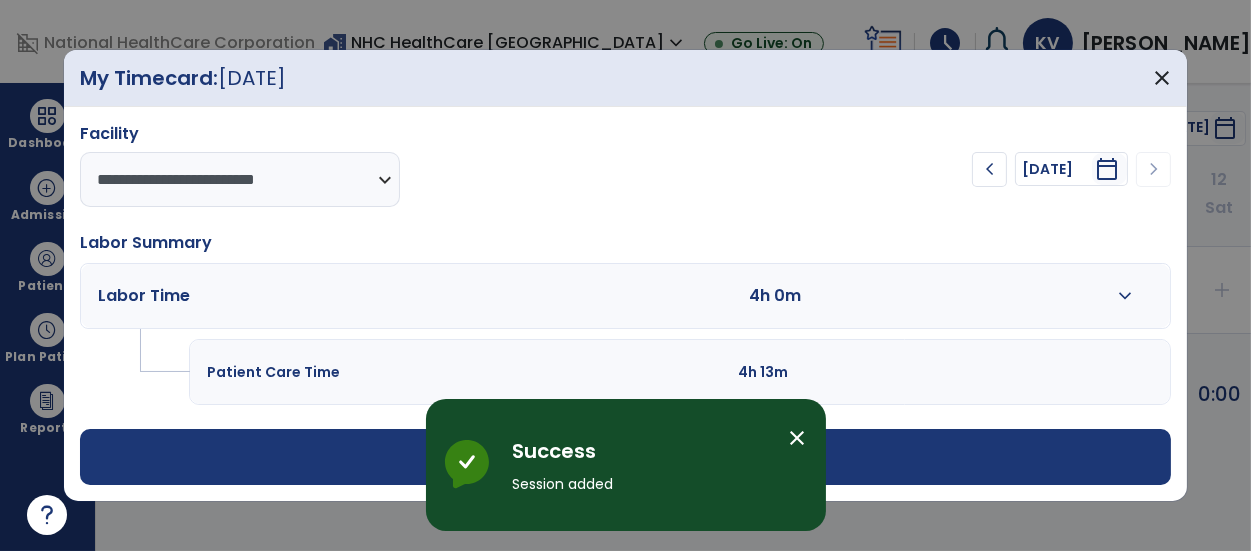 click on "close" at bounding box center (798, 438) 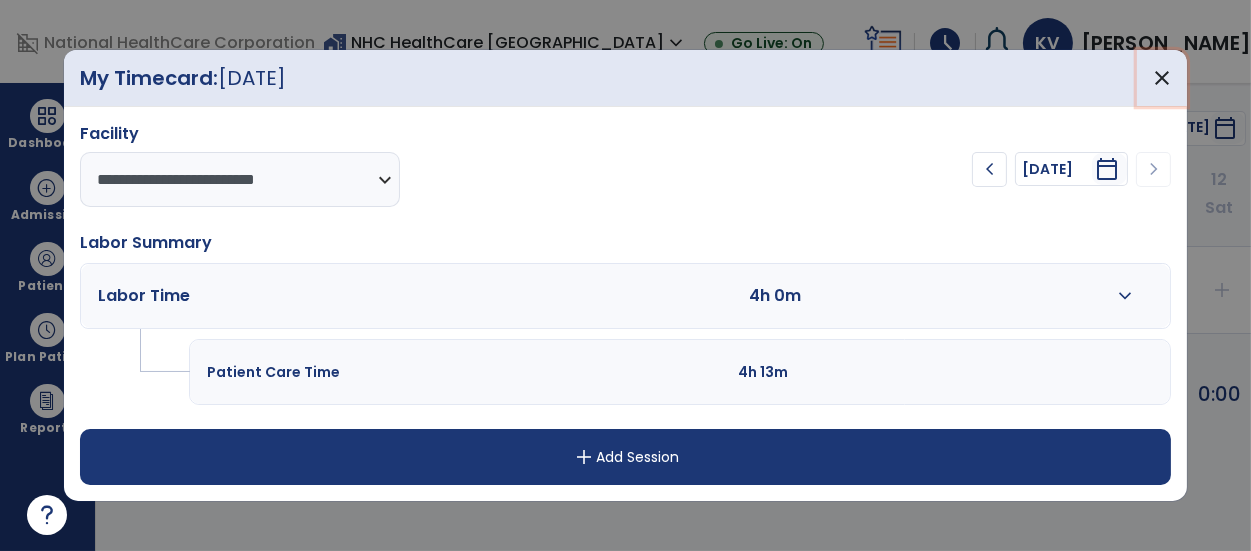 click on "close" at bounding box center [1162, 78] 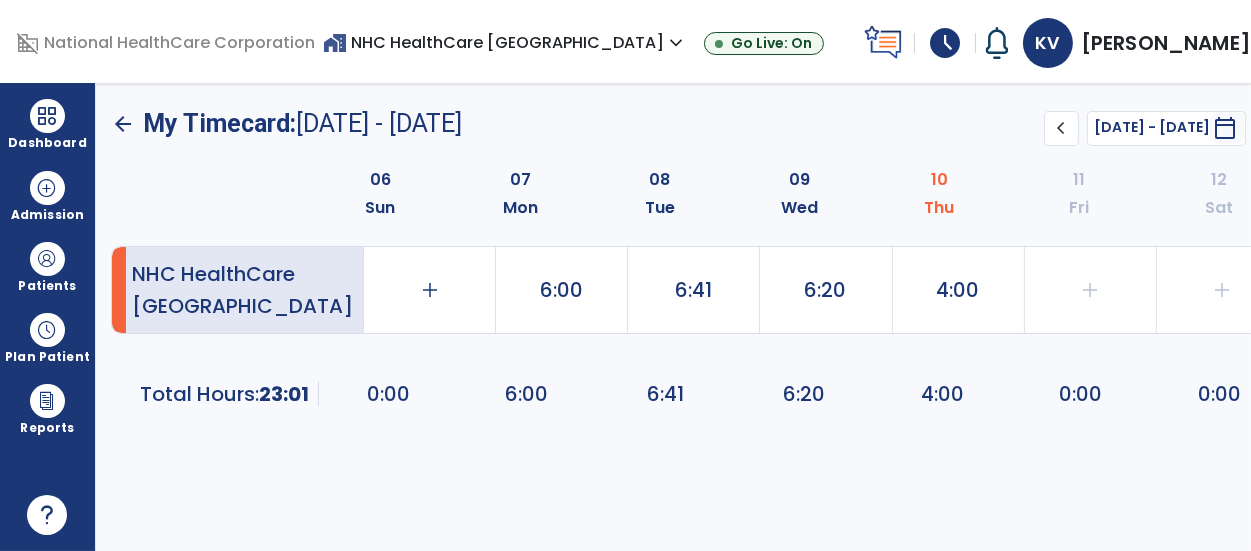 click at bounding box center (47, 116) 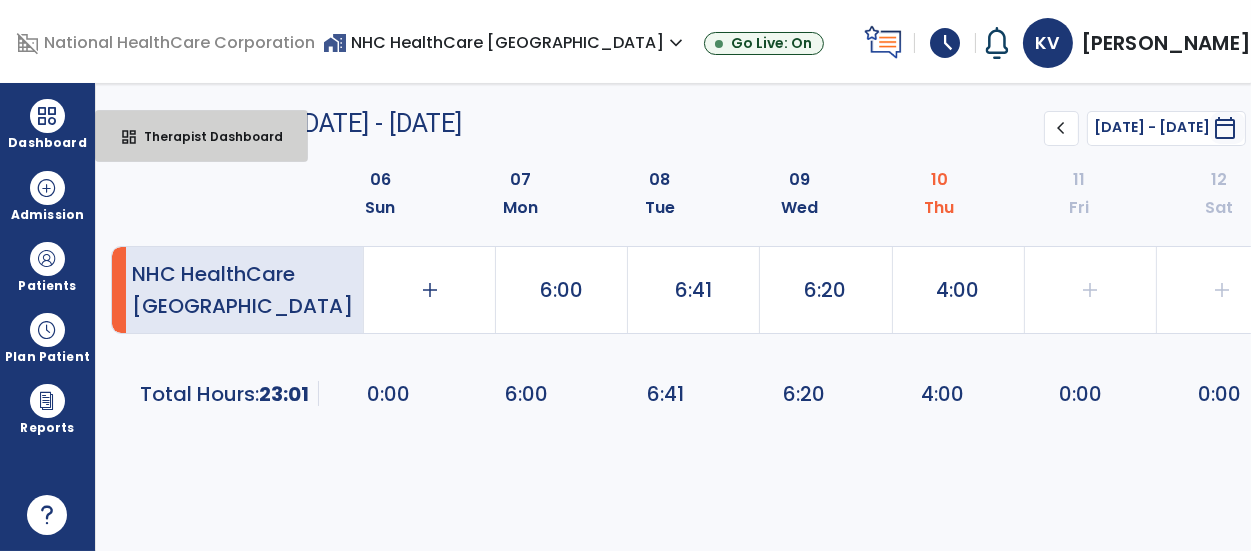 click on "Therapist Dashboard" at bounding box center (205, 136) 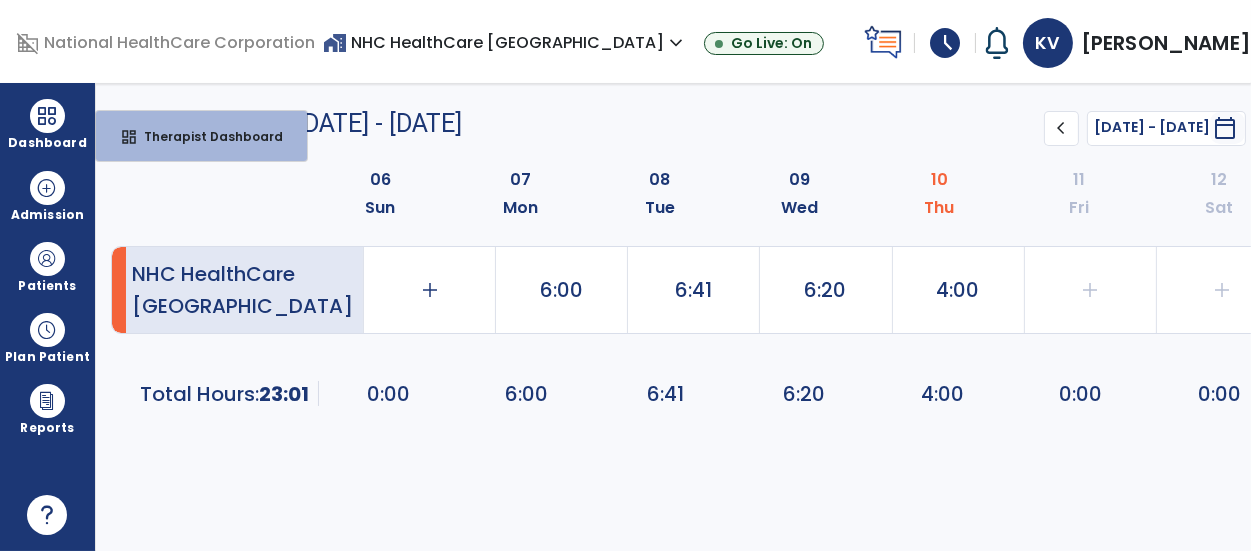 select on "****" 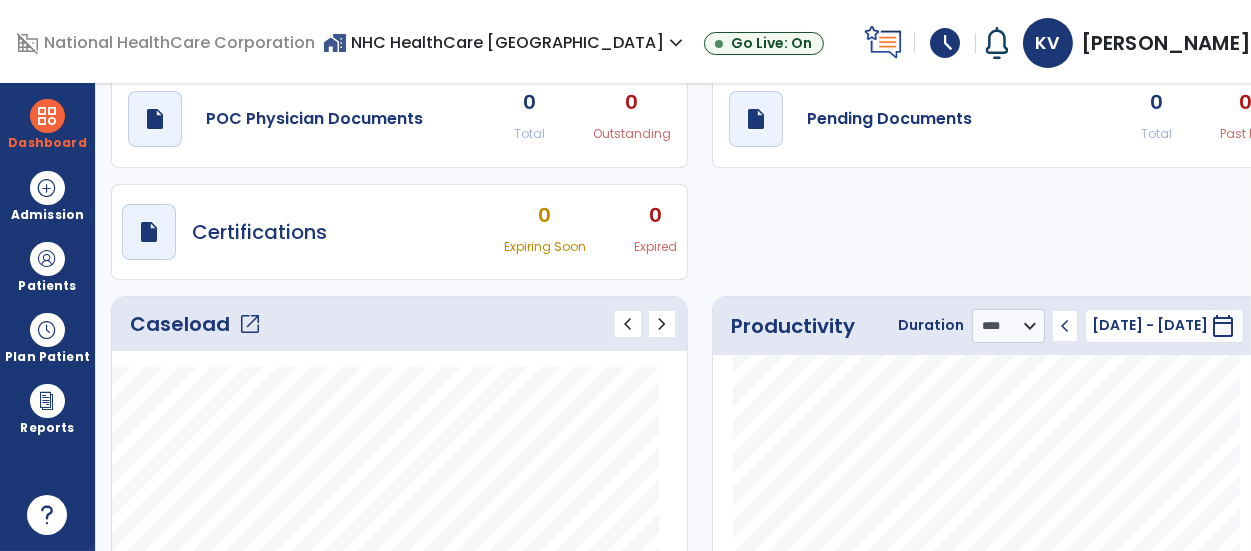 scroll, scrollTop: 0, scrollLeft: 0, axis: both 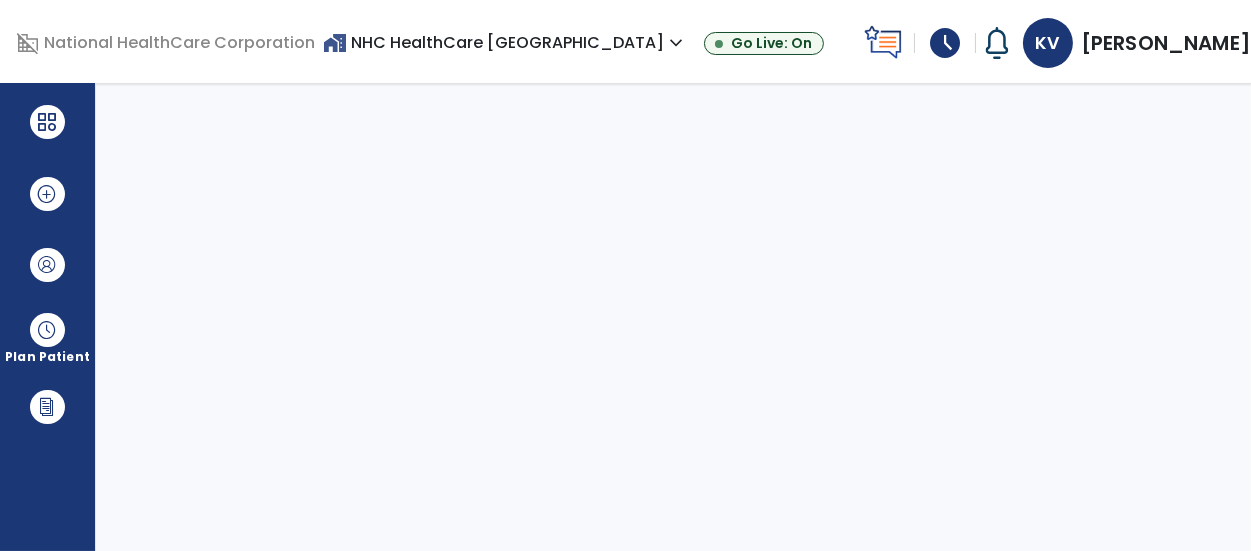 select on "****" 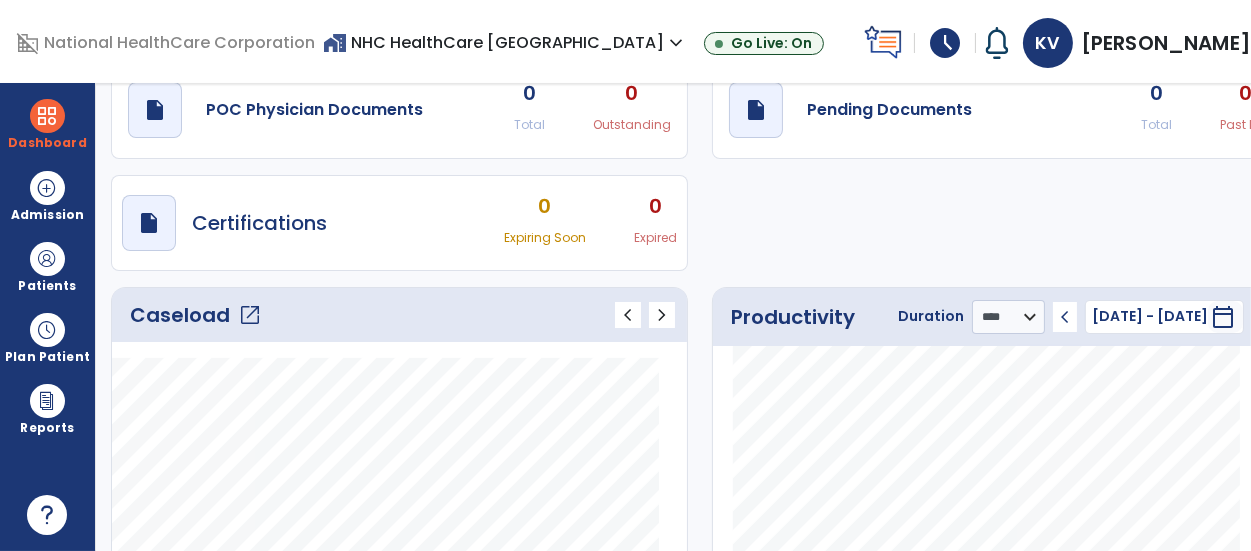 scroll, scrollTop: 181, scrollLeft: 0, axis: vertical 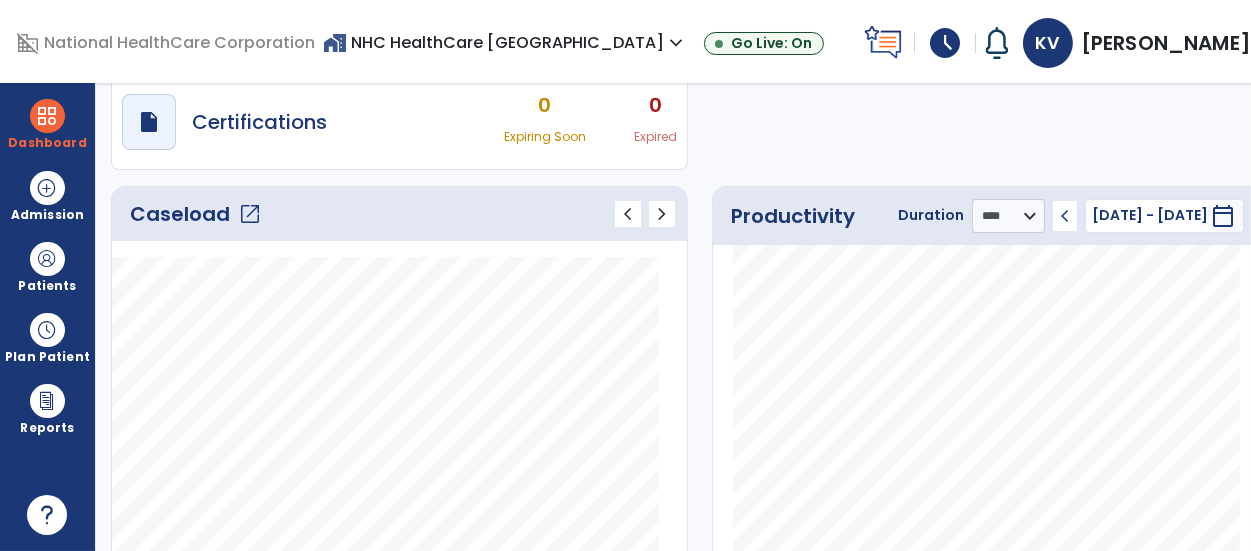click on "open_in_new" 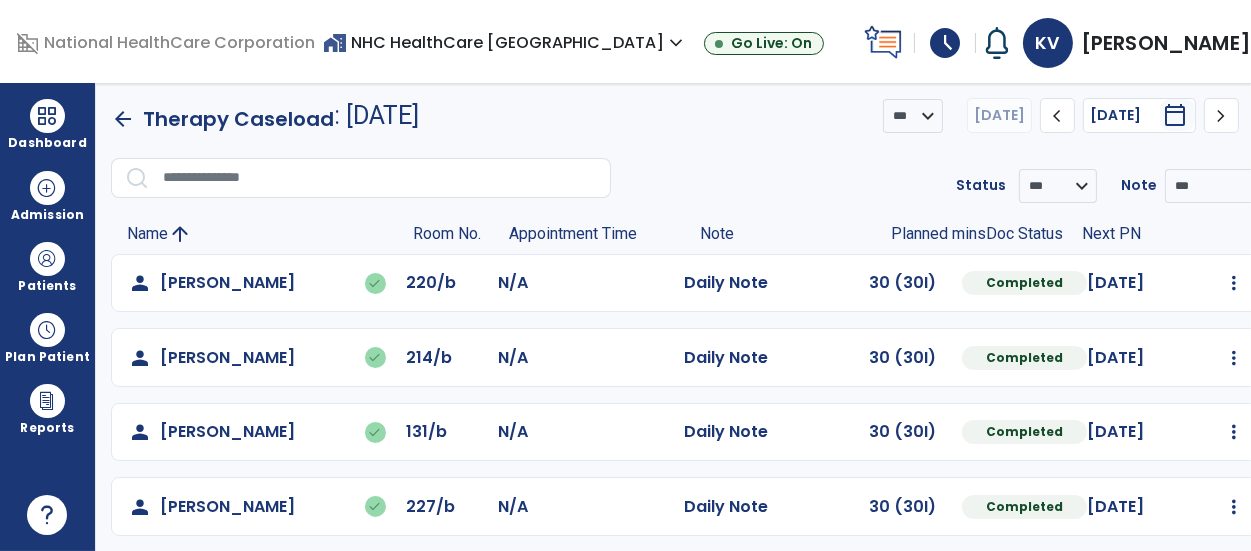 scroll, scrollTop: 0, scrollLeft: 0, axis: both 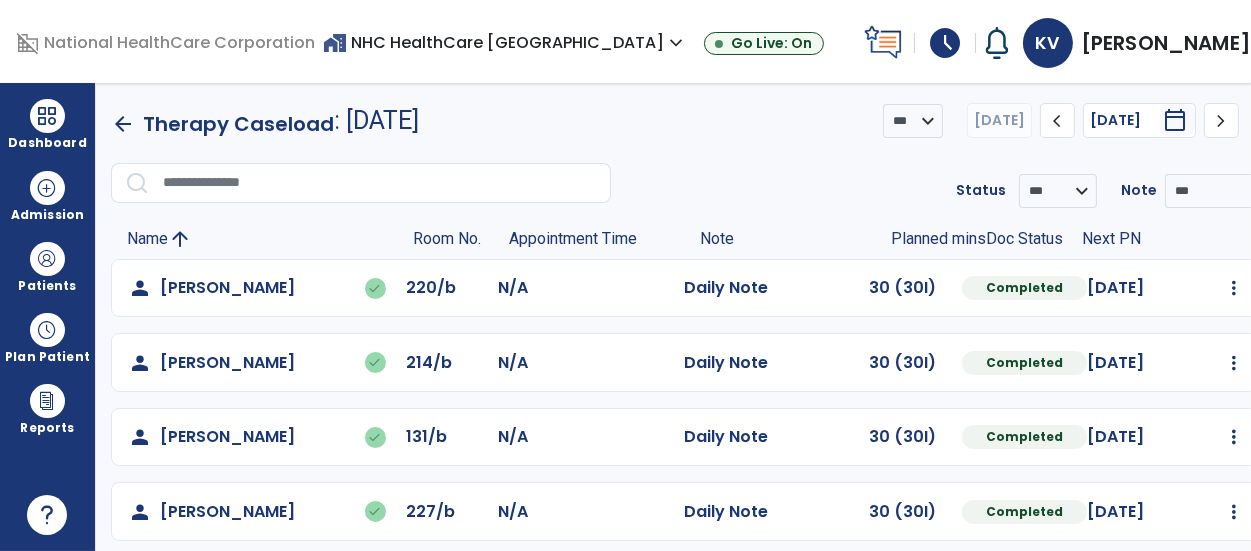 click on "chevron_right" 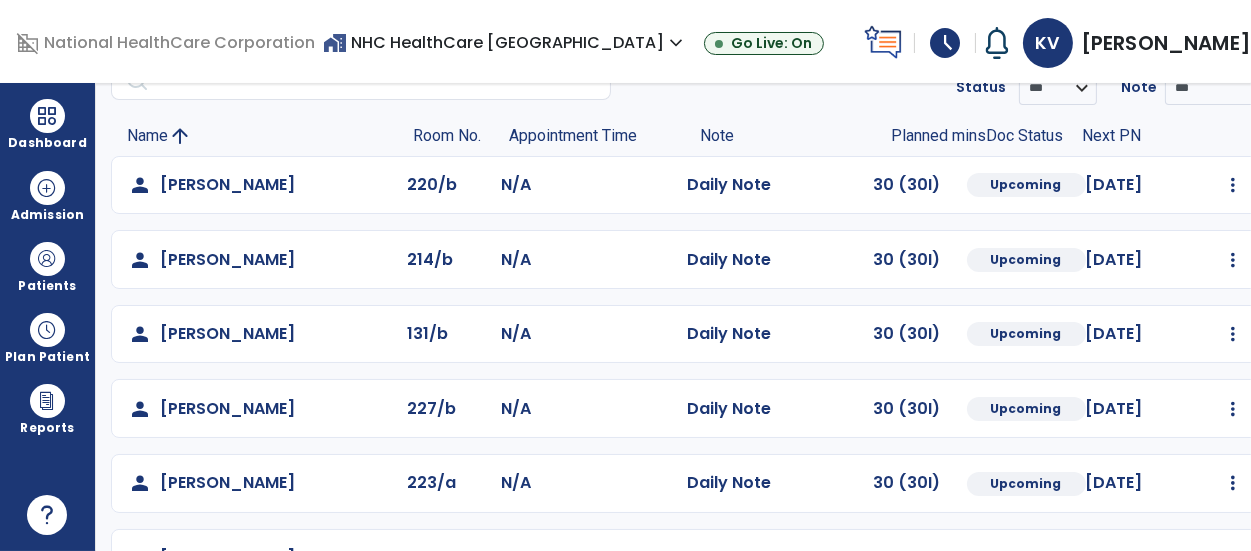 scroll, scrollTop: 74, scrollLeft: 0, axis: vertical 